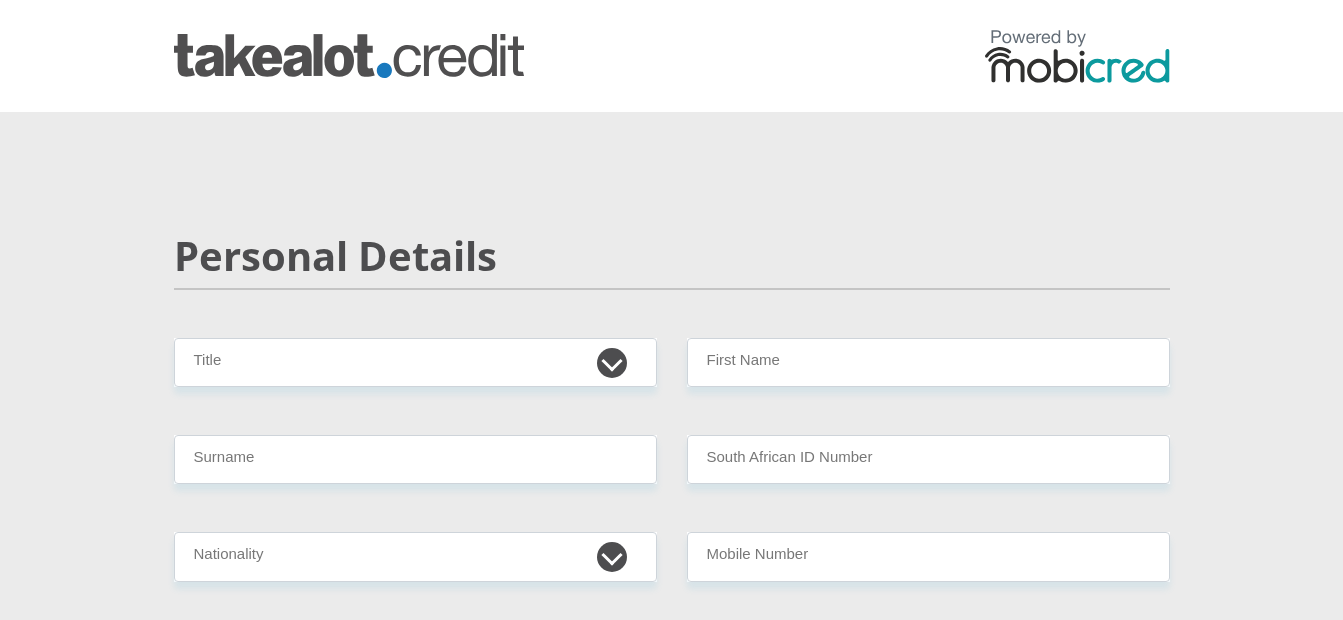 scroll, scrollTop: 0, scrollLeft: 0, axis: both 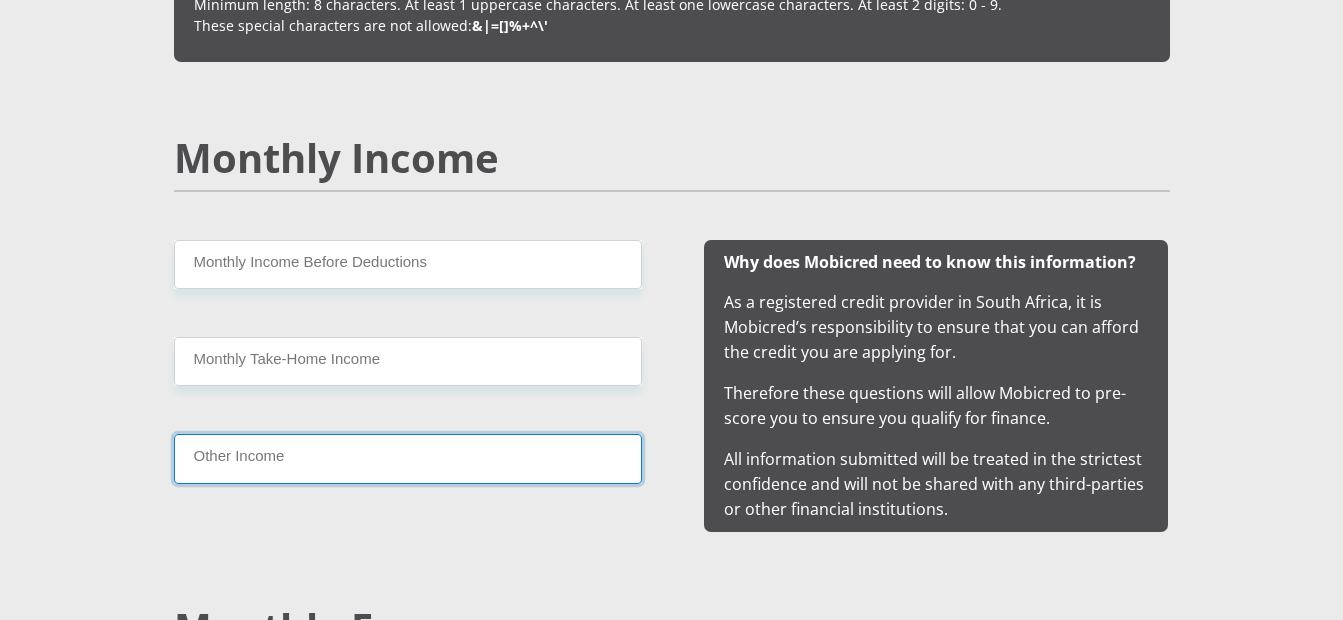 click on "Other Income" at bounding box center [408, 458] 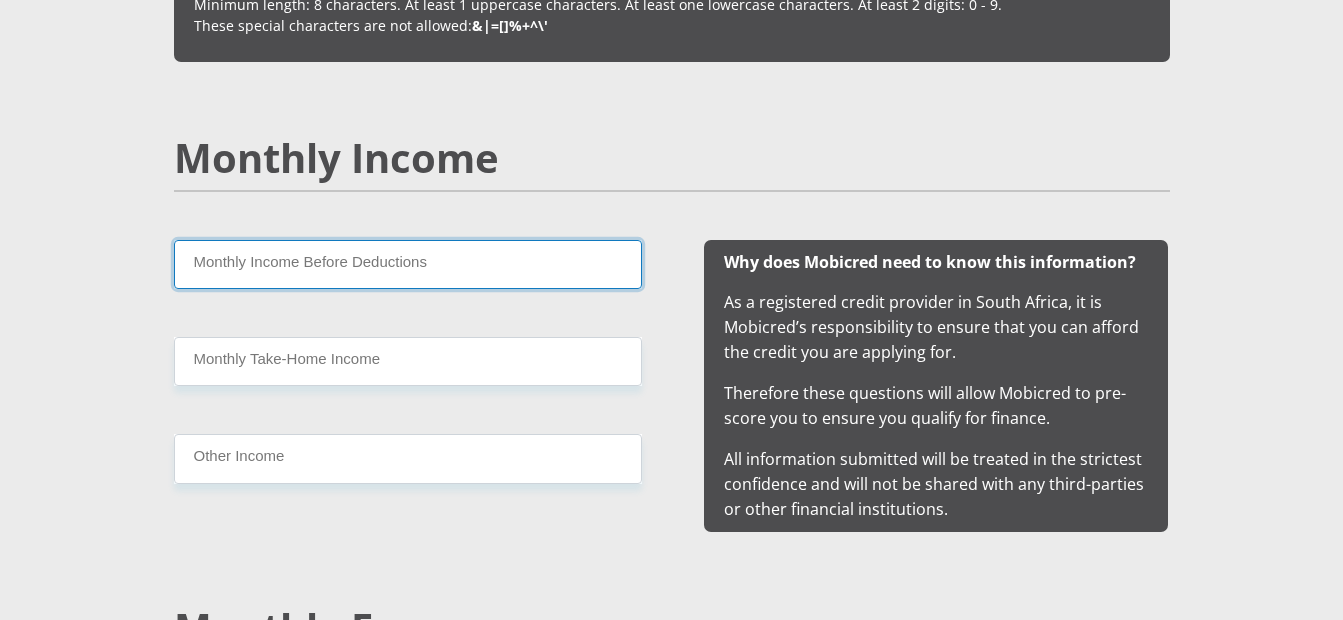 click on "Monthly Income Before Deductions" at bounding box center [408, 264] 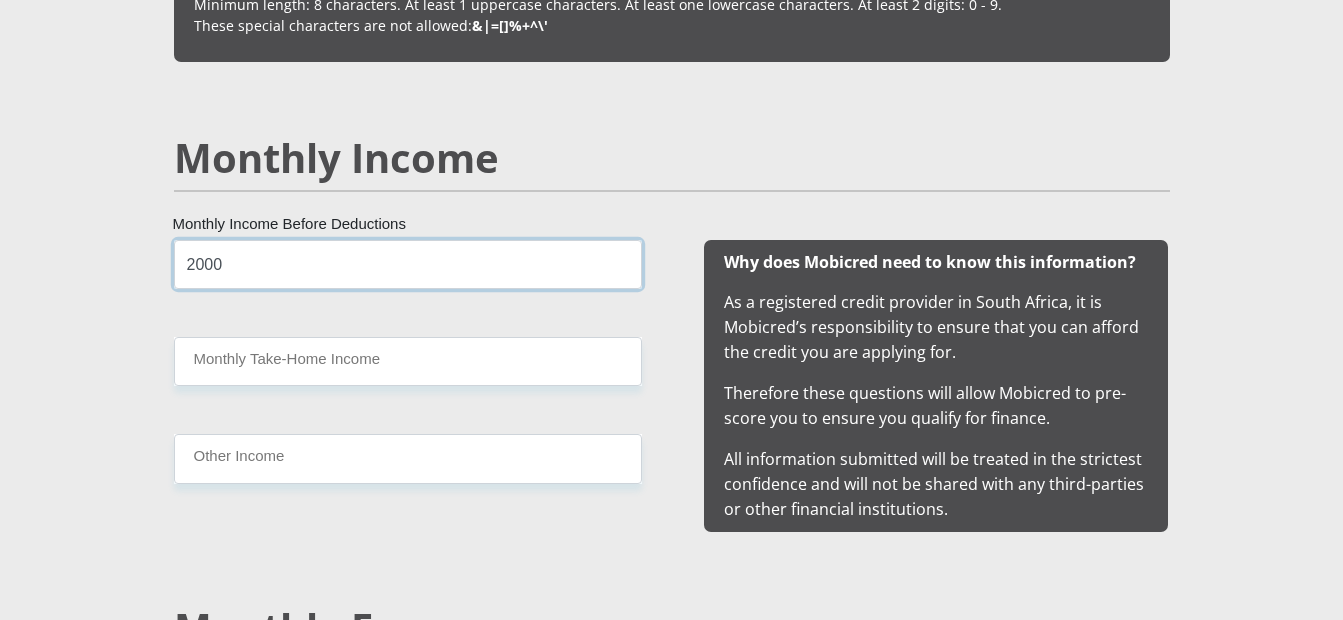 type on "2000" 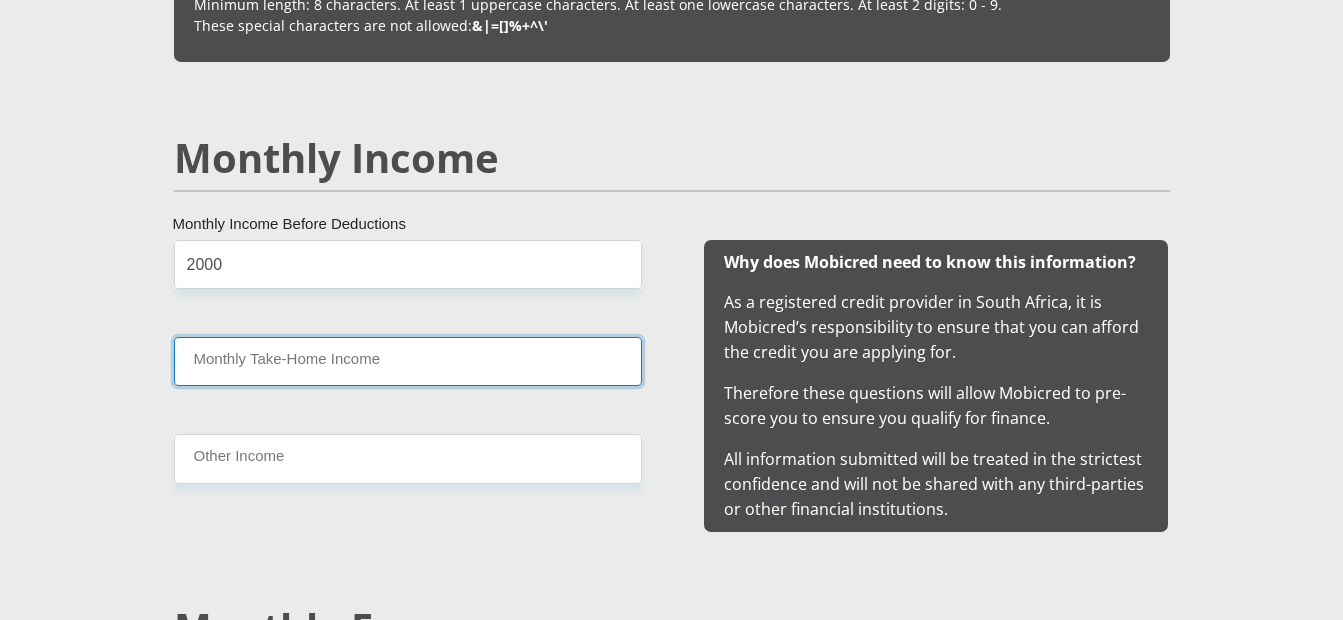click on "Monthly Take-Home Income" at bounding box center (408, 361) 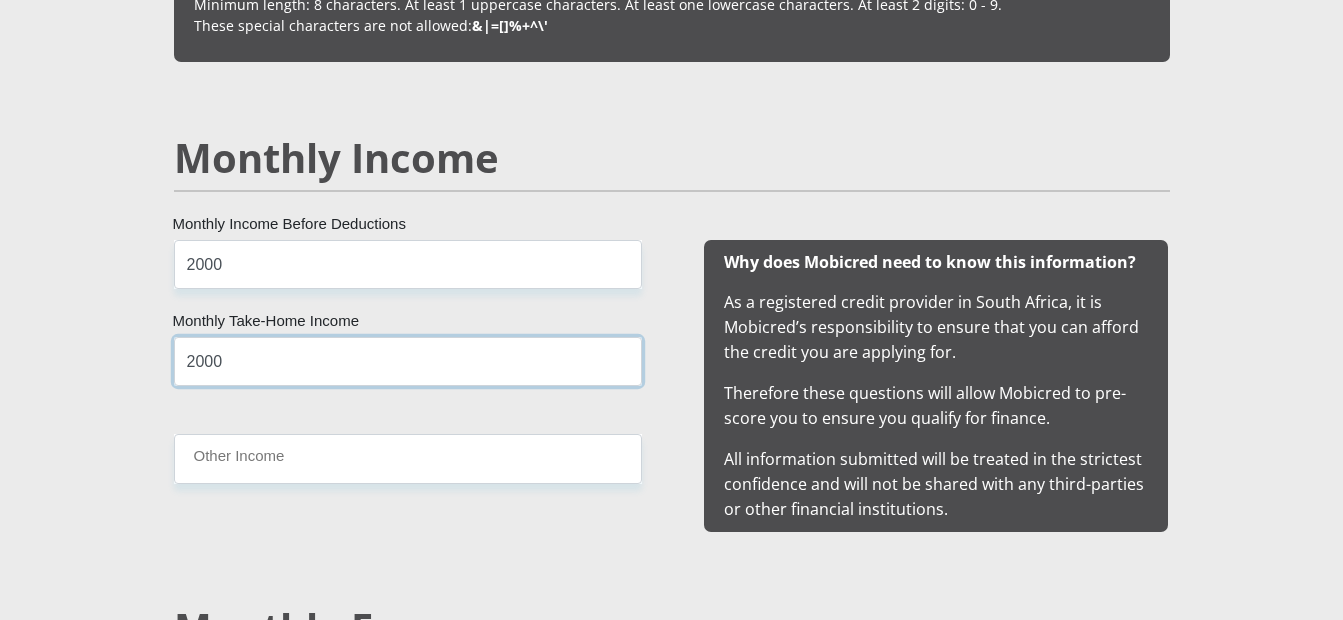 type on "2000" 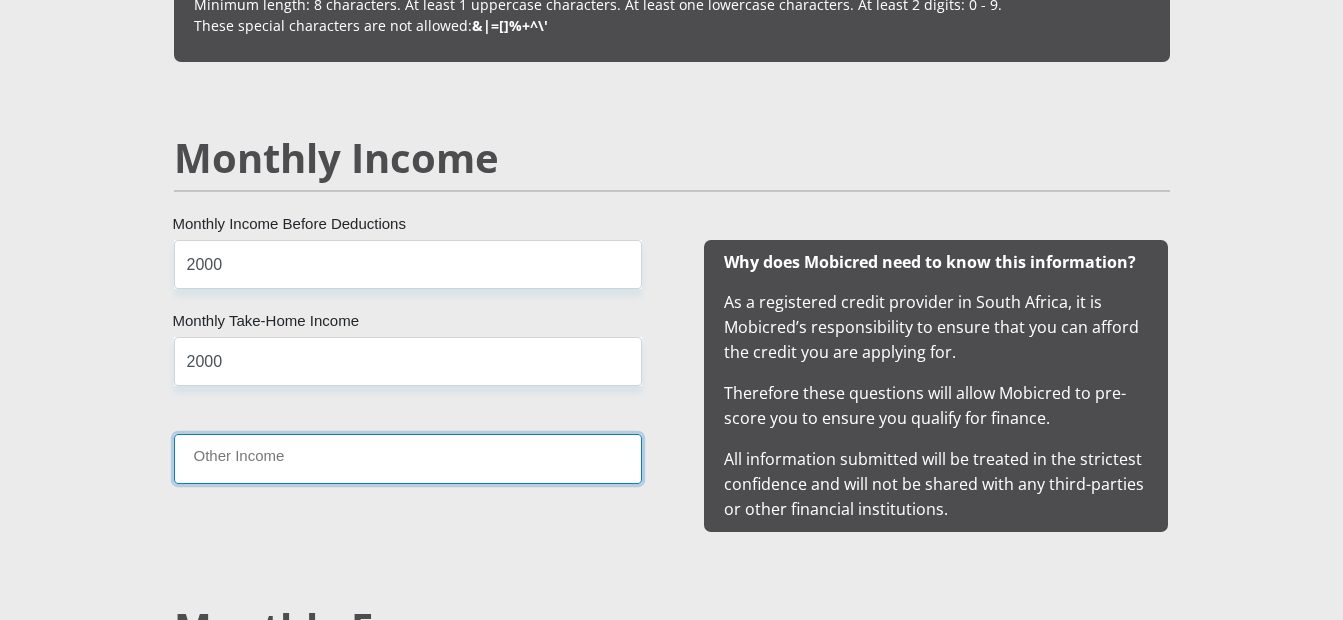 click on "Other Income" at bounding box center [408, 458] 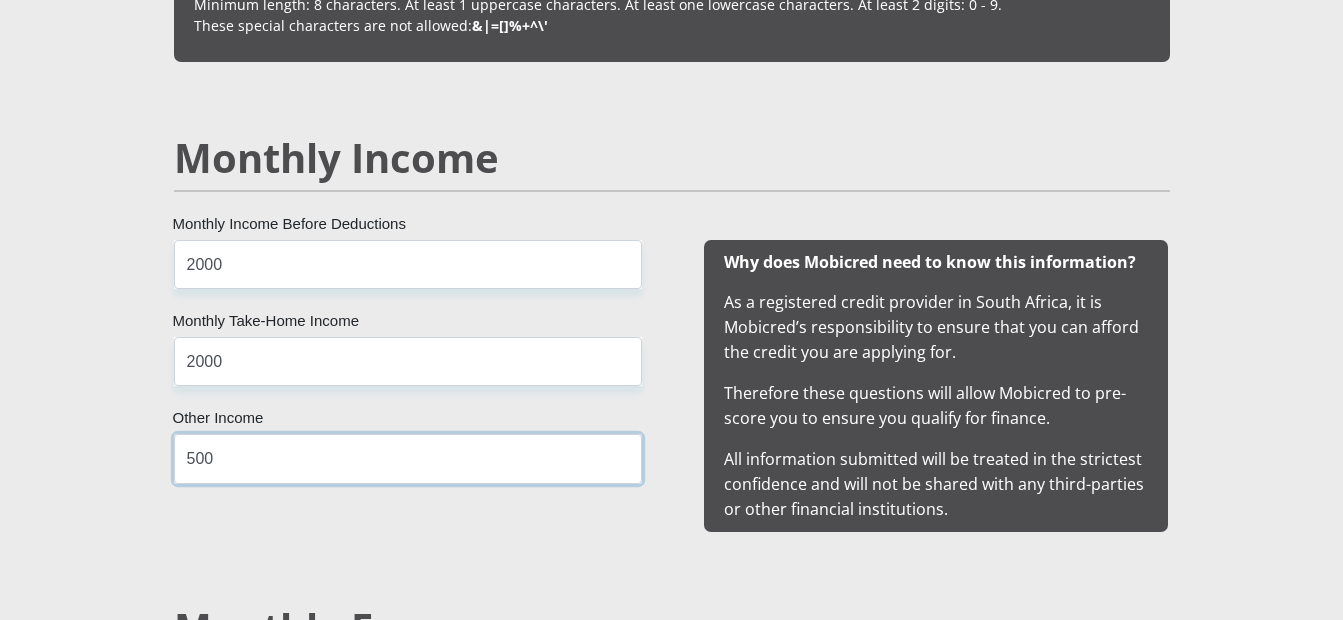 type on "500" 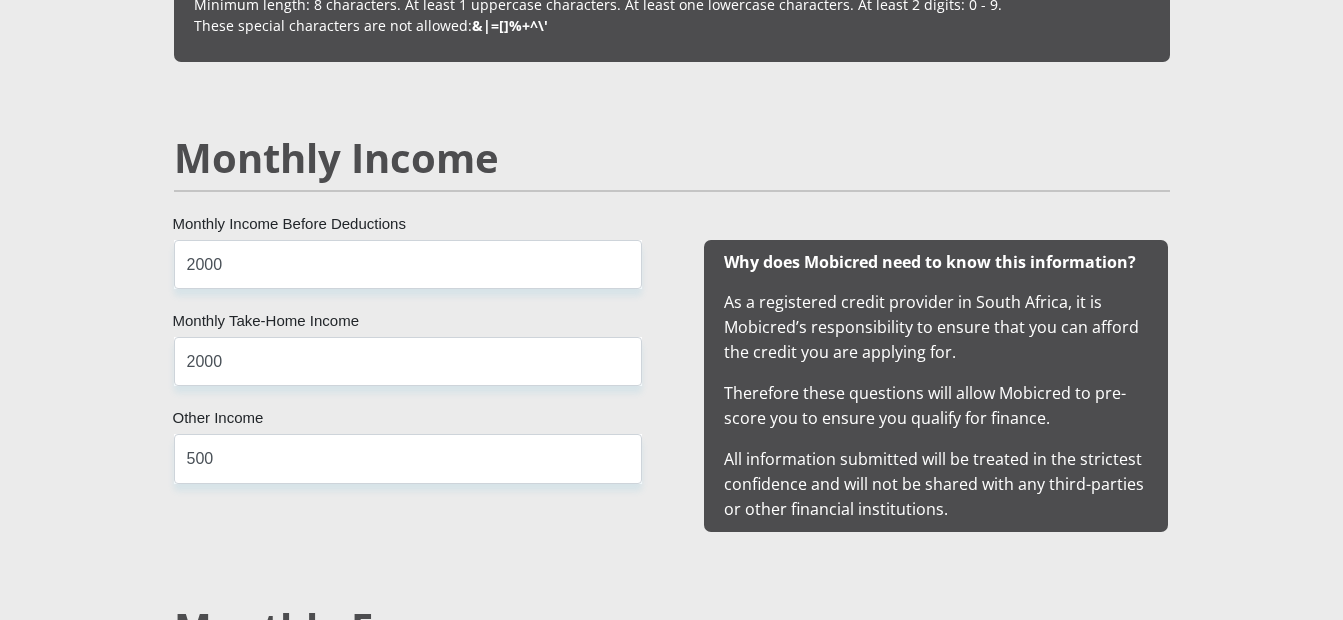 click on "Mr
Ms
Mrs
Dr
Other
Title
First Name
Surname
South African ID Number
Please input valid ID number
South Africa
Afghanistan
Aland Islands
Albania
Algeria
America Samoa
American Virgin Islands
Andorra
Angola
Anguilla
Antarctica
Antigua and Barbuda
Argentina" at bounding box center (672, 1378) 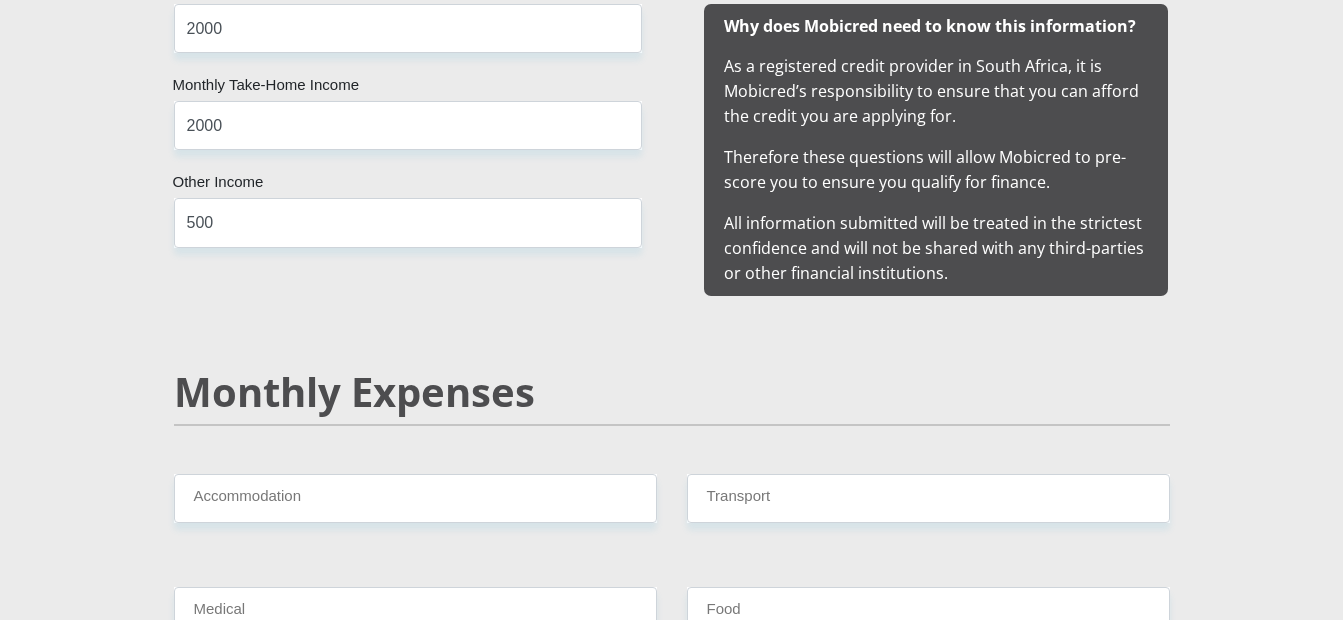 scroll, scrollTop: 2040, scrollLeft: 0, axis: vertical 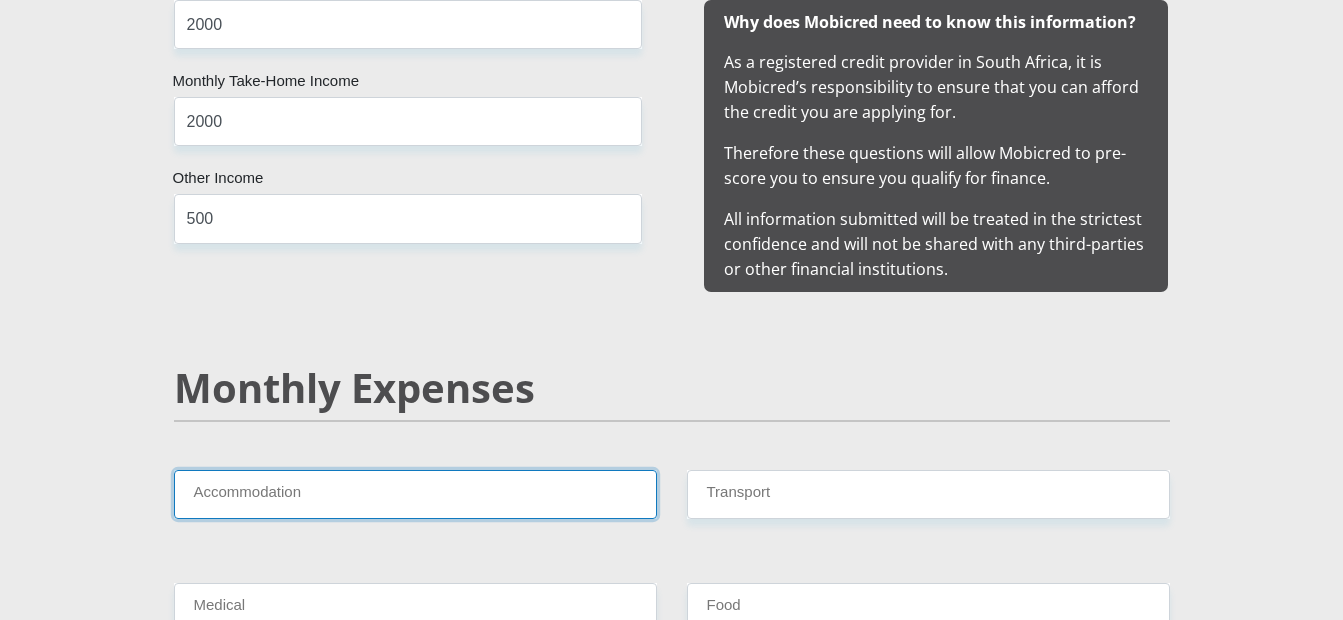 click on "Accommodation" at bounding box center [415, 494] 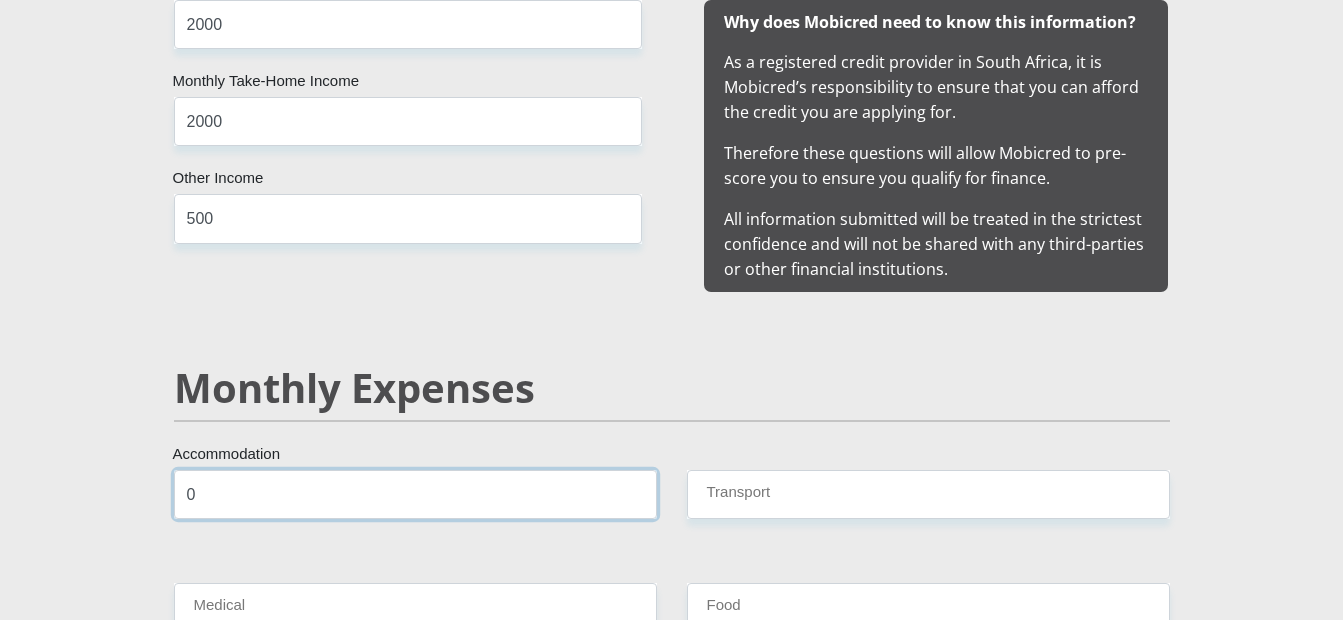 type on "0" 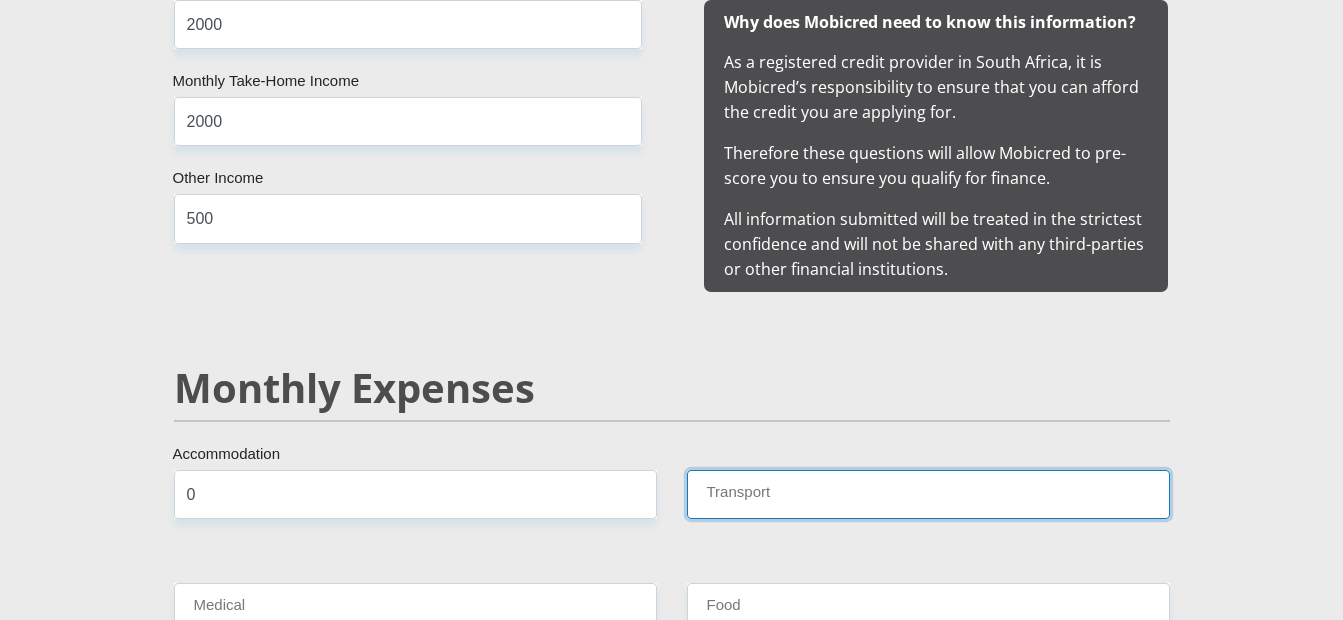 click on "Transport" at bounding box center [928, 494] 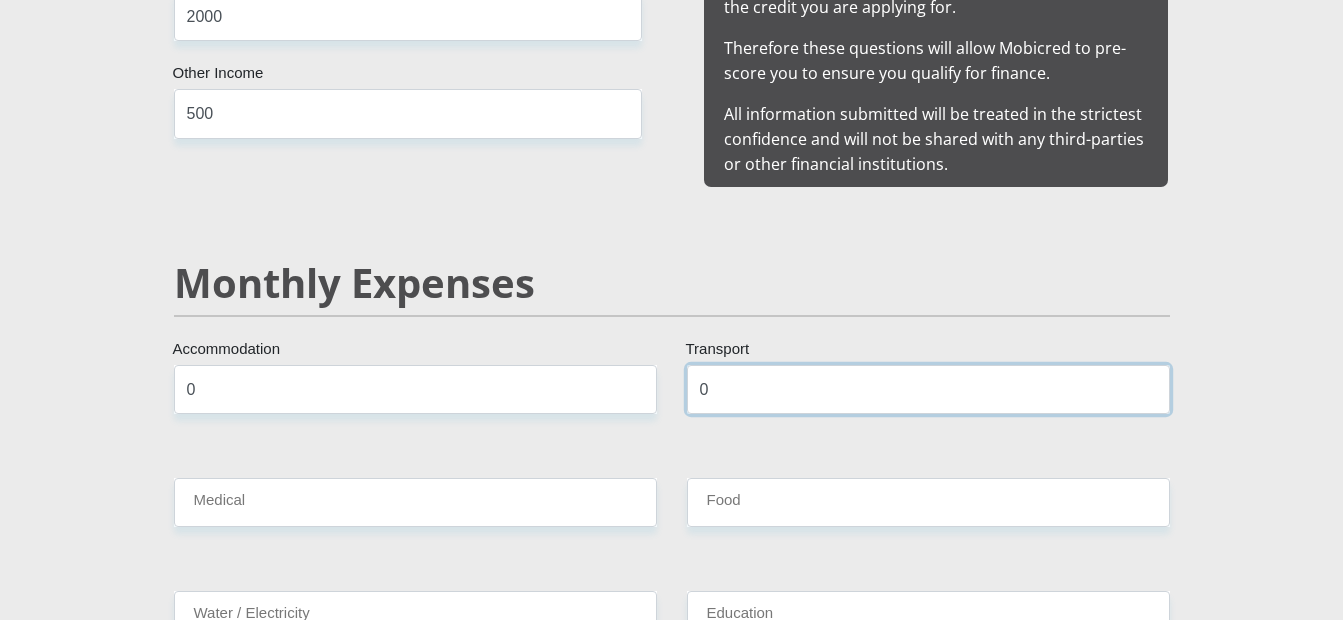 scroll, scrollTop: 2160, scrollLeft: 0, axis: vertical 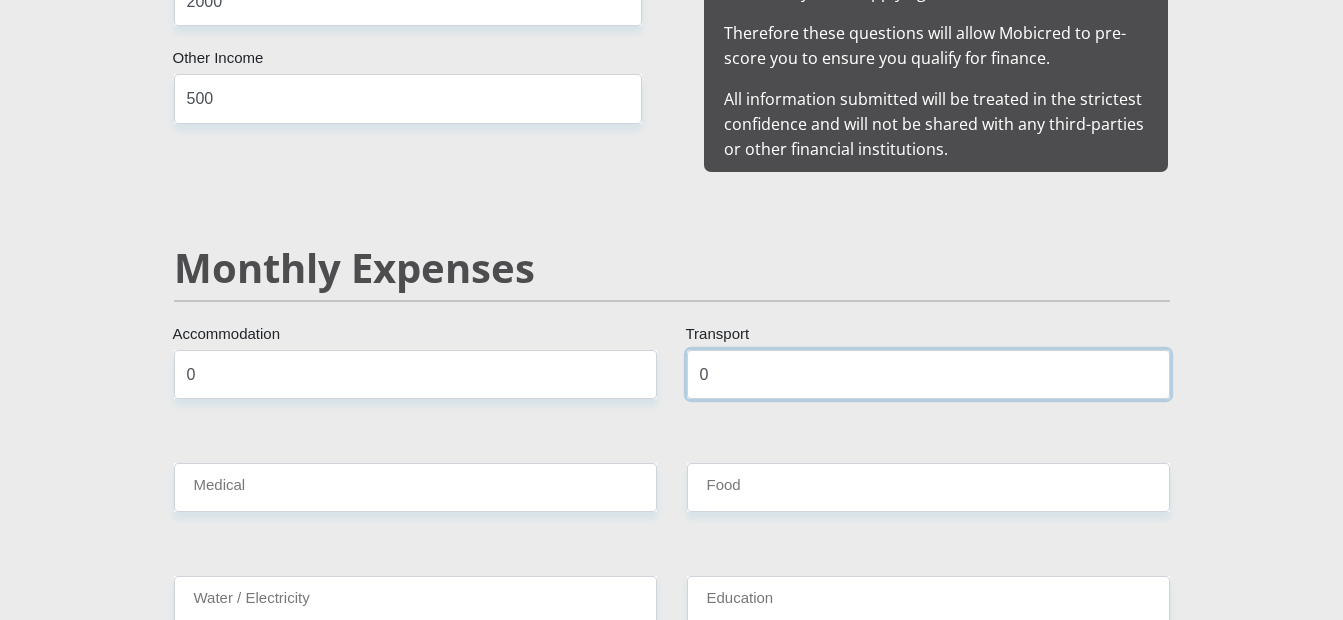 type on "0" 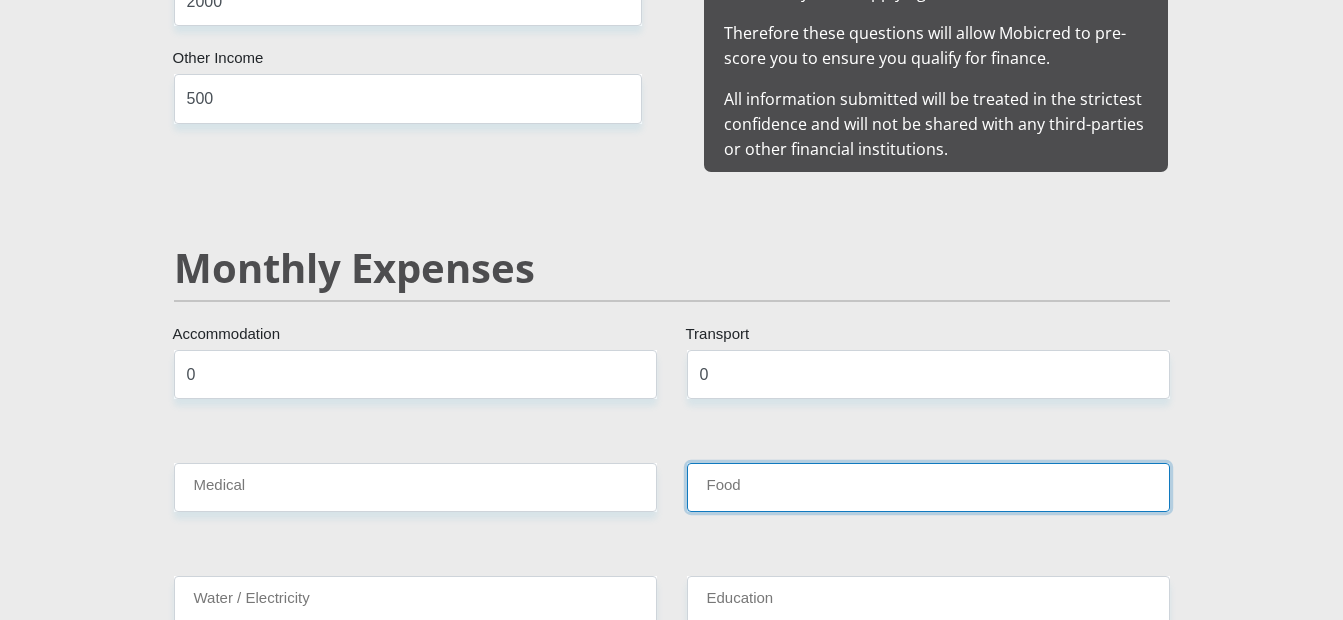 click on "Food" at bounding box center [928, 487] 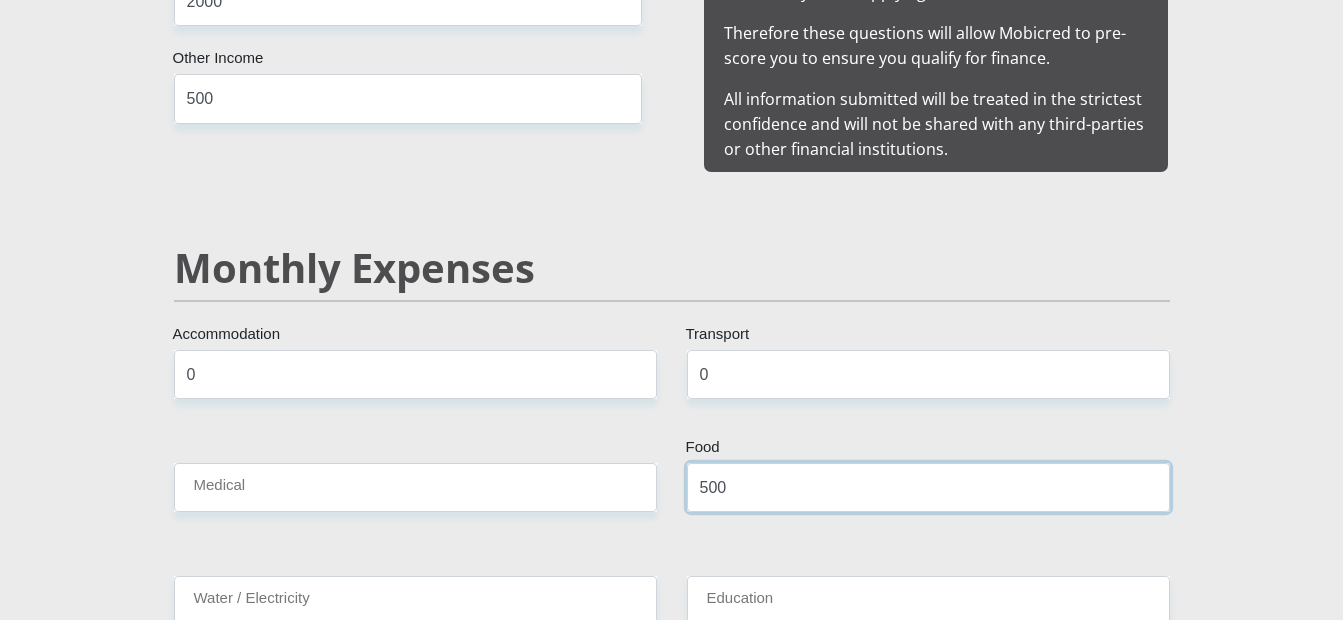 type on "500" 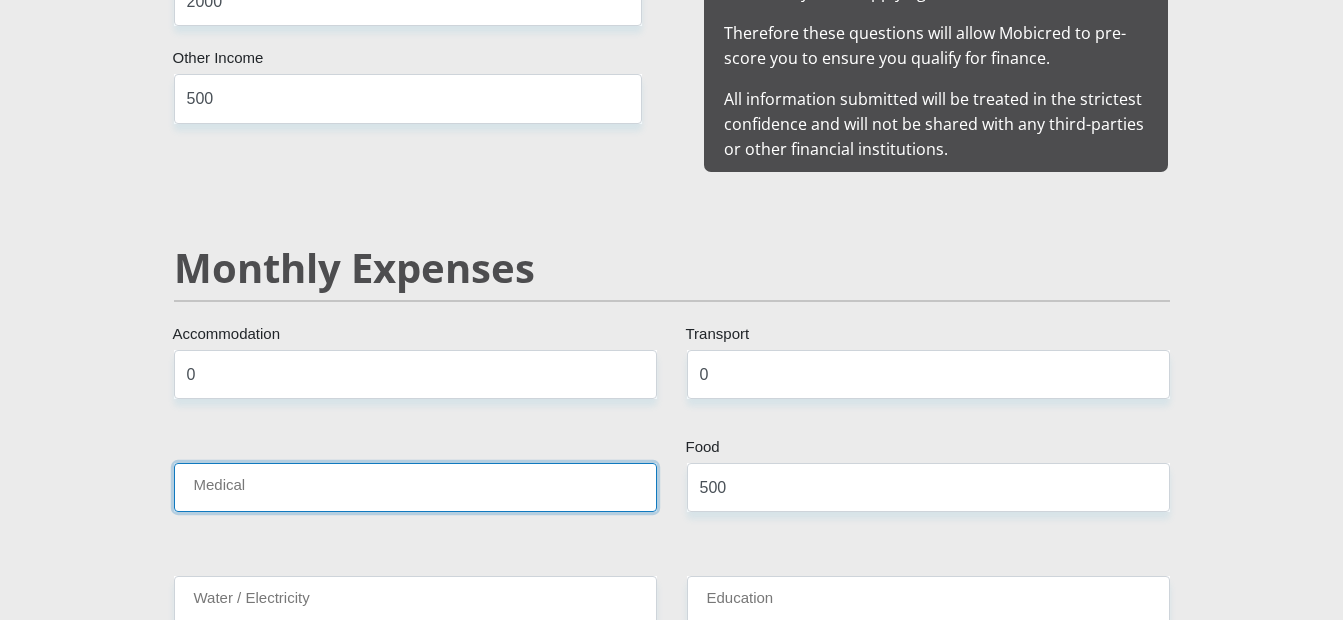 click on "Medical" at bounding box center [415, 487] 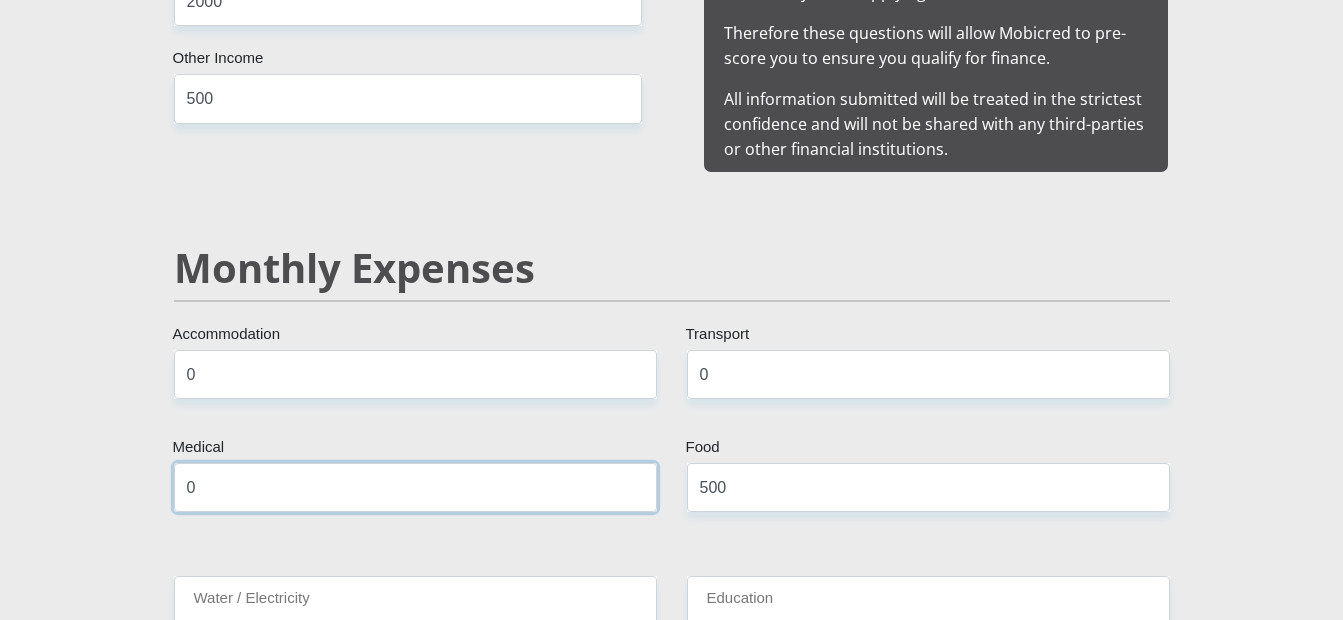 type on "0" 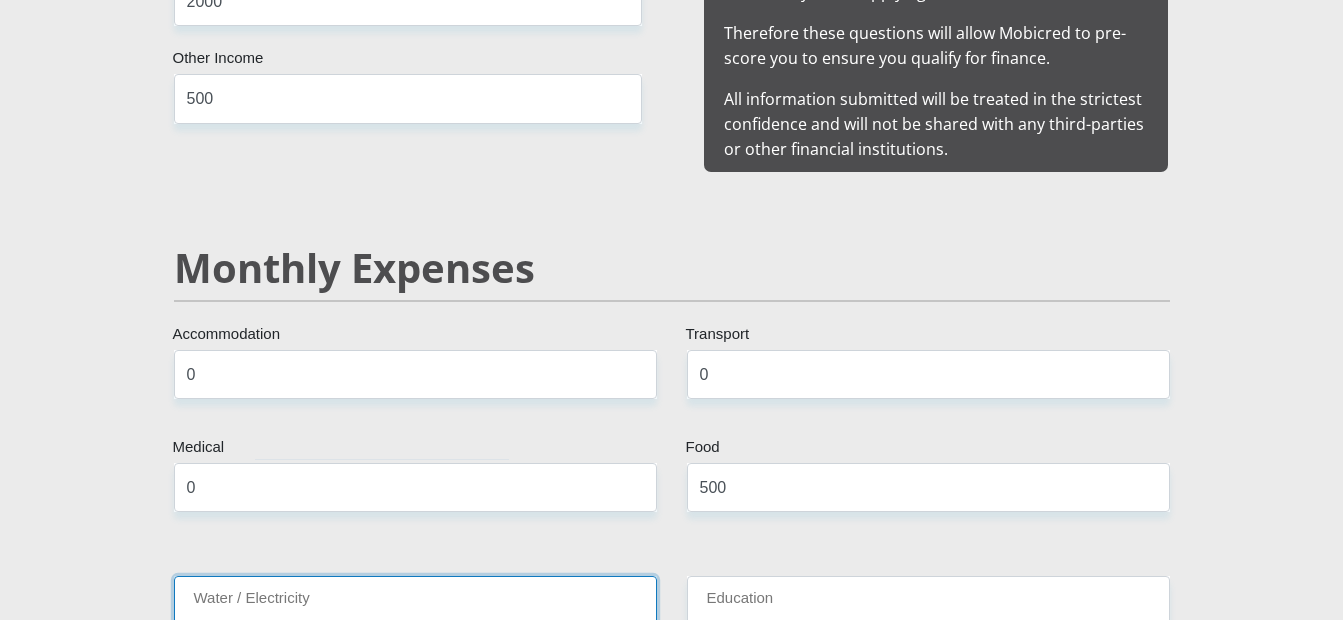 click on "Water / Electricity" at bounding box center [415, 600] 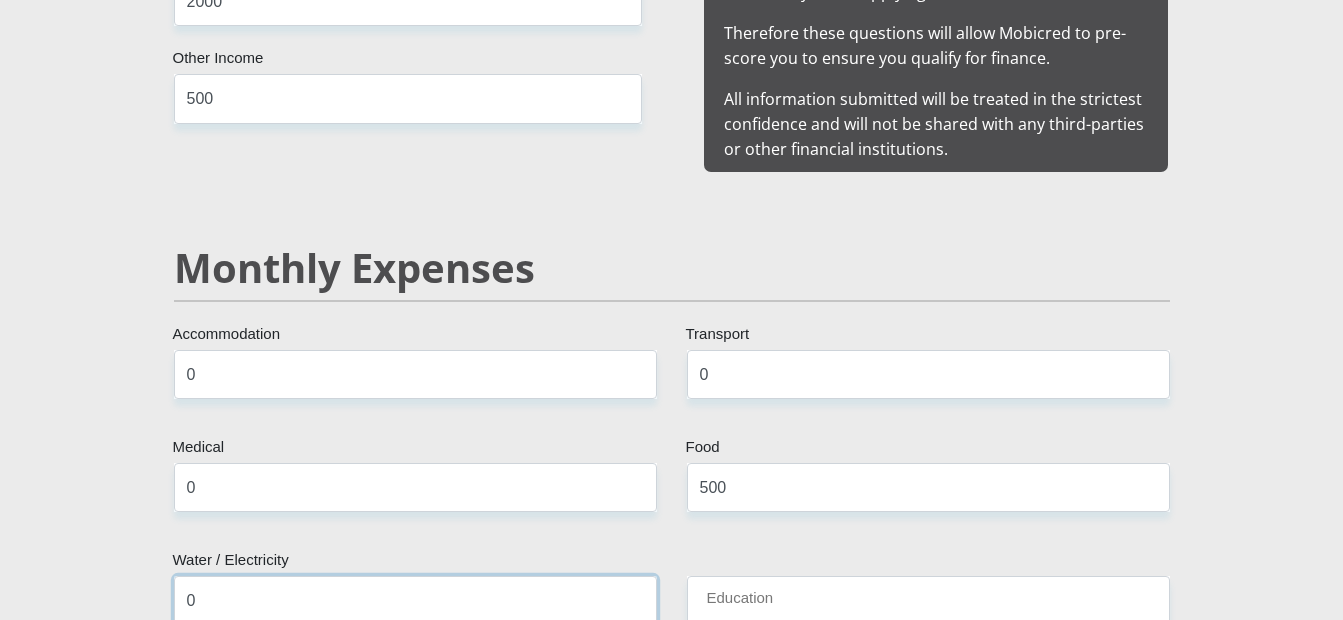 type on "0" 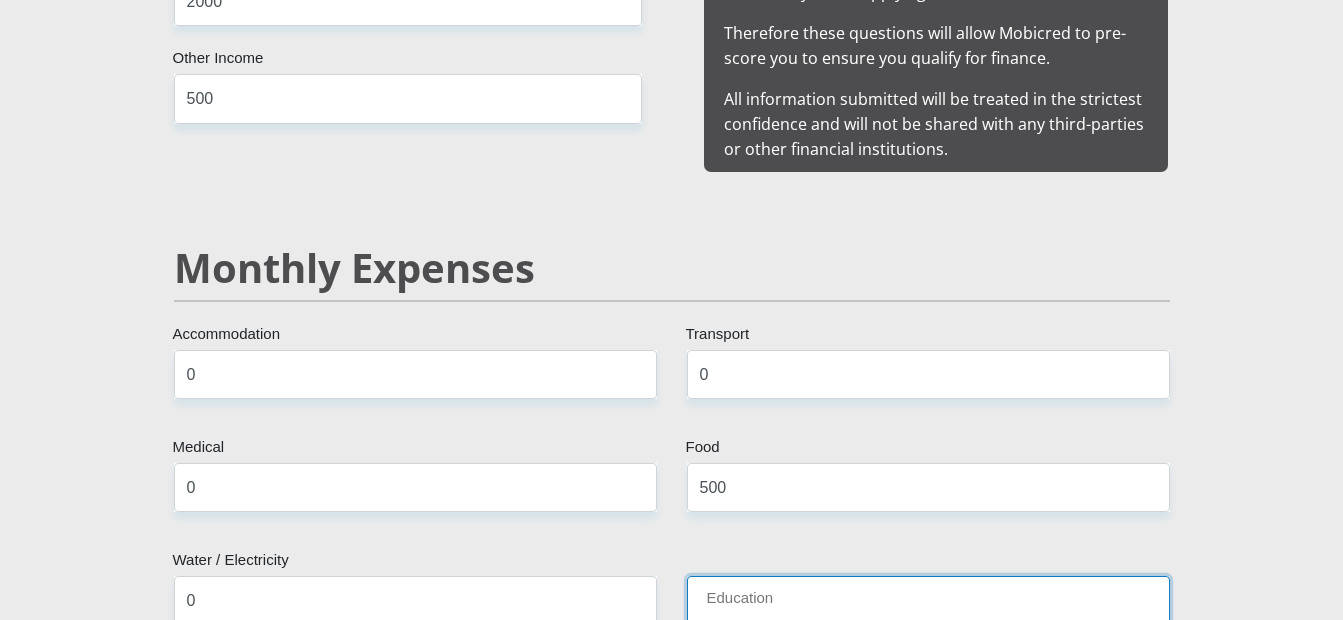 click on "Education" at bounding box center [928, 600] 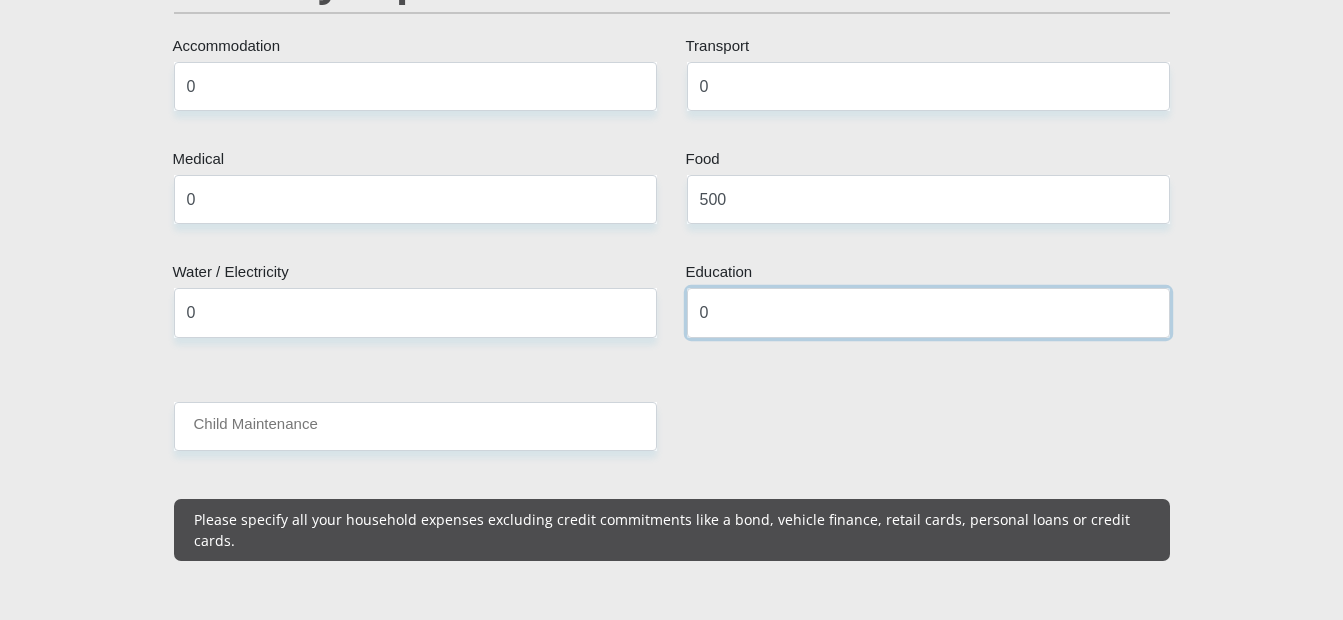 scroll, scrollTop: 2482, scrollLeft: 0, axis: vertical 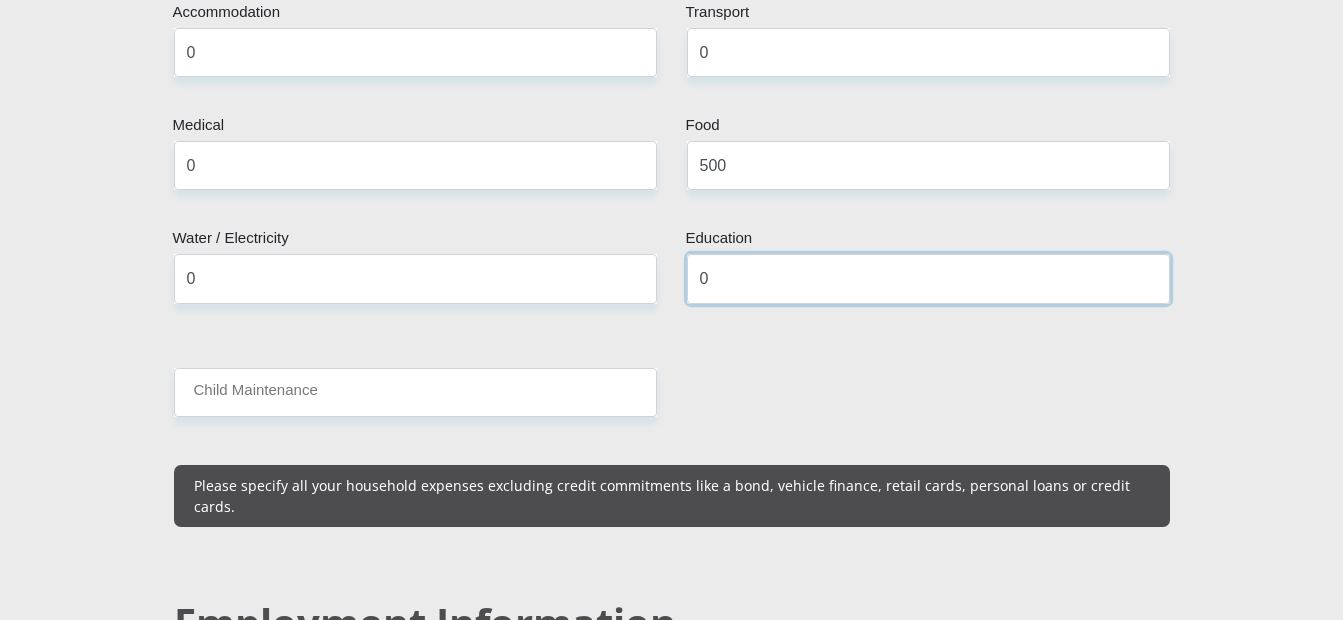 type on "0" 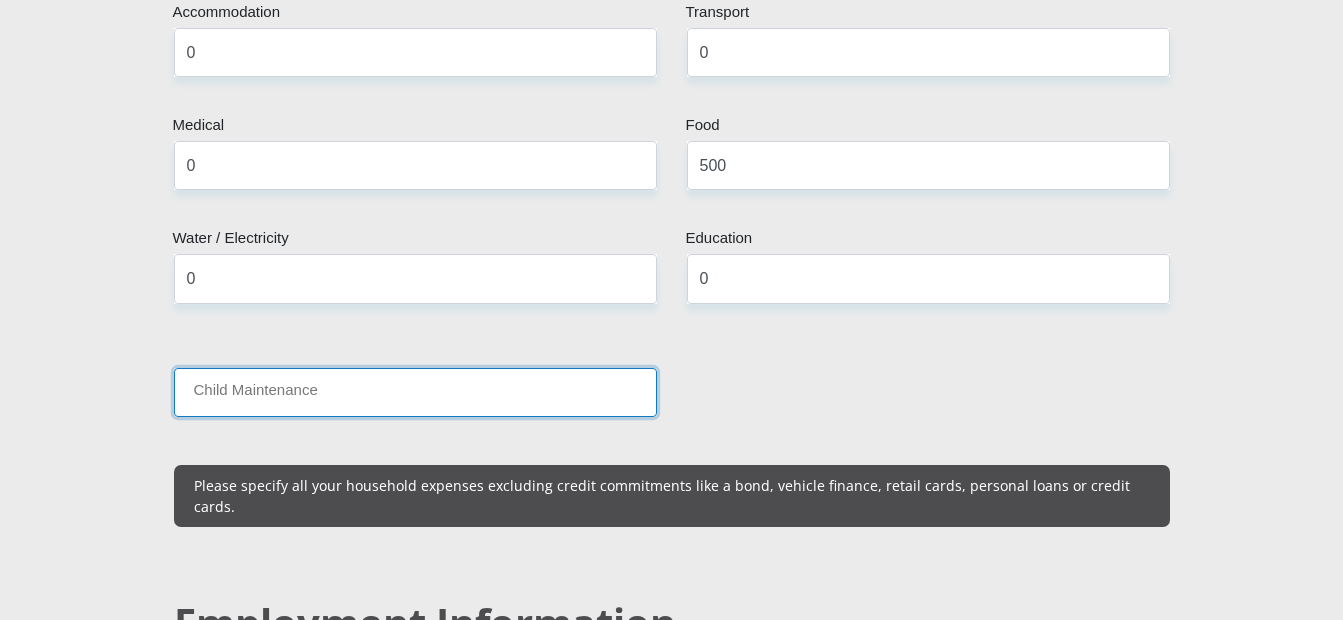 click on "Child Maintenance" at bounding box center [415, 392] 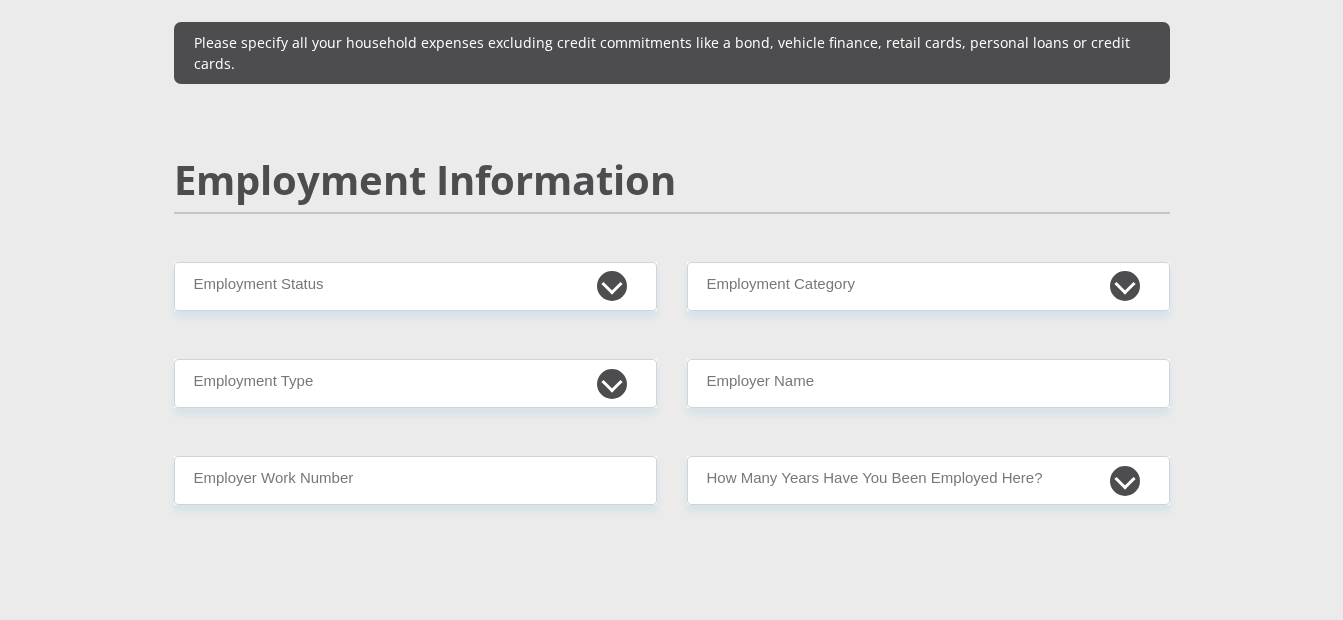 scroll, scrollTop: 2936, scrollLeft: 0, axis: vertical 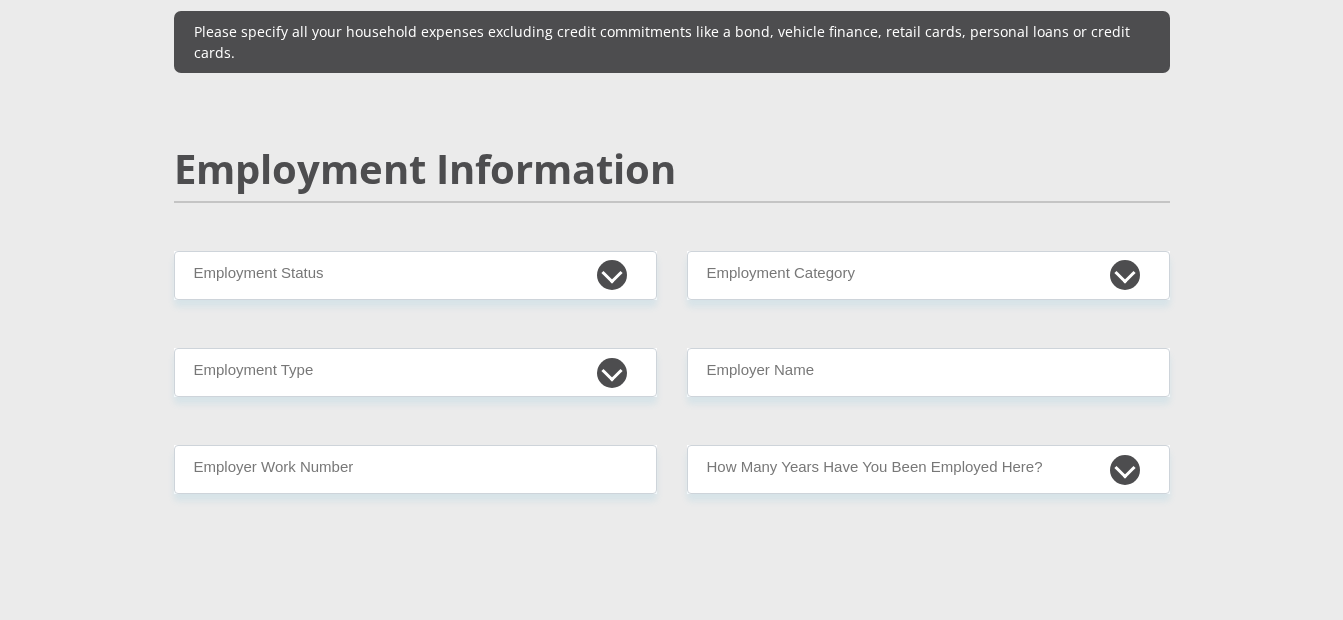 type on "0" 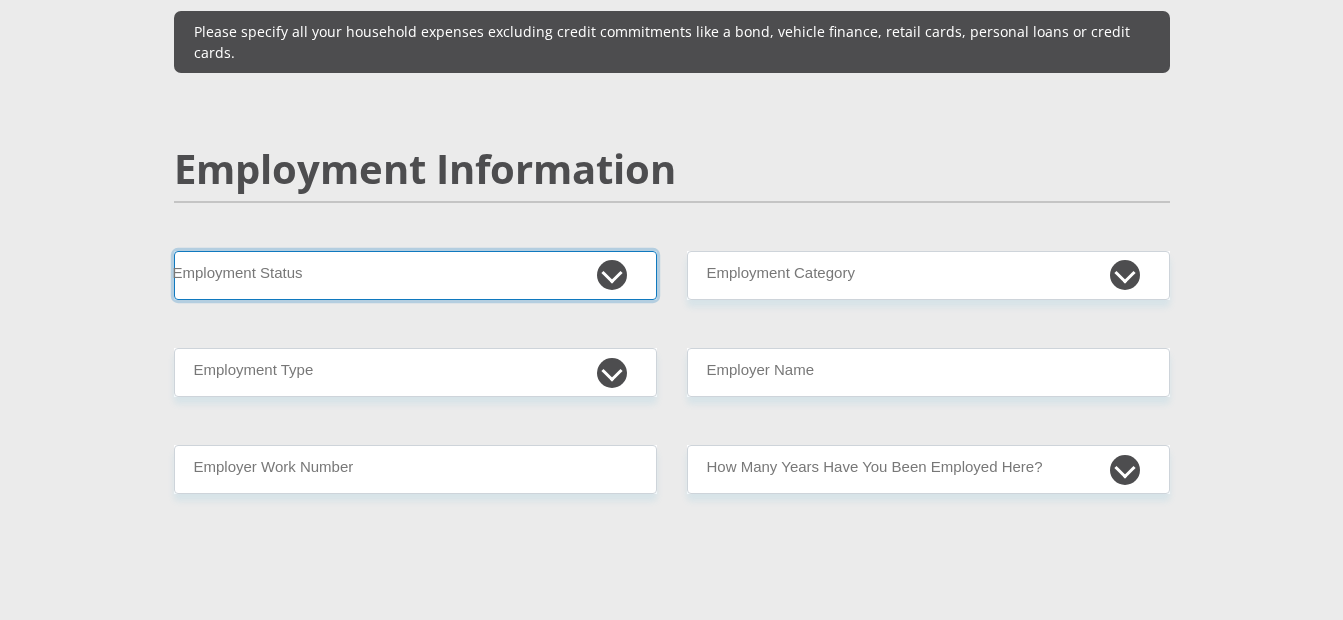 click on "Permanent/Full-time
Part-time/Casual
Contract Worker
Self-Employed
Housewife
Retired
Student
Medically Boarded
Disability
Unemployed" at bounding box center [415, 275] 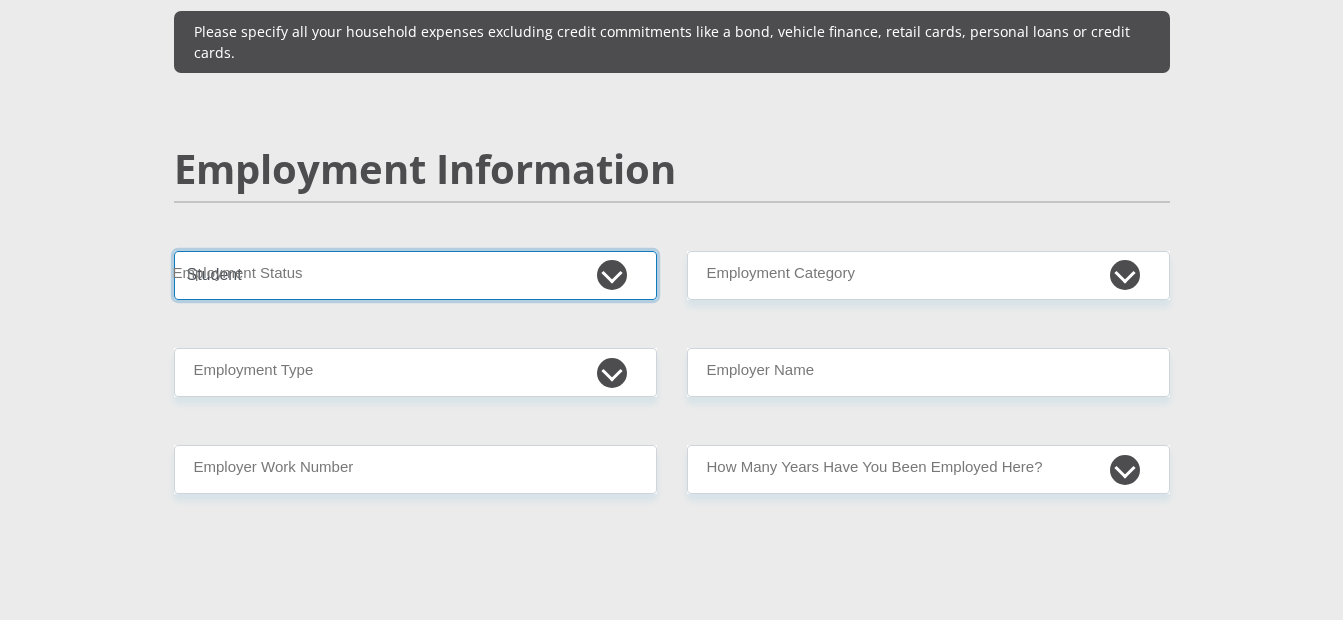 click on "Permanent/Full-time
Part-time/Casual
Contract Worker
Self-Employed
Housewife
Retired
Student
Medically Boarded
Disability
Unemployed" at bounding box center (415, 275) 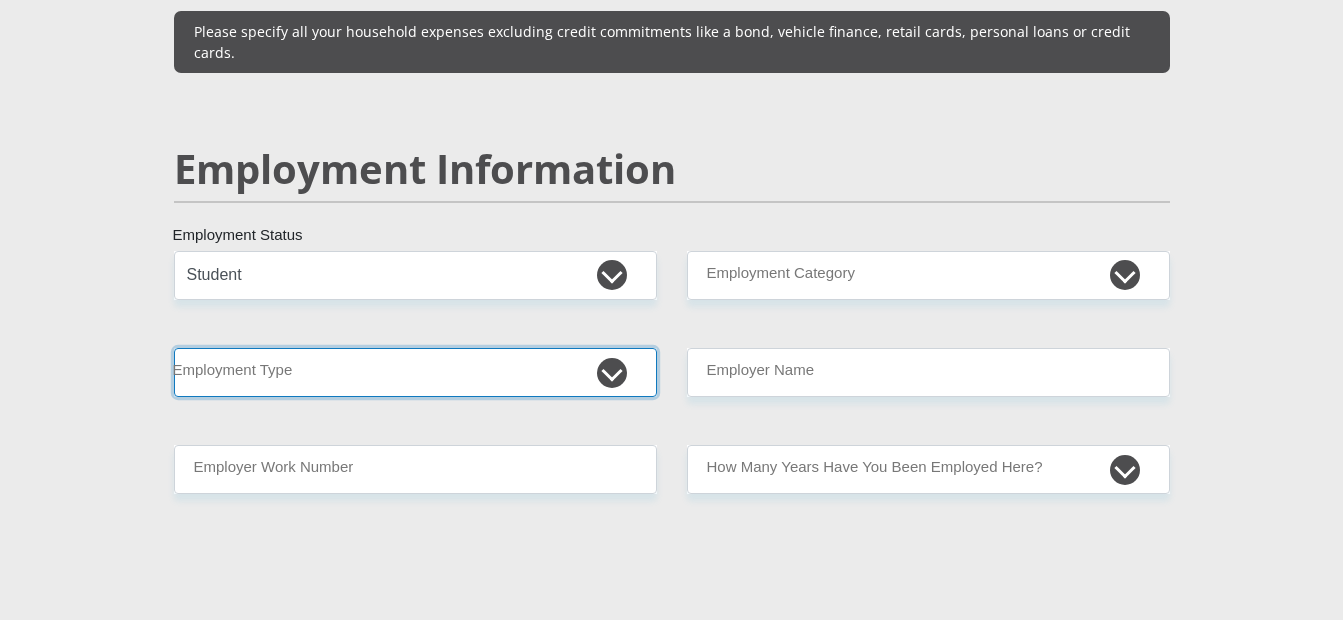 click on "College/Lecturer
Craft Seller
Creative
Driver
Executive
Farmer
Forces - Non Commissioned
Forces - Officer
Hawker
Housewife
Labourer
Licenced Professional
Manager
Miner
Non Licenced Professional
Office Staff/Clerk
Outside Worker
Pensioner
Permanent Teacher
Production/Manufacturing
Sales
Self-Employed
Semi-Professional Worker
Service Industry  Social Worker  Student" at bounding box center [415, 372] 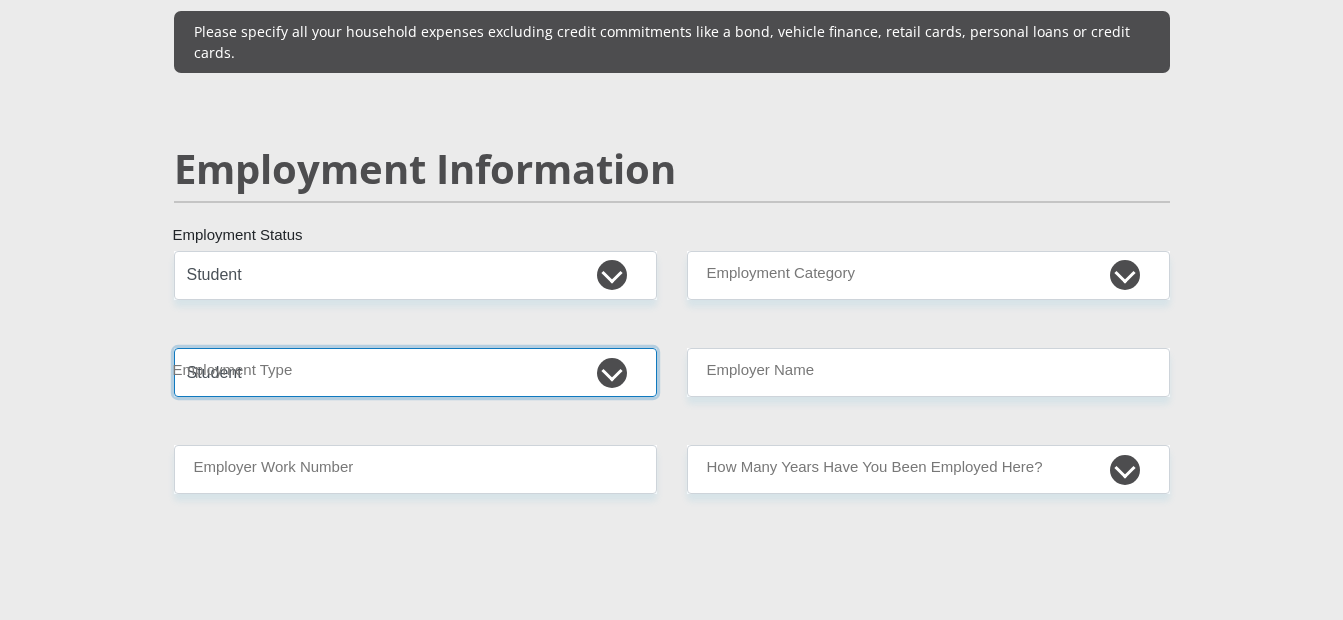 click on "College/Lecturer
Craft Seller
Creative
Driver
Executive
Farmer
Forces - Non Commissioned
Forces - Officer
Hawker
Housewife
Labourer
Licenced Professional
Manager
Miner
Non Licenced Professional
Office Staff/Clerk
Outside Worker
Pensioner
Permanent Teacher
Production/Manufacturing
Sales
Self-Employed
Semi-Professional Worker
Service Industry  Social Worker  Student" at bounding box center (415, 372) 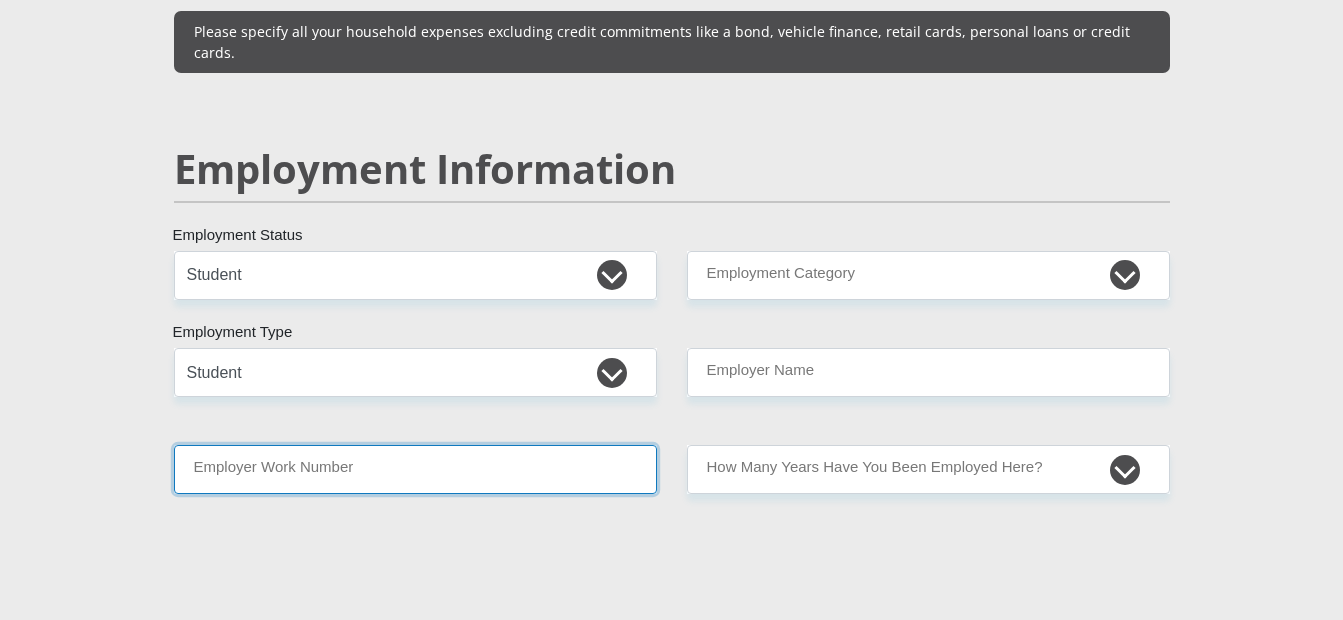 click on "Employer Work Number" at bounding box center [415, 469] 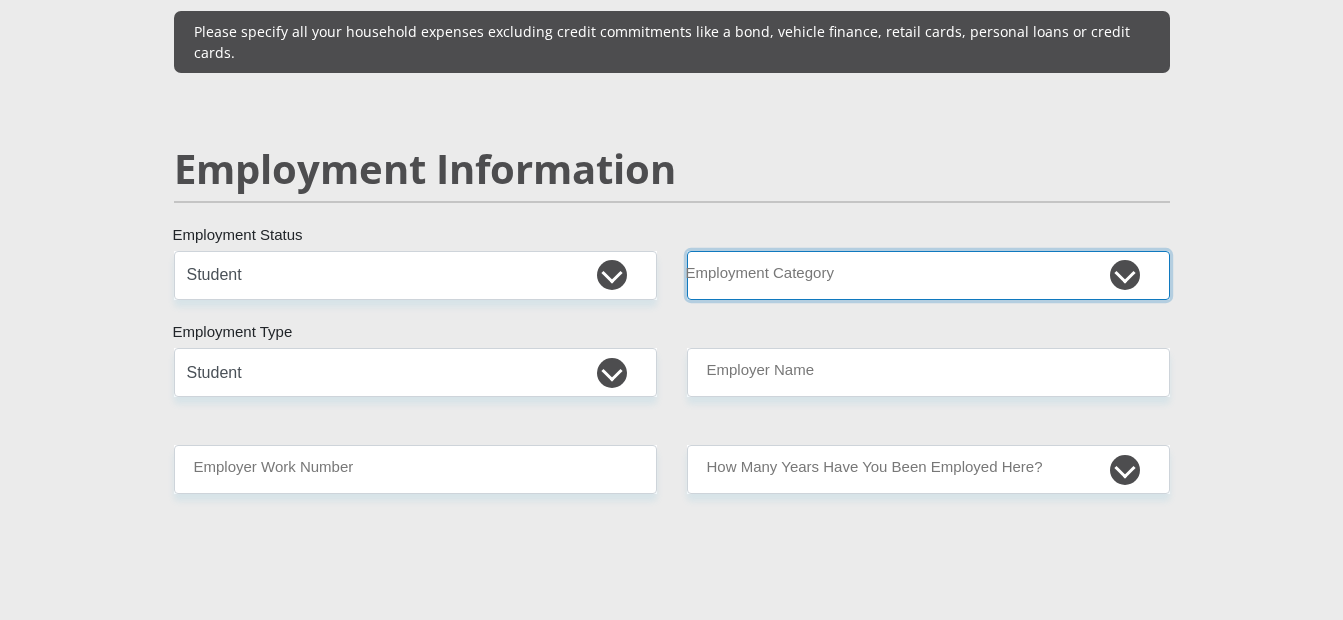 click on "AGRICULTURE
ALCOHOL & TOBACCO
CONSTRUCTION MATERIALS
METALLURGY
EQUIPMENT FOR RENEWABLE ENERGY
SPECIALIZED CONTRACTORS
CAR
GAMING (INCL. INTERNET
OTHER WHOLESALE
UNLICENSED PHARMACEUTICALS
CURRENCY EXCHANGE HOUSES
OTHER FINANCIAL INSTITUTIONS & INSURANCE
REAL ESTATE AGENTS
OIL & GAS
OTHER MATERIALS (E.G. IRON ORE)
PRECIOUS STONES & PRECIOUS METALS
POLITICAL ORGANIZATIONS
RELIGIOUS ORGANIZATIONS(NOT SECTS)
ACTI. HAVING BUSINESS DEAL WITH PUBLIC ADMINISTRATION
LAUNDROMATS" at bounding box center [928, 275] 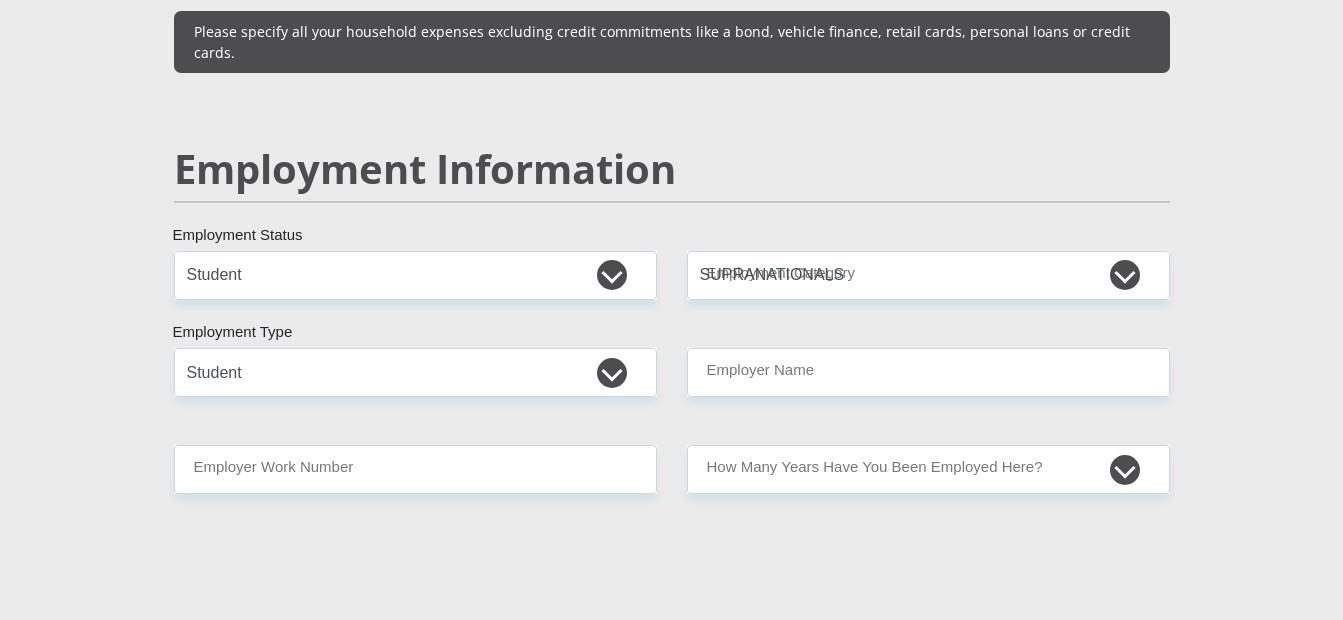 click on "Mr
Ms
Mrs
Dr
Other
Title
First Name
Surname
South African ID Number
Please input valid ID number
South Africa
Afghanistan
Aland Islands
Albania
Algeria
America Samoa
American Virgin Islands
Andorra
Angola
Anguilla
Antarctica
Antigua and Barbuda
Argentina" at bounding box center (672, 242) 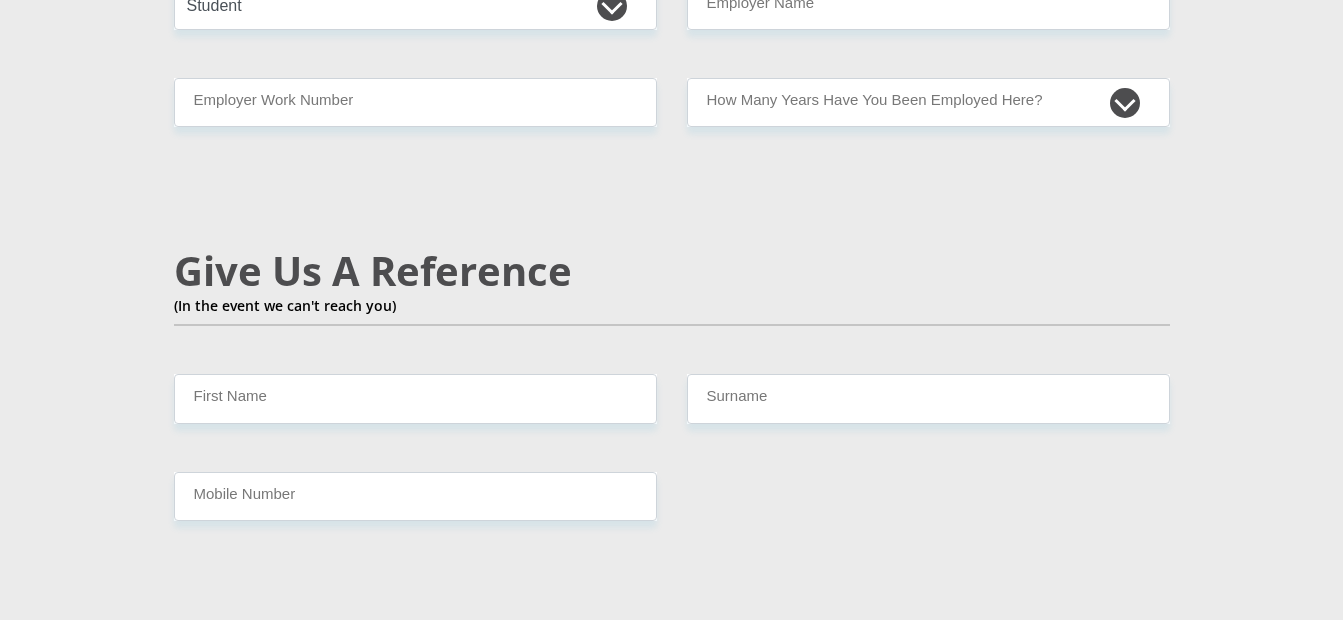scroll, scrollTop: 3336, scrollLeft: 0, axis: vertical 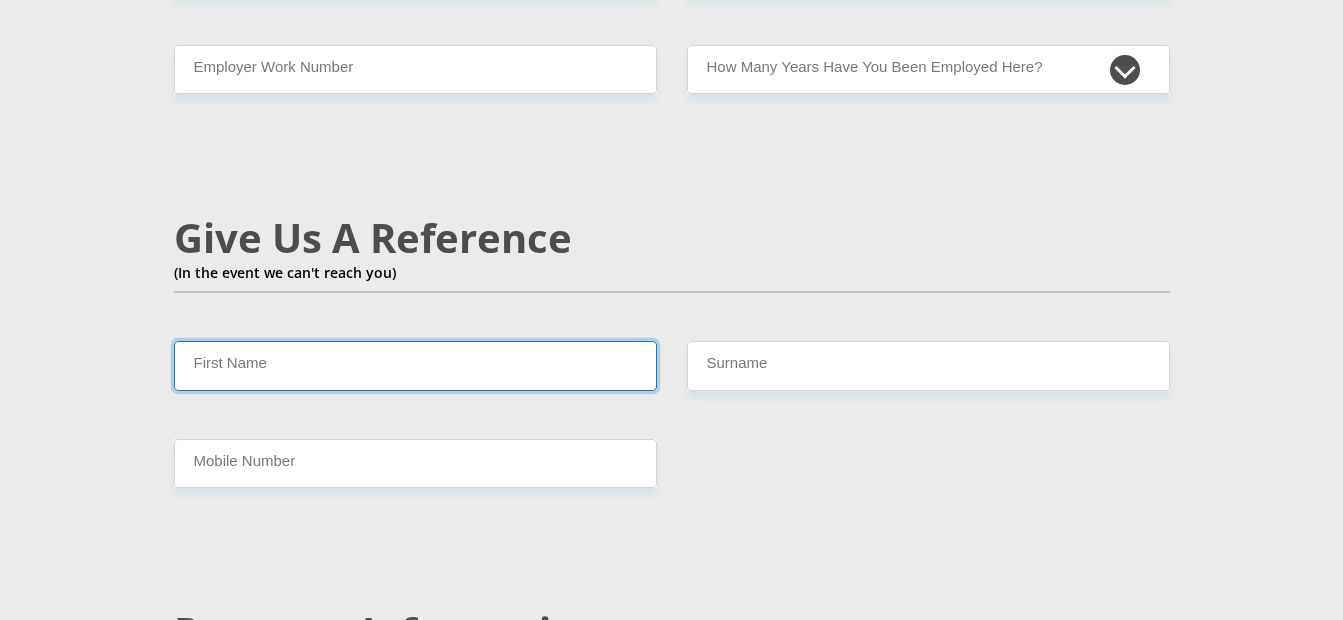 click on "First Name" at bounding box center [415, 365] 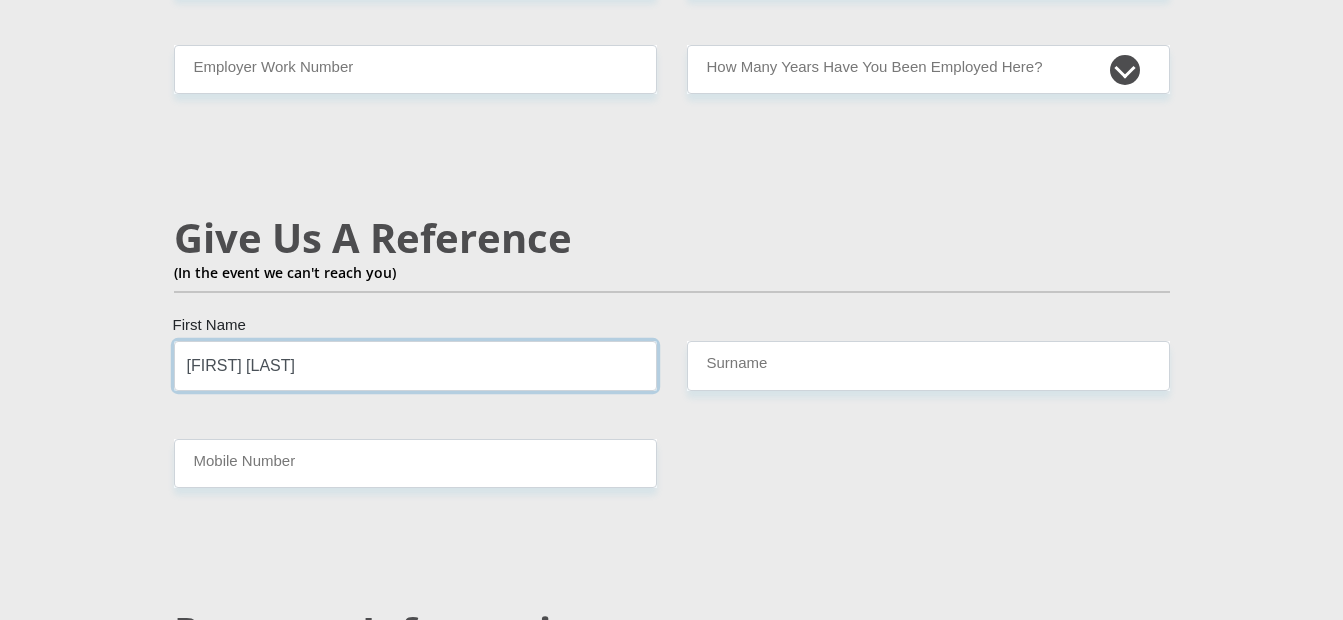 type on "[FIRST] [LAST]" 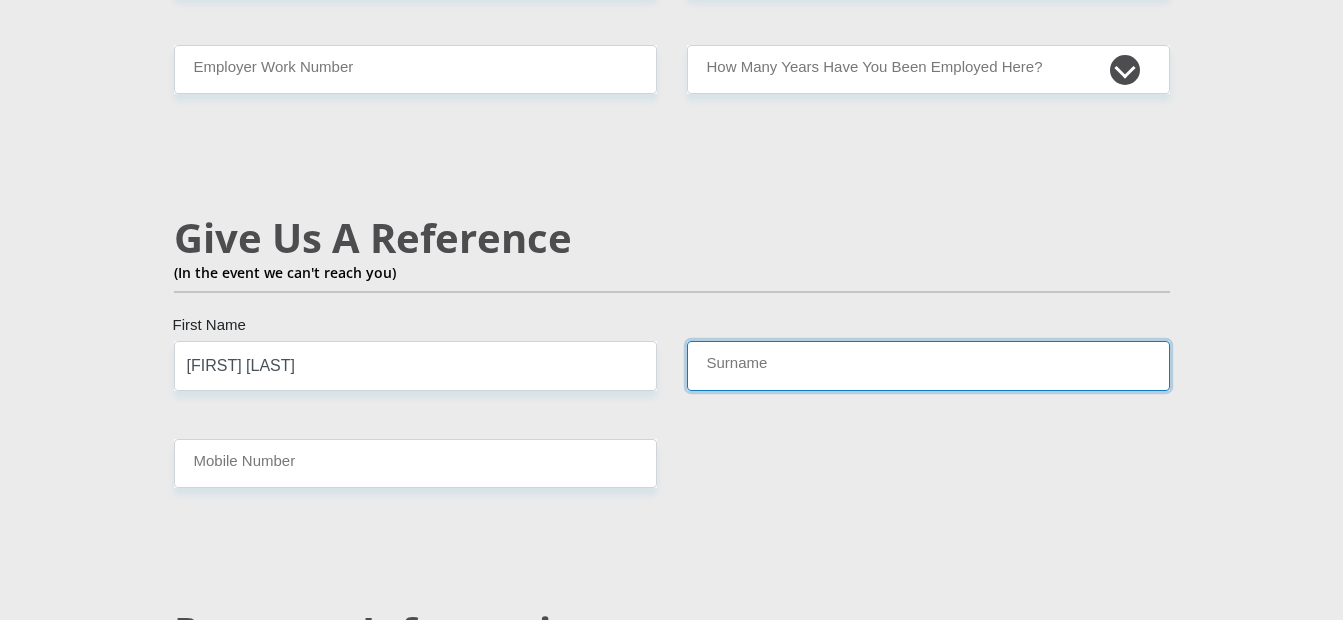 click on "Surname" at bounding box center (928, 365) 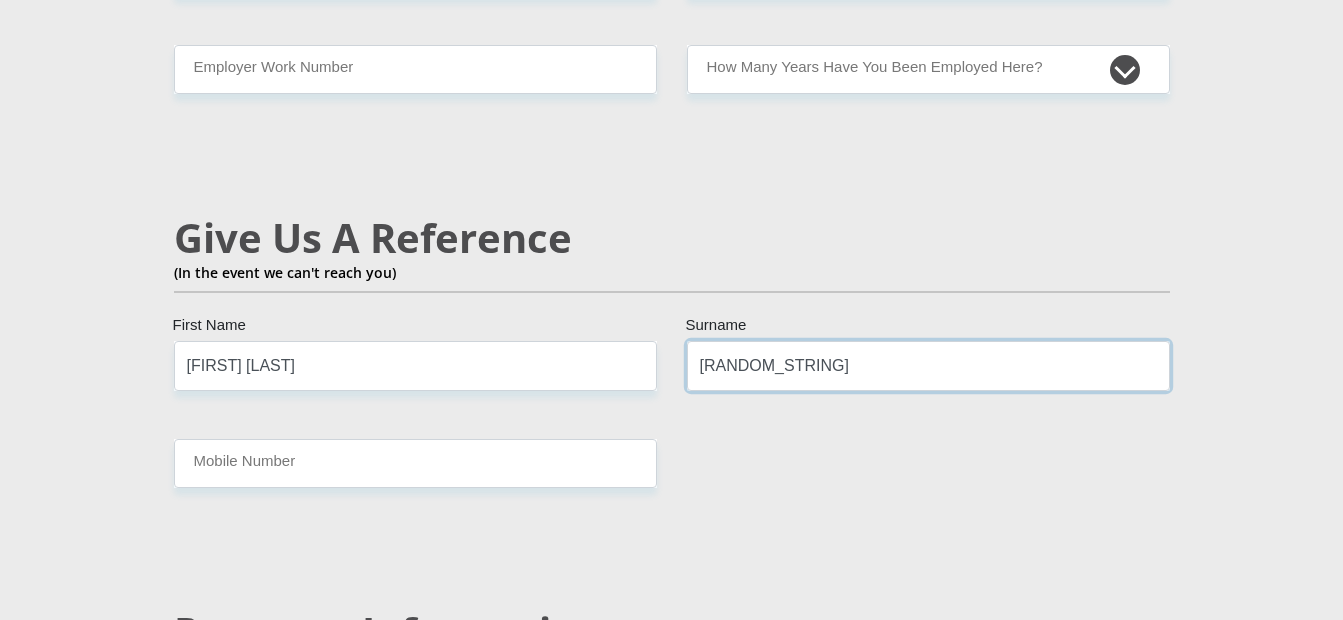 type on "[RANDOM_STRING]" 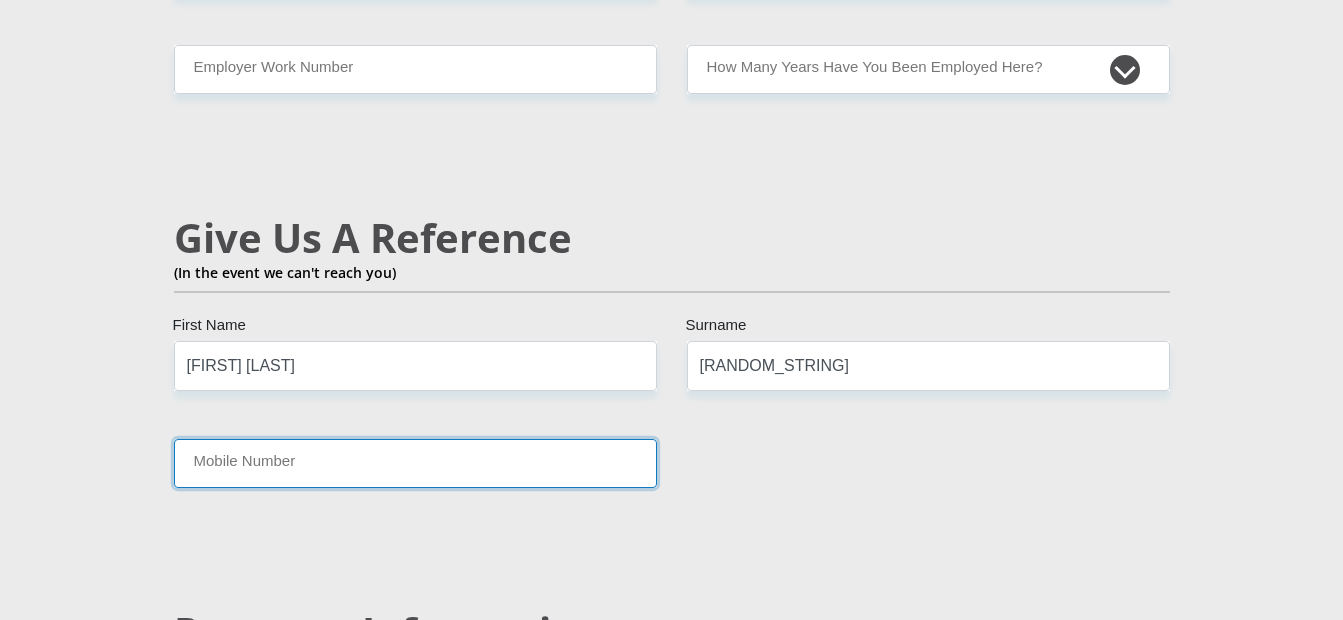 click on "Mobile Number" at bounding box center (415, 463) 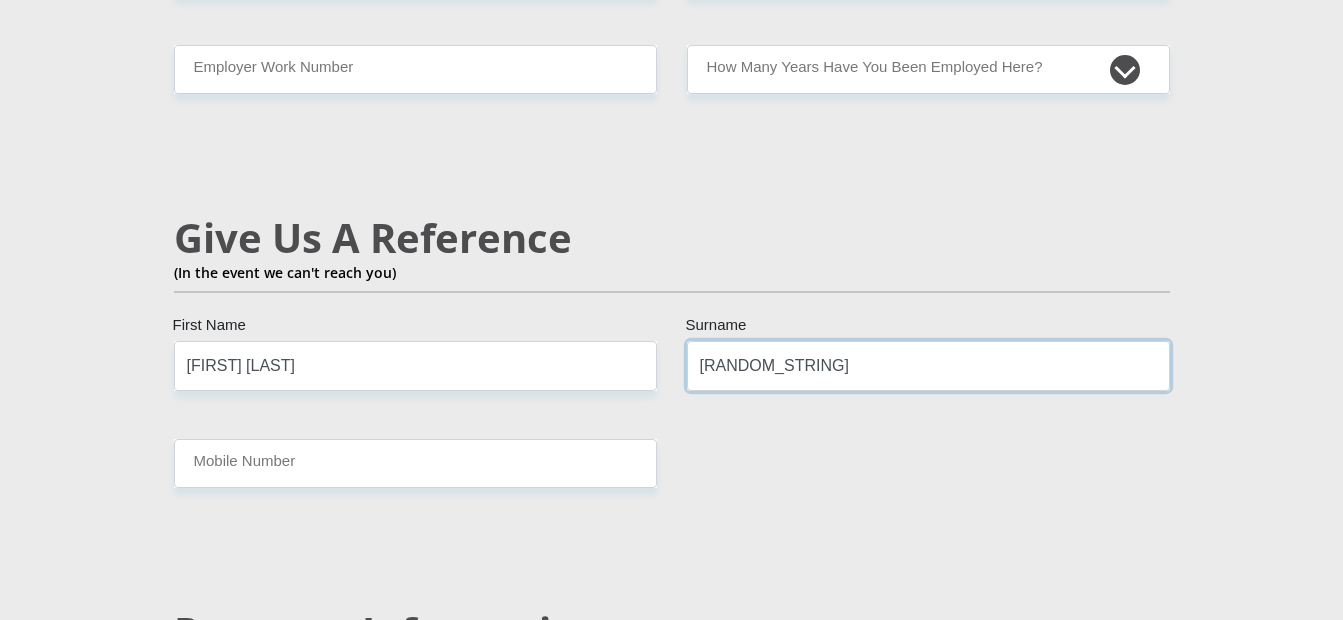 click on "[RANDOM_STRING]" at bounding box center (928, 365) 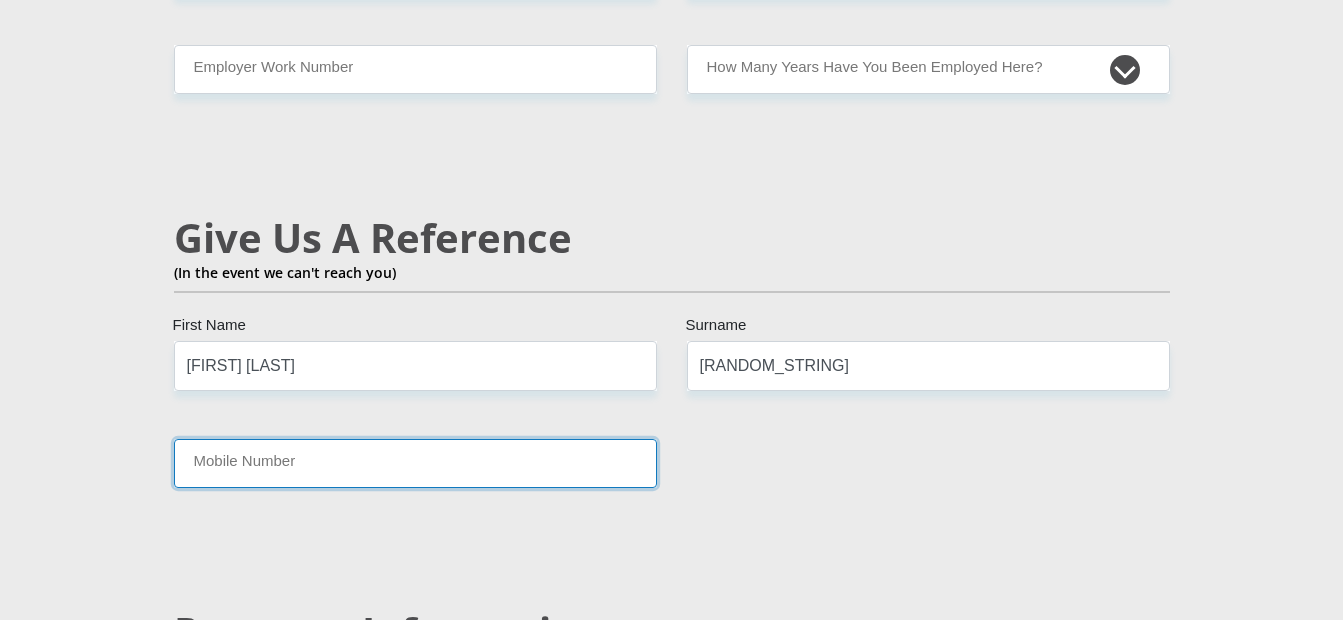 click on "Mobile Number" at bounding box center (415, 463) 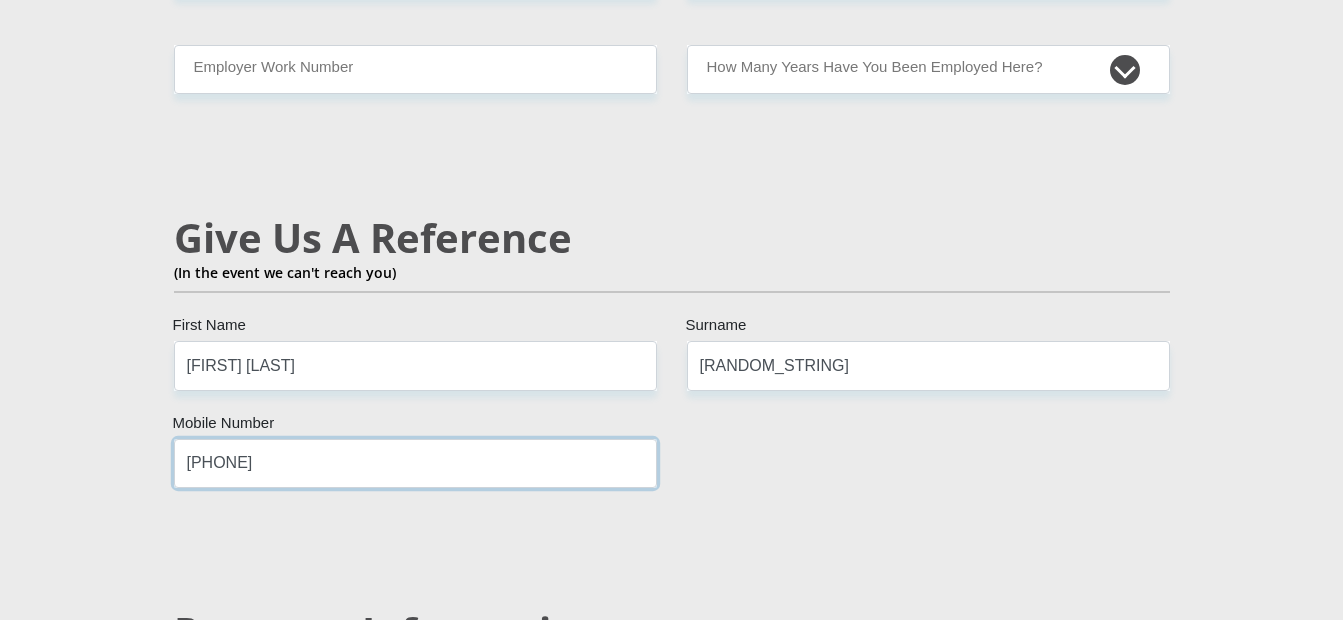 type on "[PHONE]" 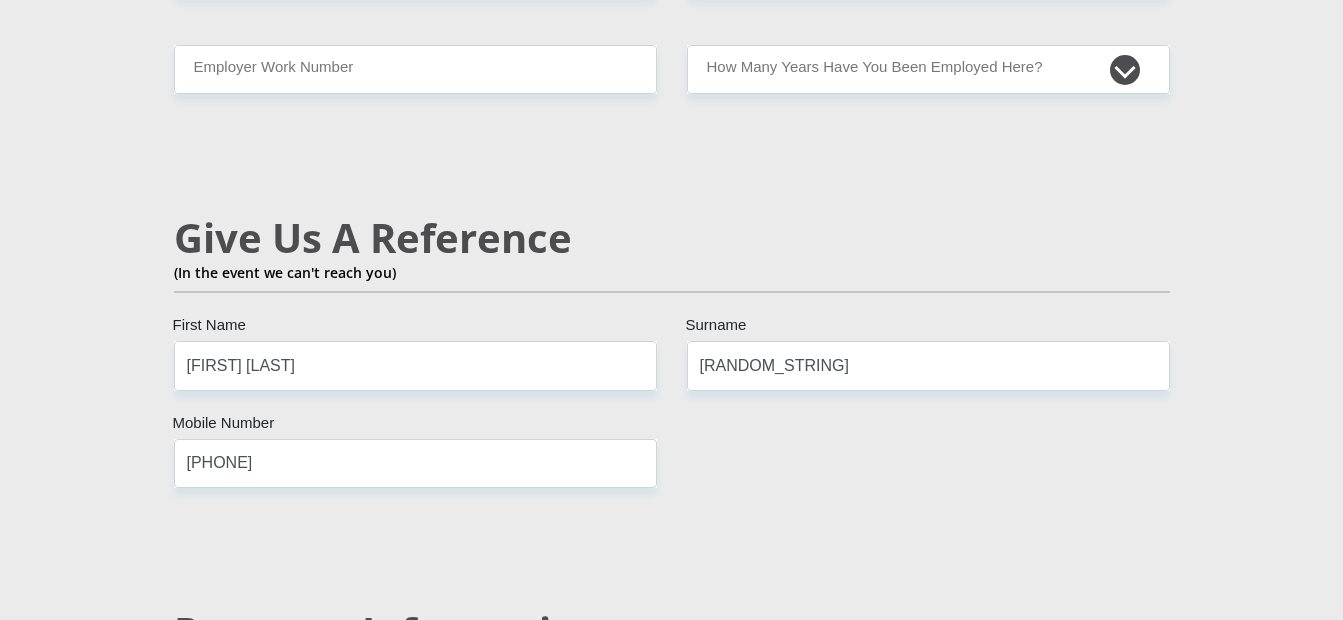 click on "Mr
Ms
Mrs
Dr
Other
Title
First Name
Surname
South African ID Number
Please input valid ID number
South Africa
Afghanistan
Aland Islands
Albania
Algeria
America Samoa
American Virgin Islands
Andorra
Angola
Anguilla
Antarctica
Antigua and Barbuda
Argentina" at bounding box center [672, -158] 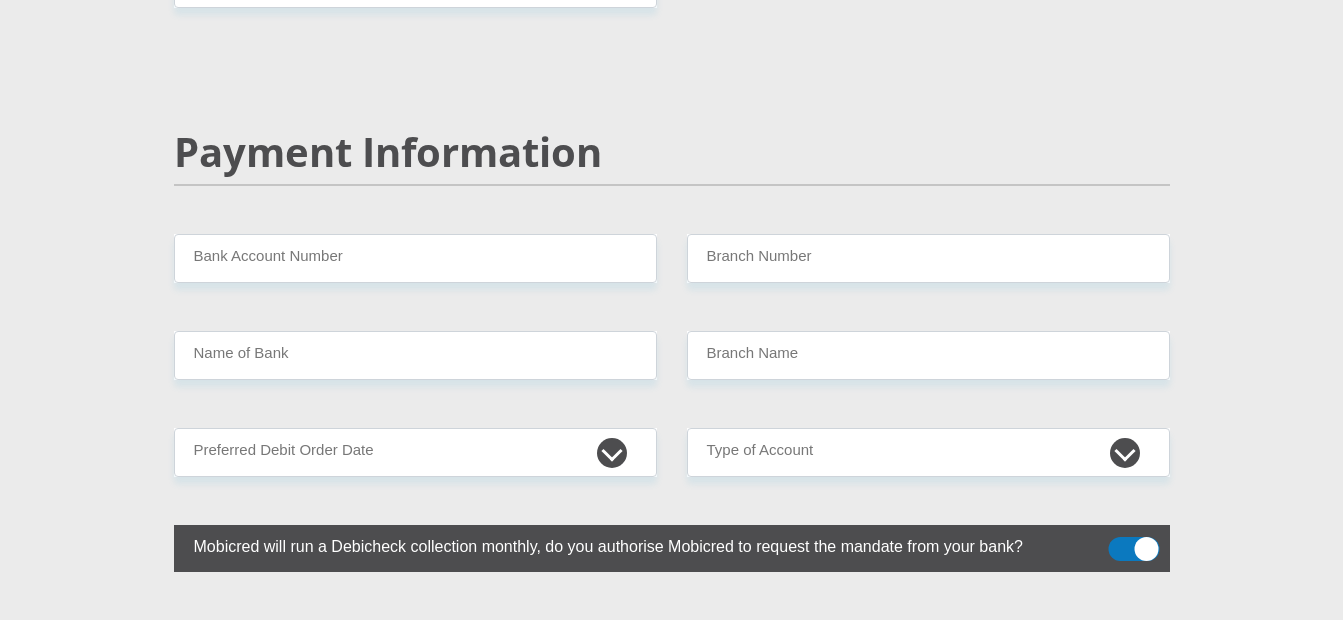 scroll, scrollTop: 3856, scrollLeft: 0, axis: vertical 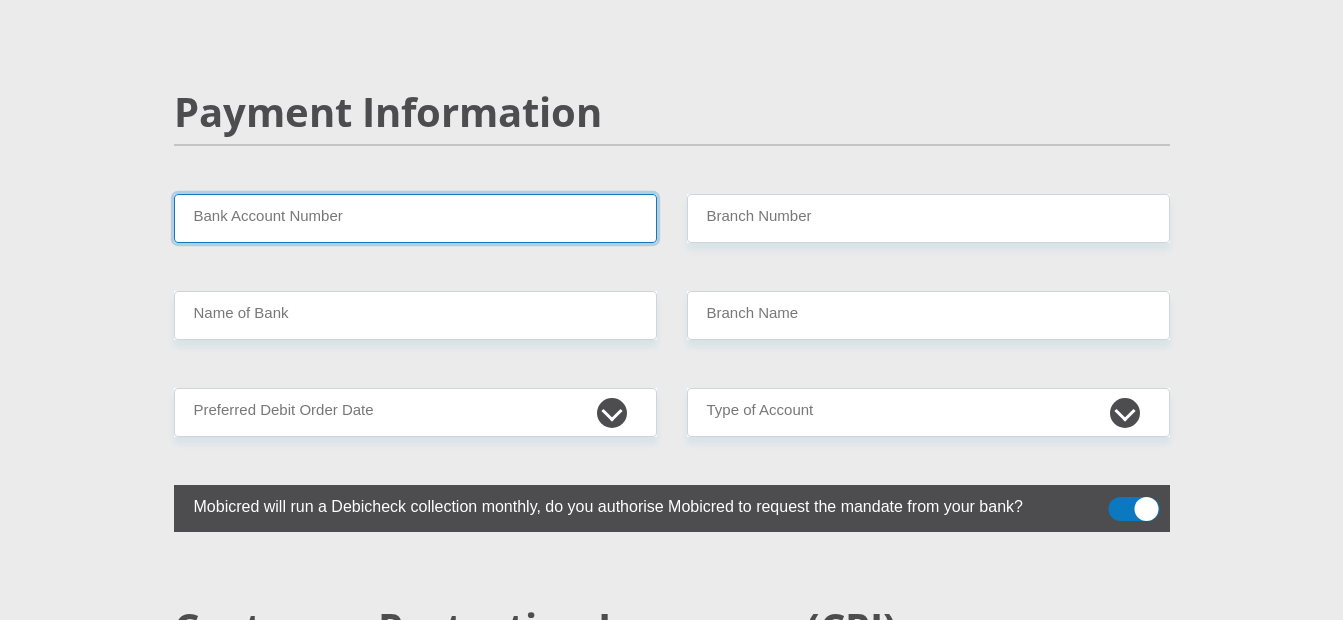 click on "Bank Account Number" at bounding box center (415, 218) 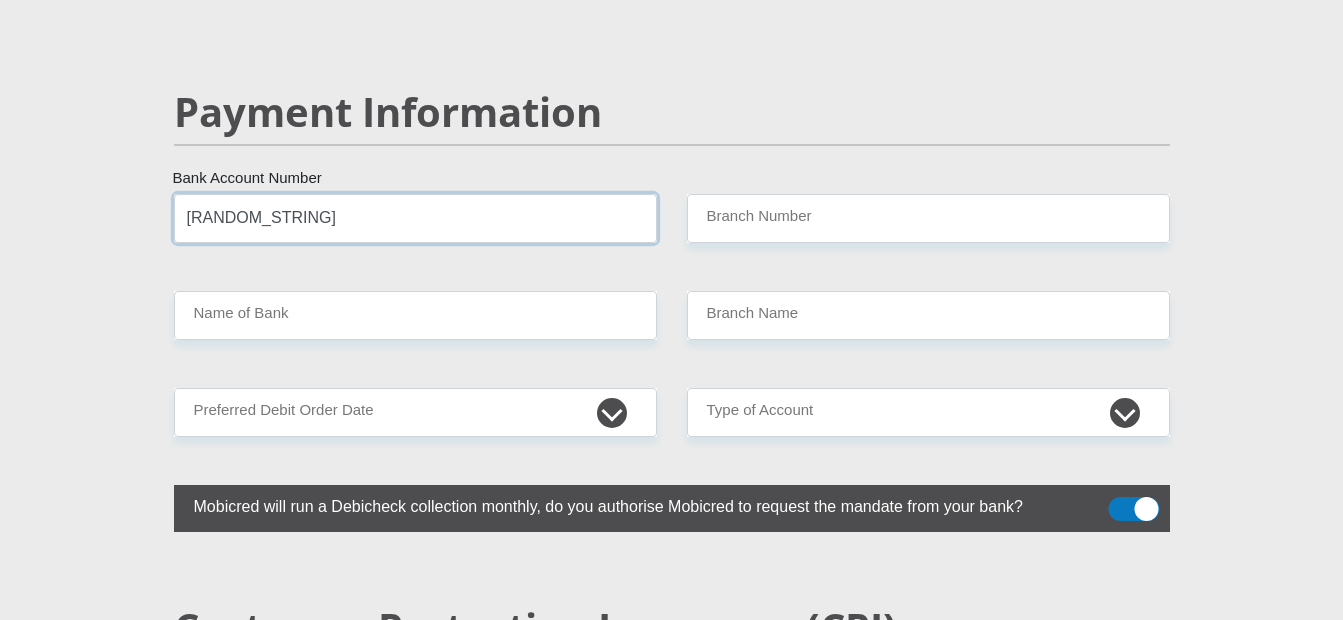 type on "[RANDOM_STRING]" 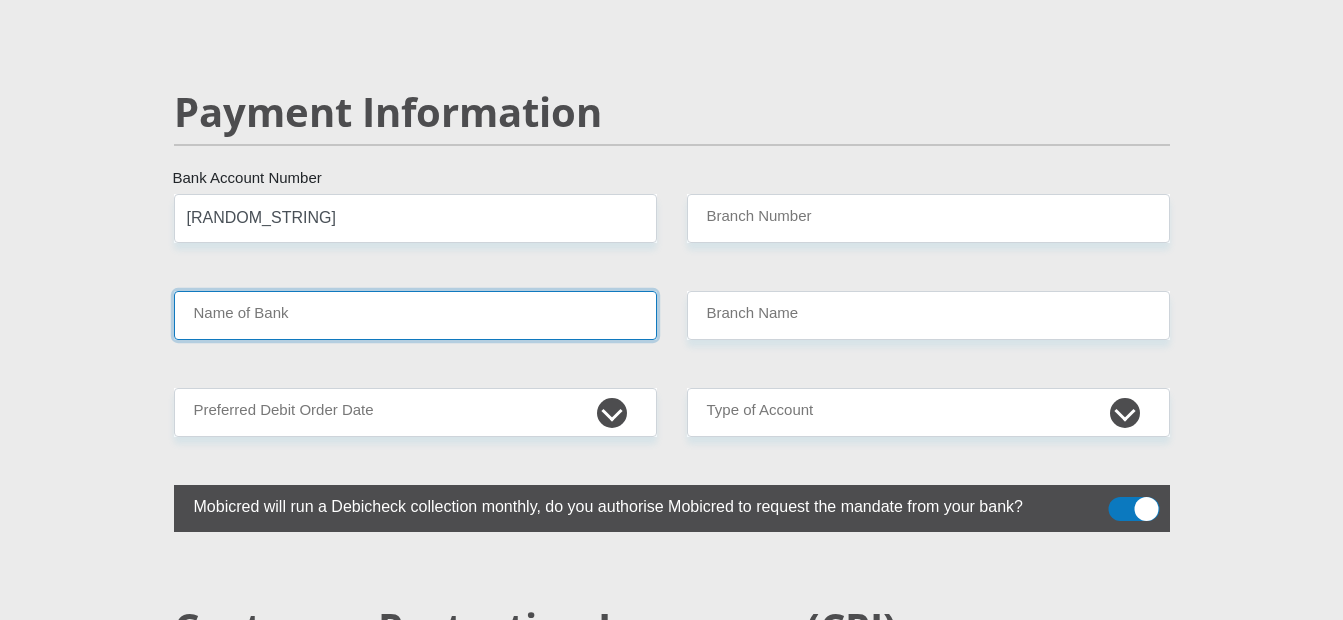 click on "Name of Bank" at bounding box center (415, 315) 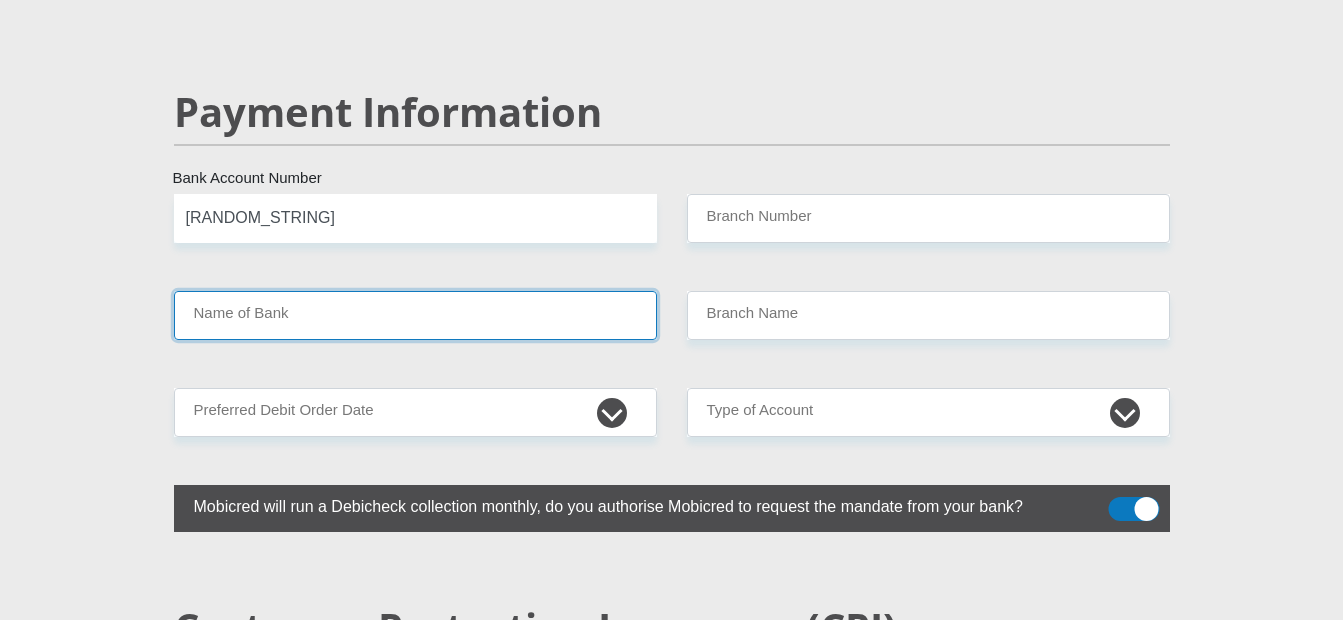 click on "Name of Bank" at bounding box center (415, 315) 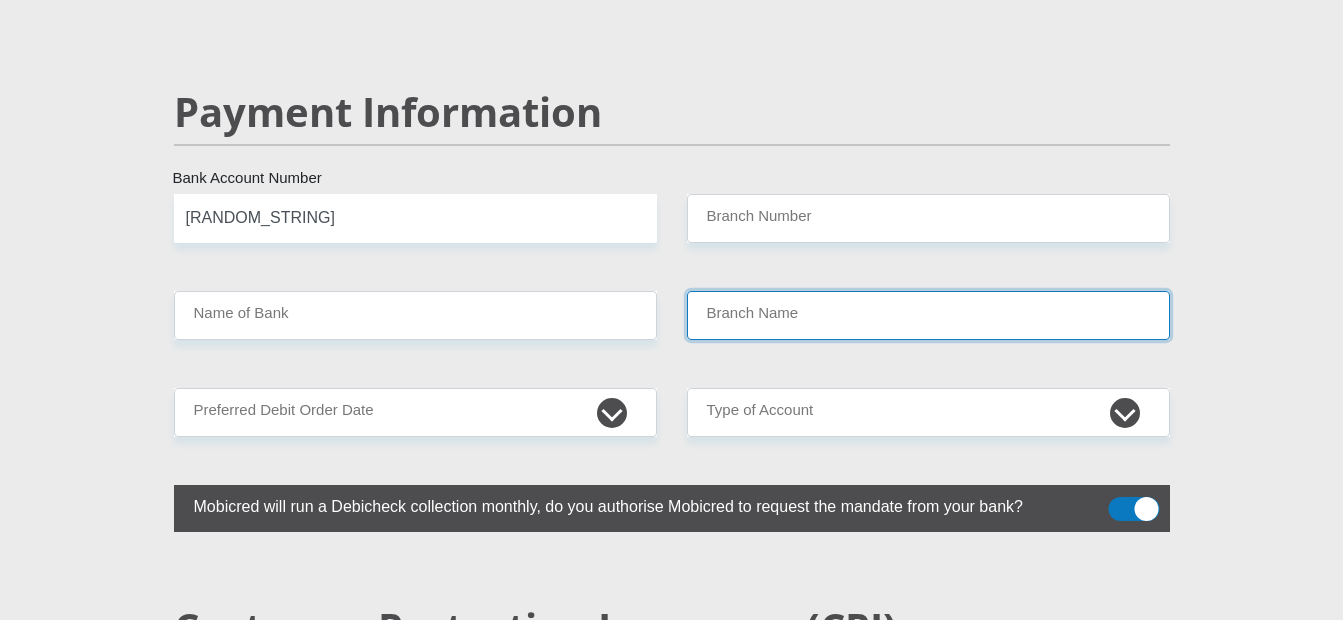 click on "Branch Name" at bounding box center (928, 315) 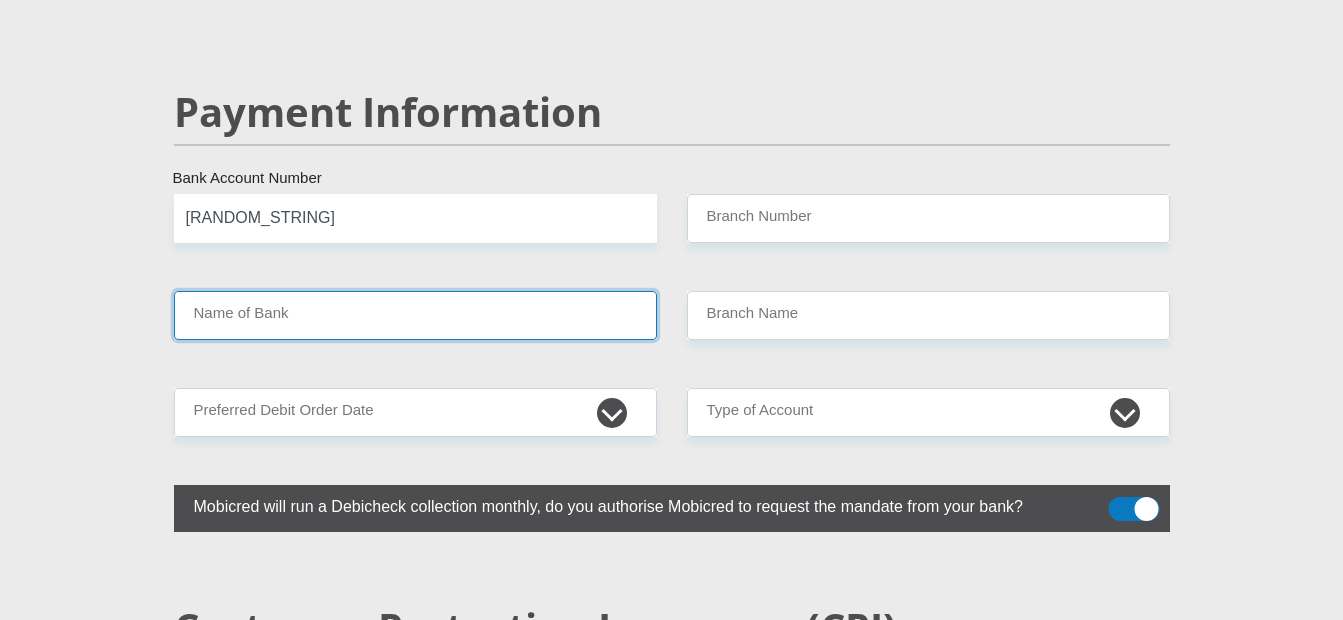 click on "Name of Bank" at bounding box center [415, 315] 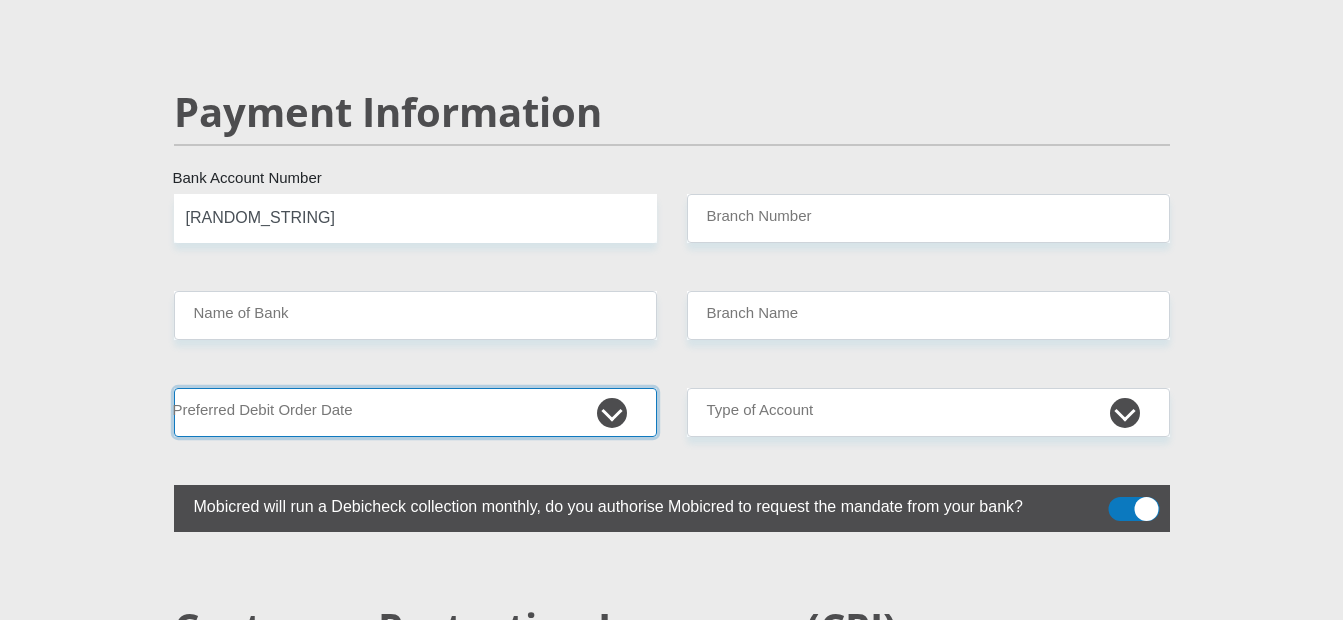 click on "1st
2nd
3rd
4th
5th
7th
18th
19th
20th
21st
22nd
23rd
24th
25th
26th
27th
28th
29th
30th" at bounding box center [415, 412] 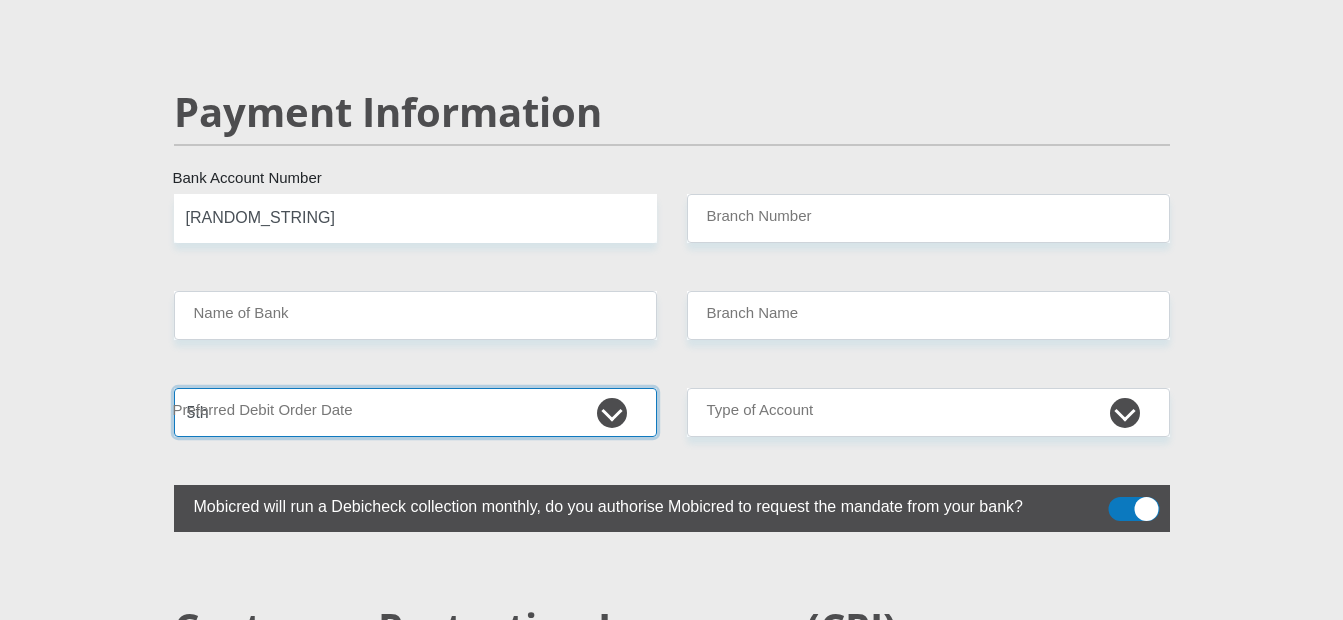 click on "1st
2nd
3rd
4th
5th
7th
18th
19th
20th
21st
22nd
23rd
24th
25th
26th
27th
28th
29th
30th" at bounding box center [415, 412] 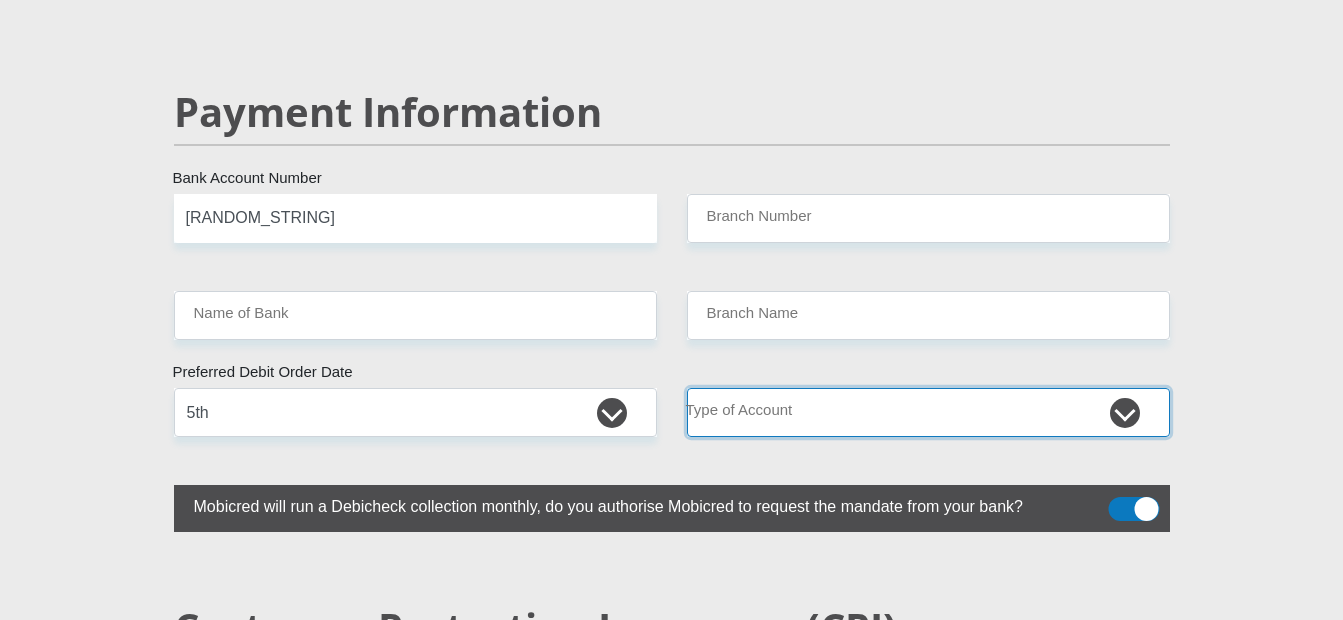 click on "Cheque
Savings" at bounding box center [928, 412] 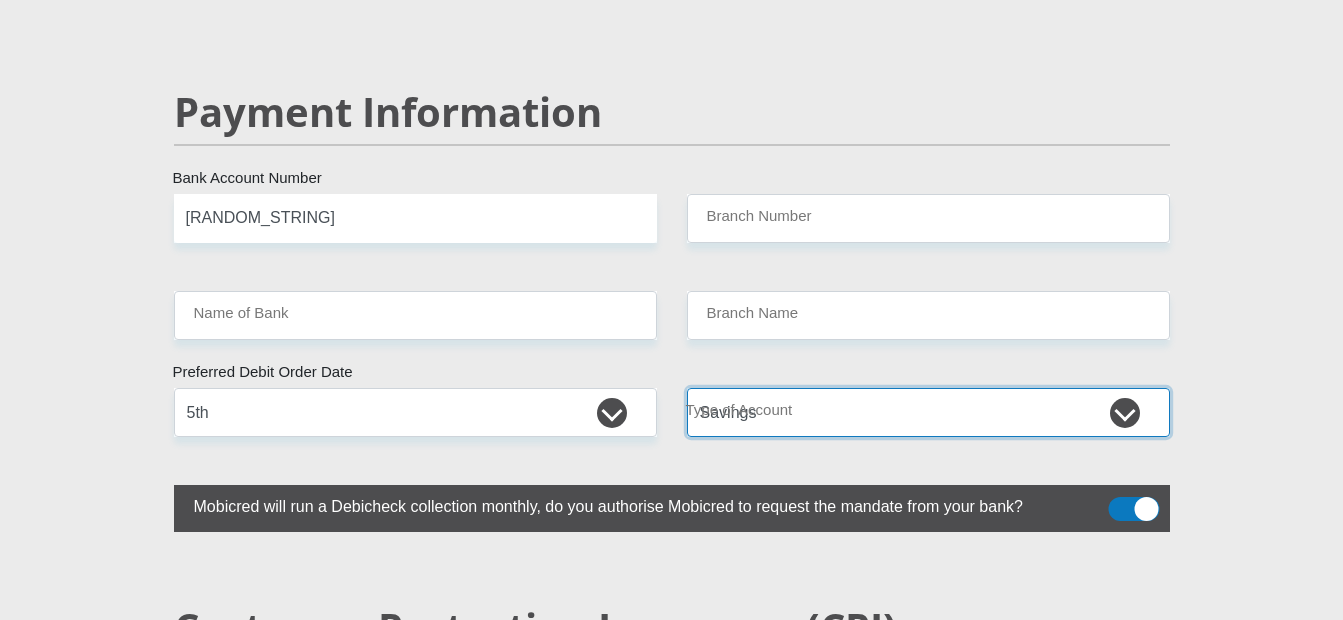 click on "Cheque
Savings" at bounding box center [928, 412] 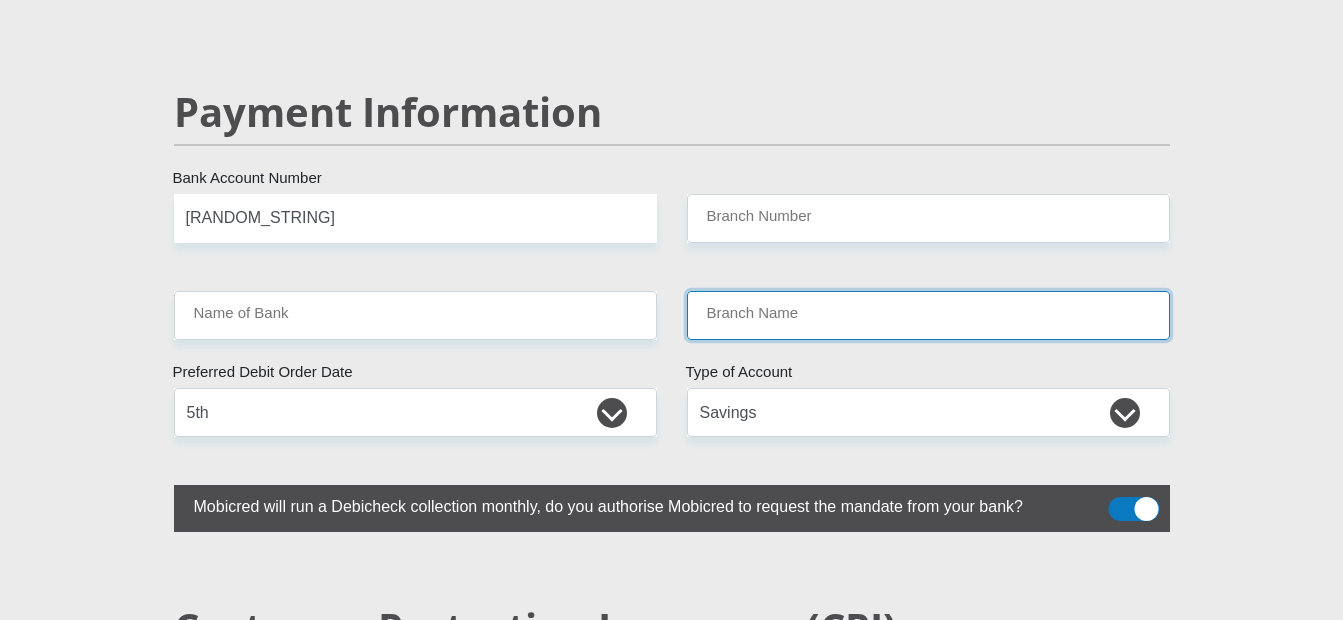 click on "Branch Name" at bounding box center [928, 315] 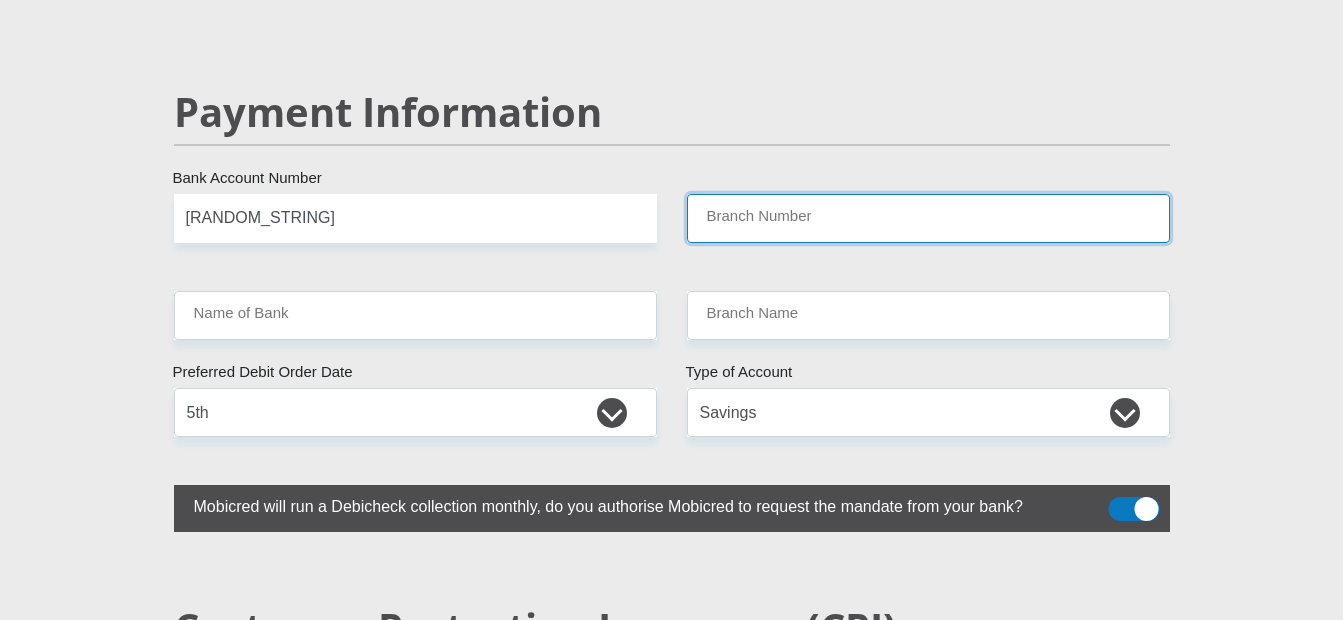 click on "Branch Number" at bounding box center [928, 218] 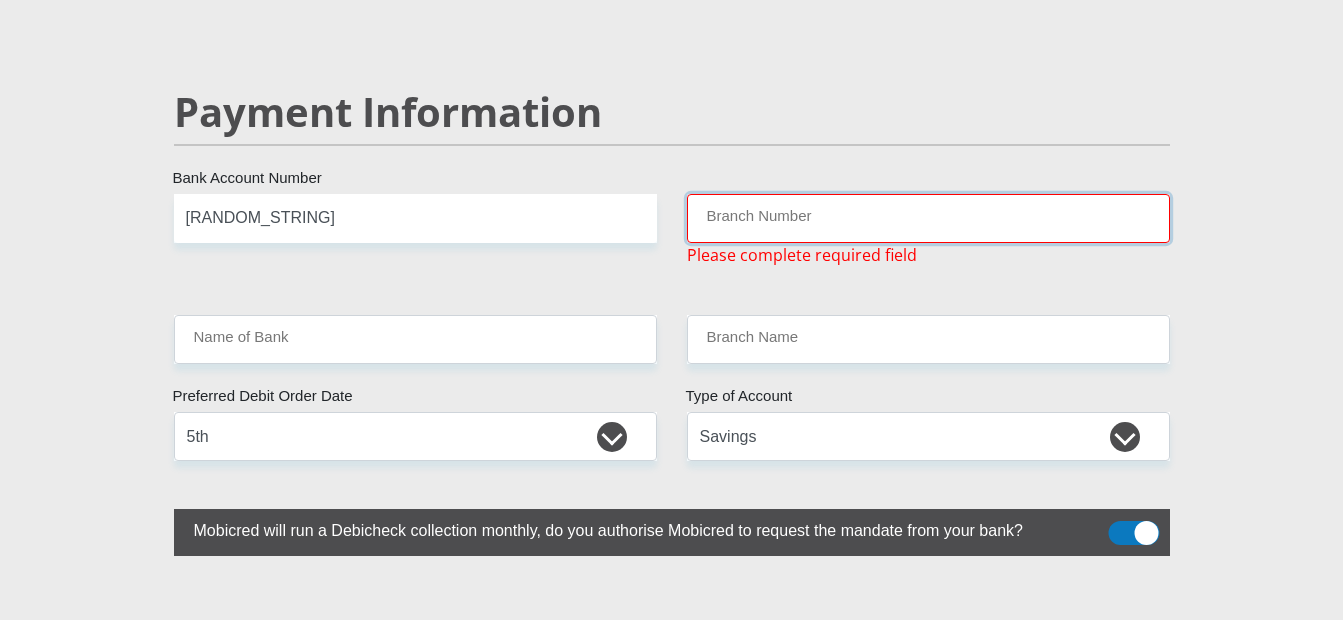 click on "Branch Number" at bounding box center [928, 218] 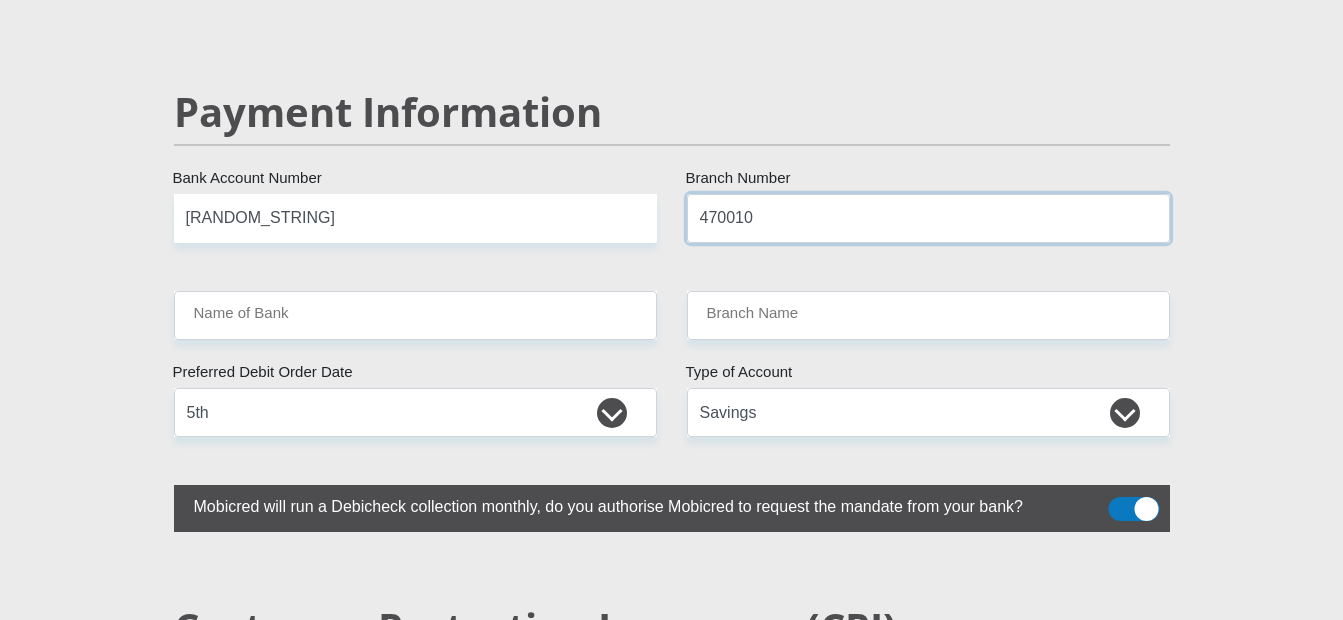 type on "470010" 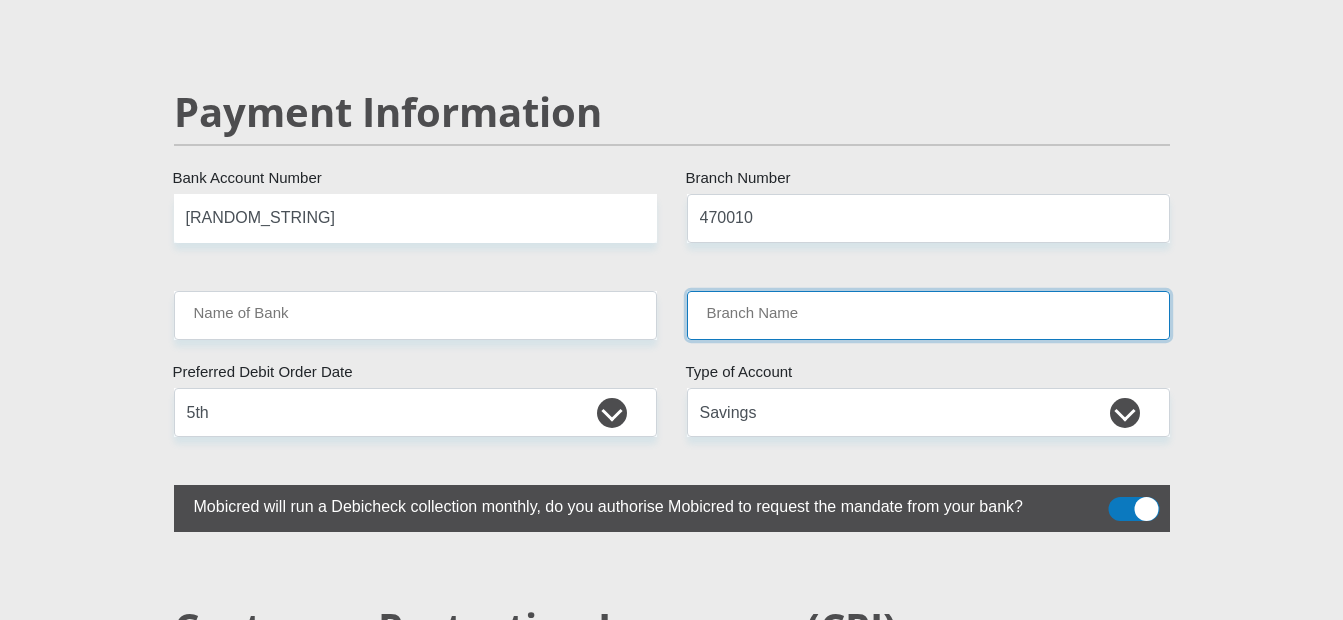 click on "Branch Name" at bounding box center (928, 315) 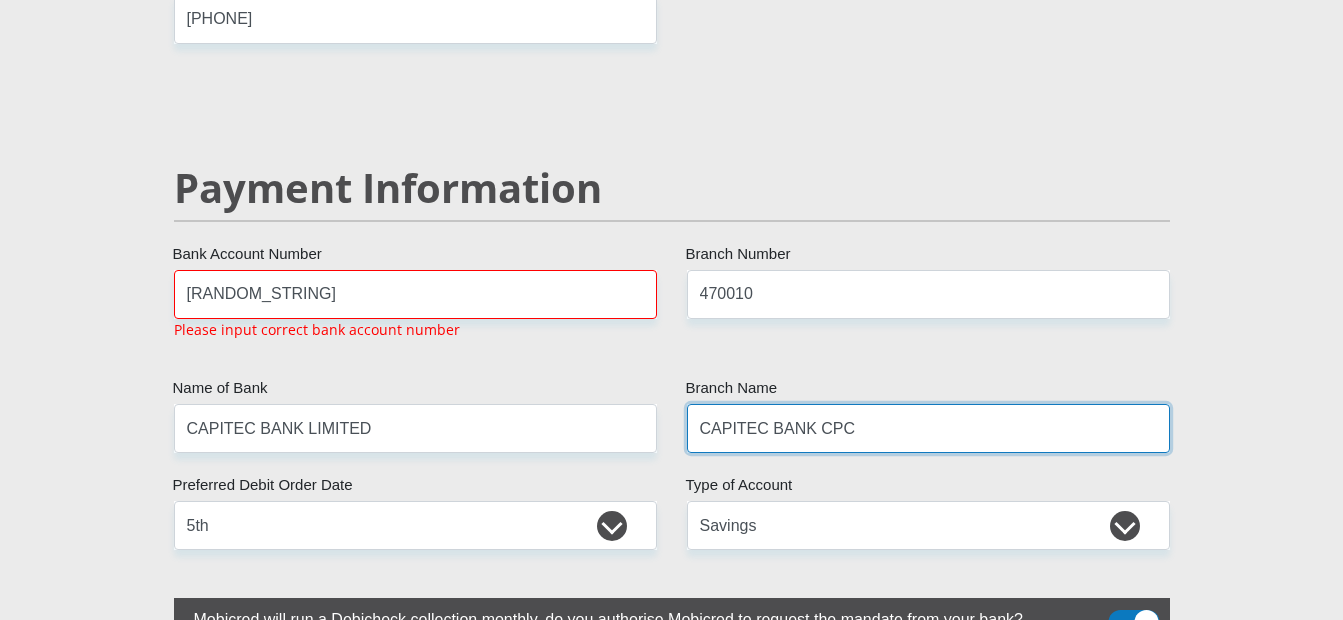 scroll, scrollTop: 3778, scrollLeft: 0, axis: vertical 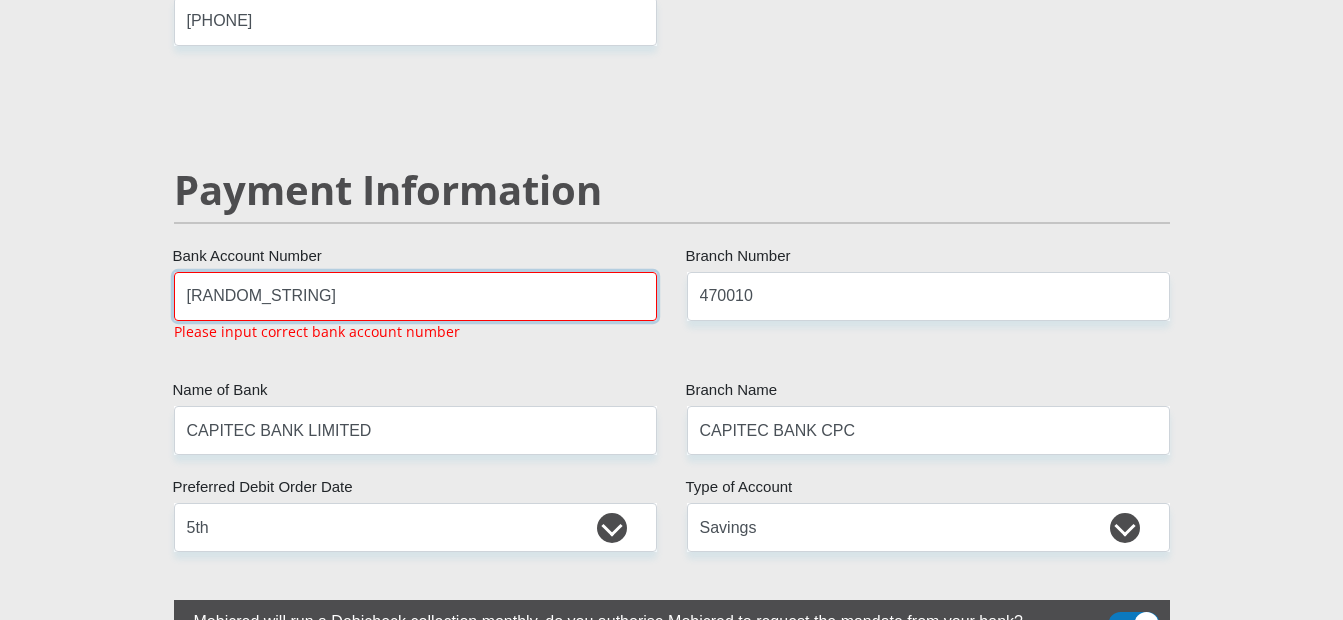 click on "[RANDOM_STRING]" at bounding box center (415, 296) 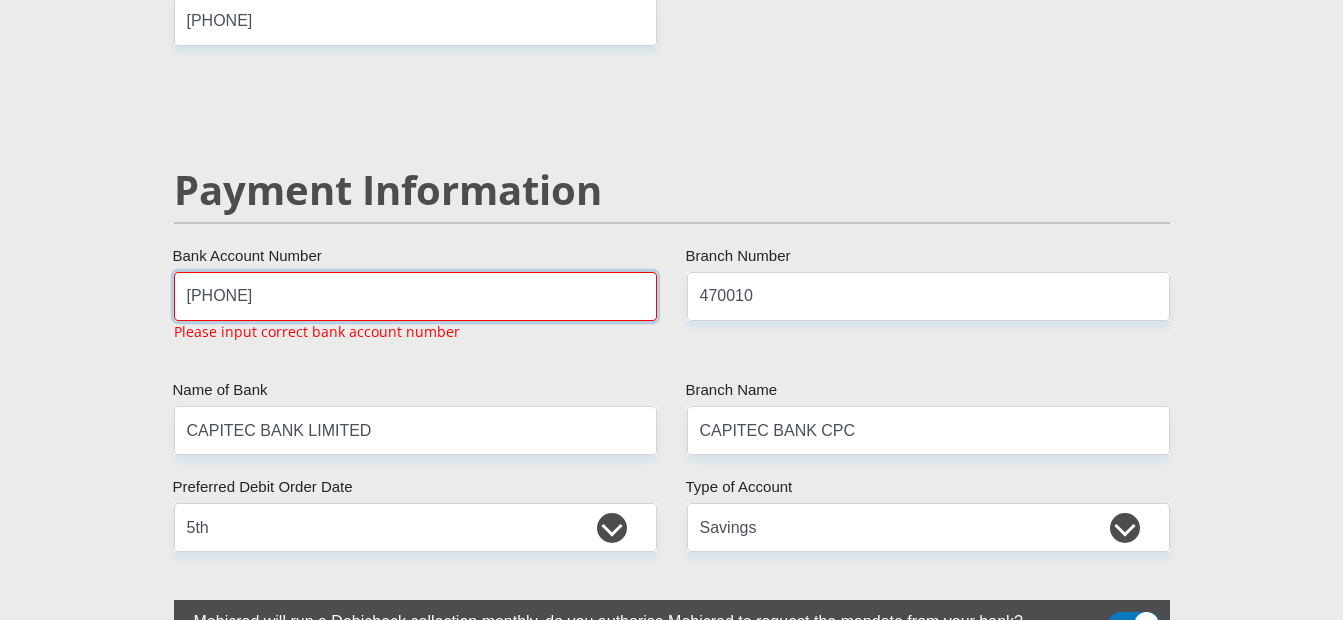 click on "[PHONE]" at bounding box center [415, 296] 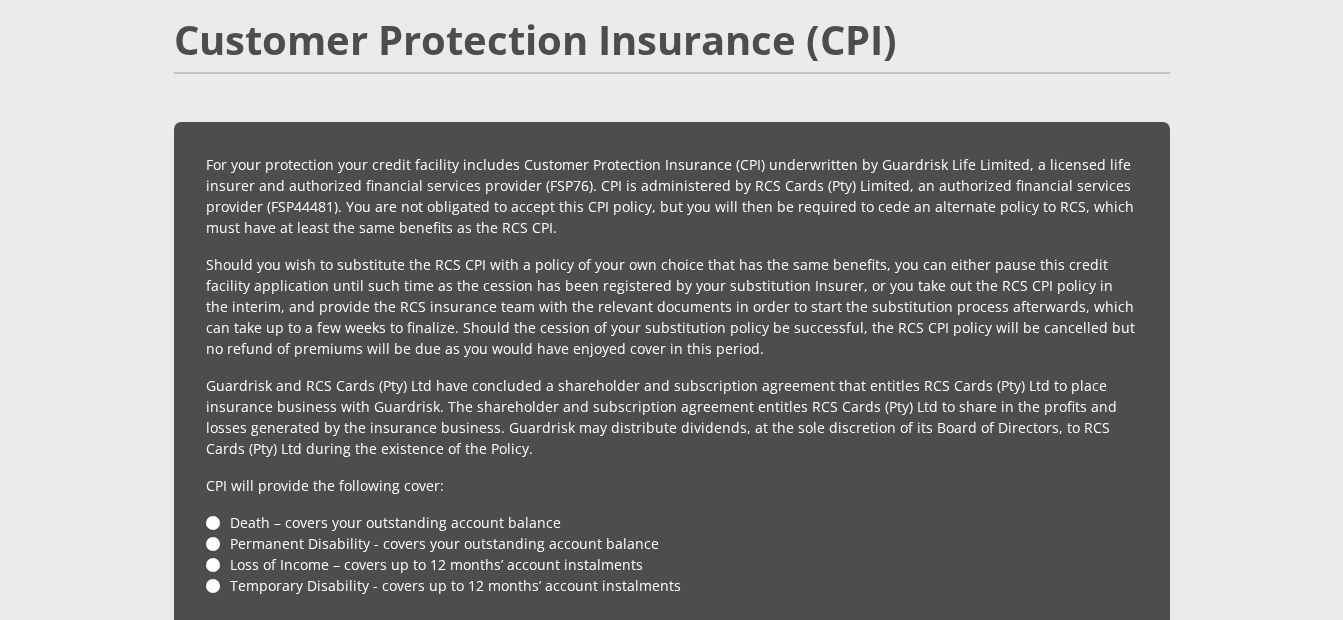 scroll, scrollTop: 4660, scrollLeft: 0, axis: vertical 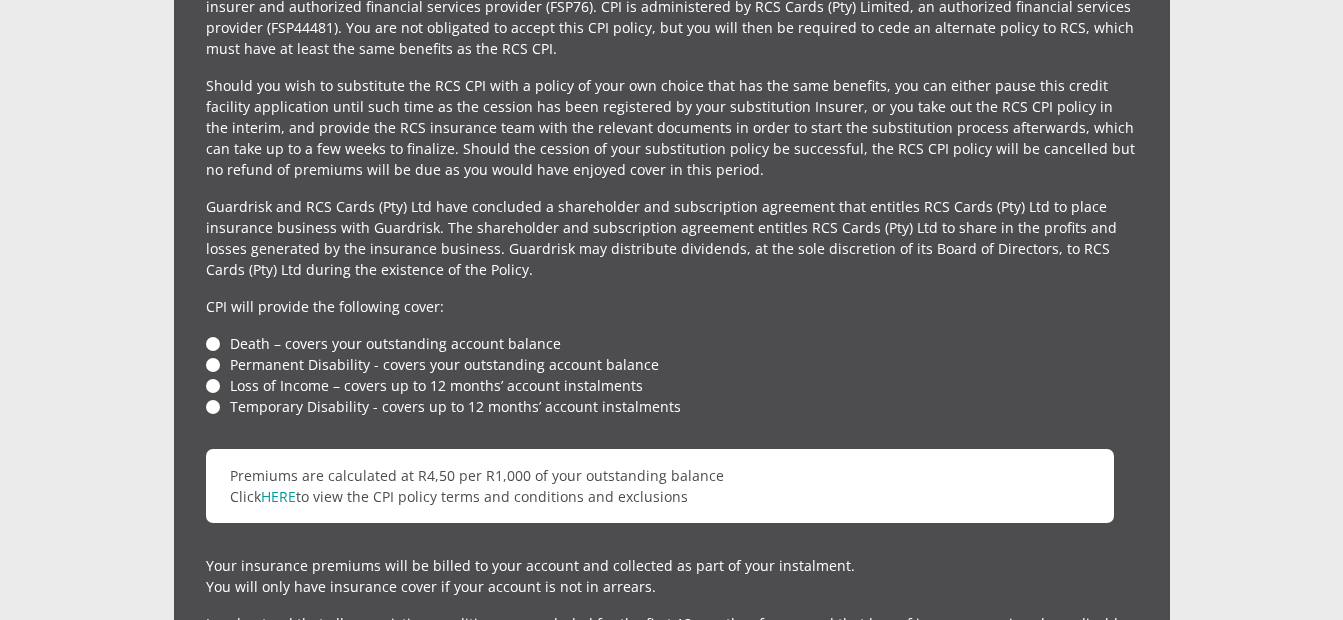type on "[PHONE]" 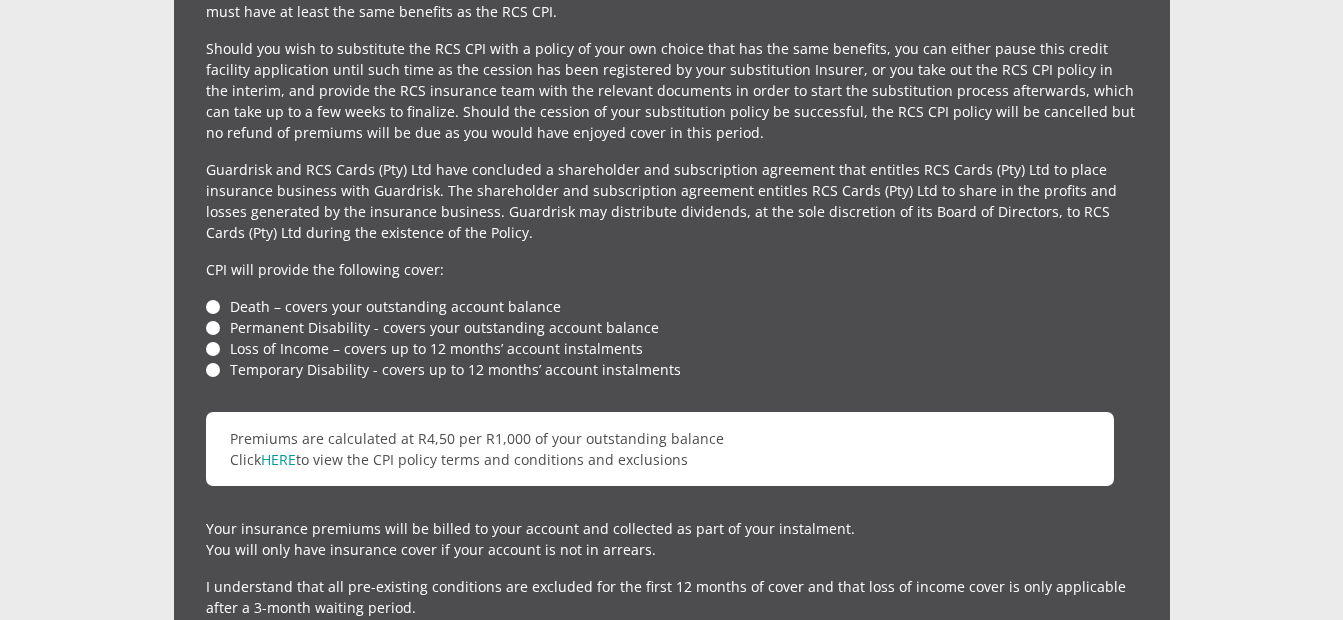 scroll, scrollTop: 4623, scrollLeft: 0, axis: vertical 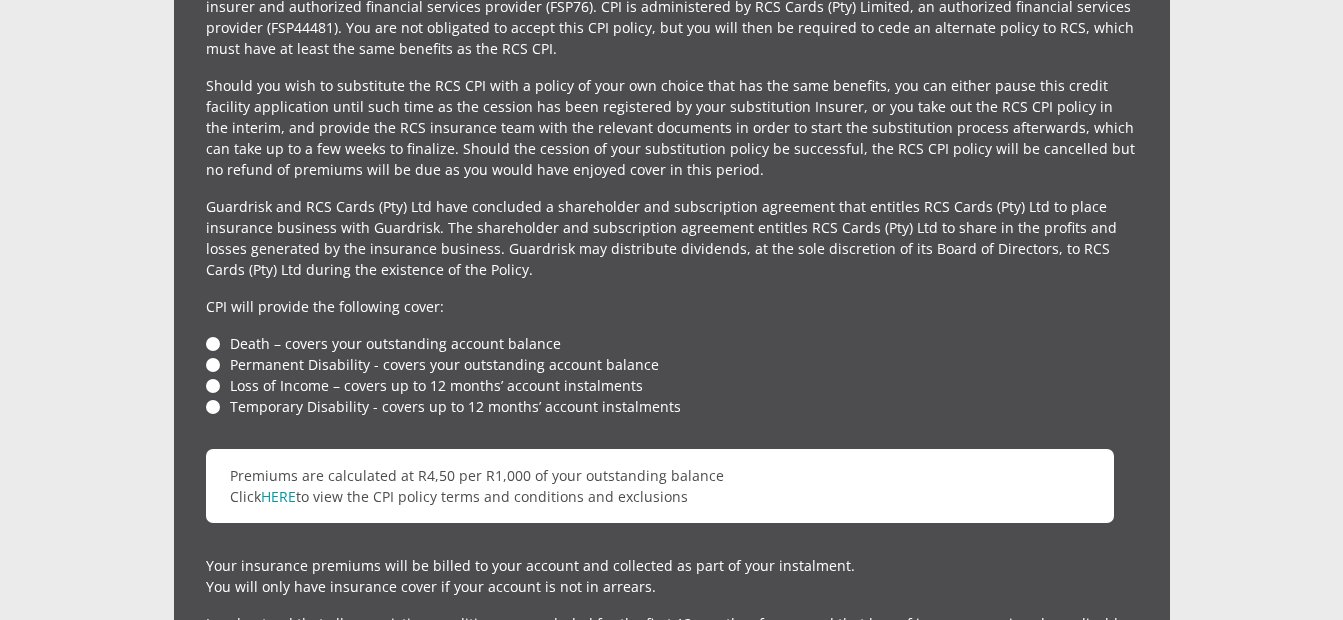 click on "Death – covers your outstanding account balance" at bounding box center [672, 343] 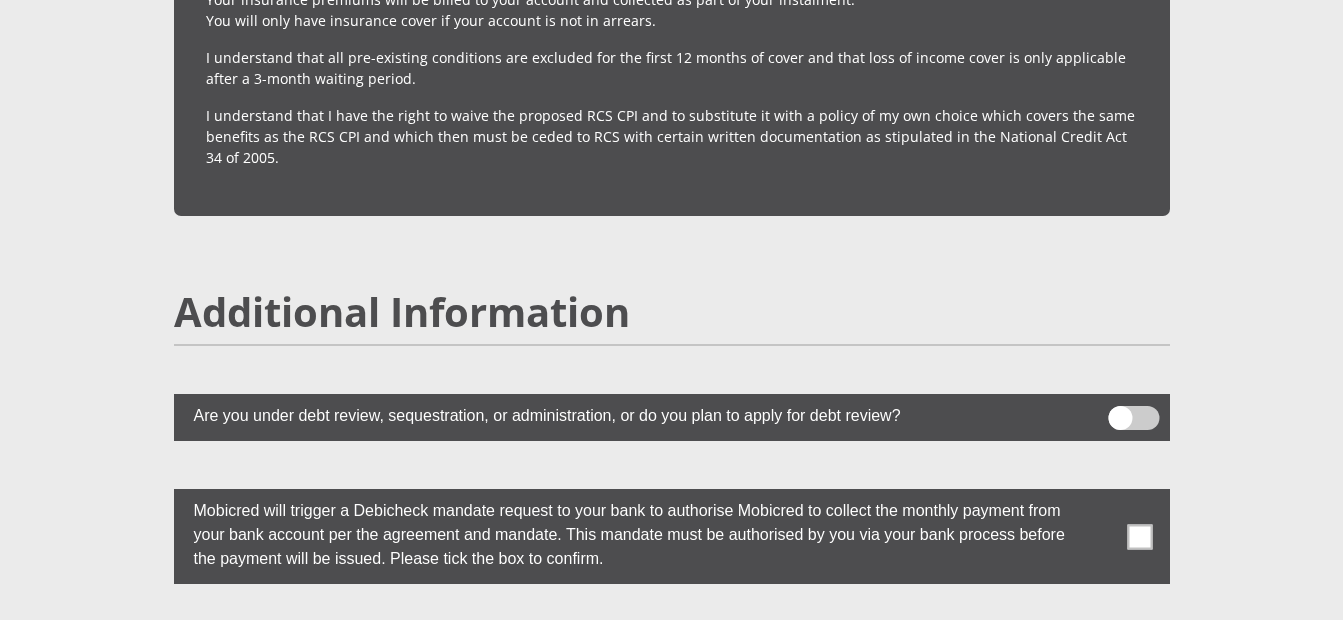 scroll, scrollTop: 5222, scrollLeft: 0, axis: vertical 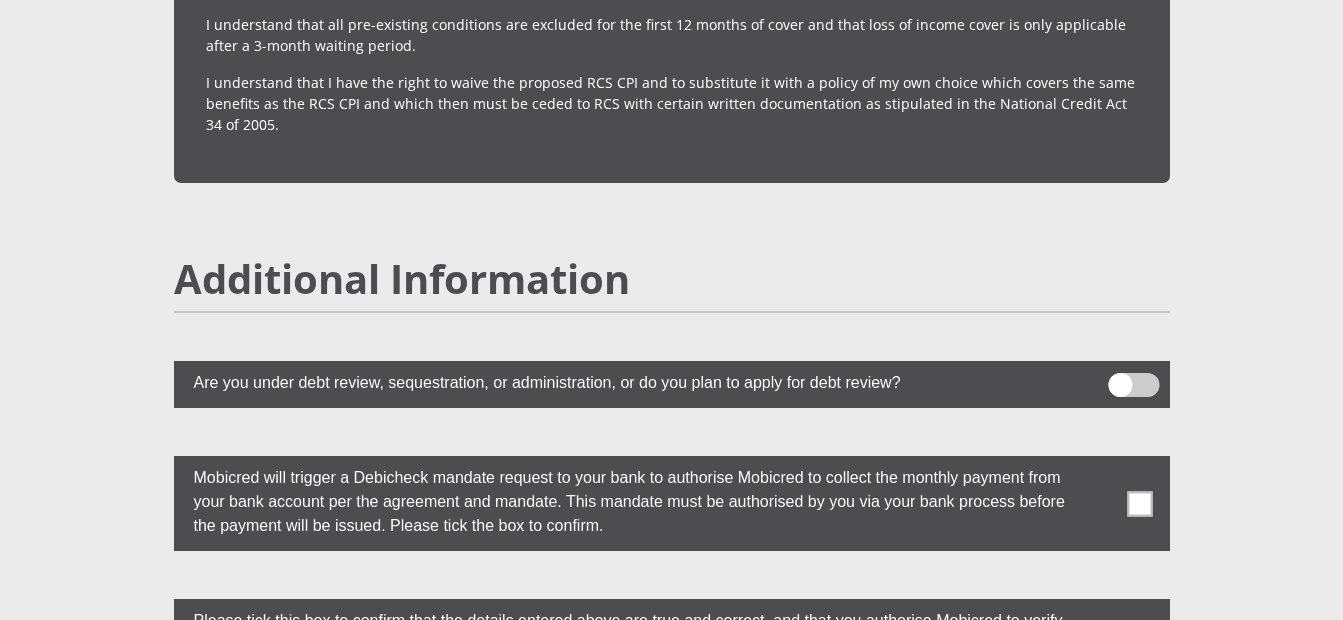 click at bounding box center (1133, 385) 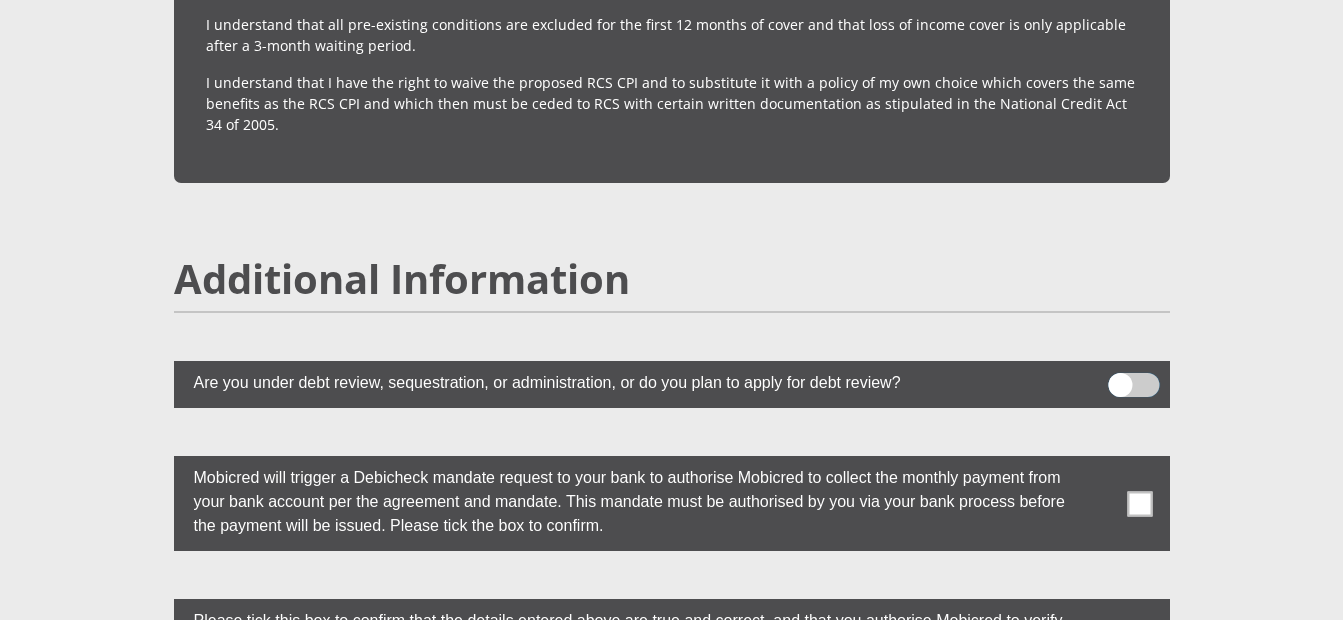 click at bounding box center [1120, 378] 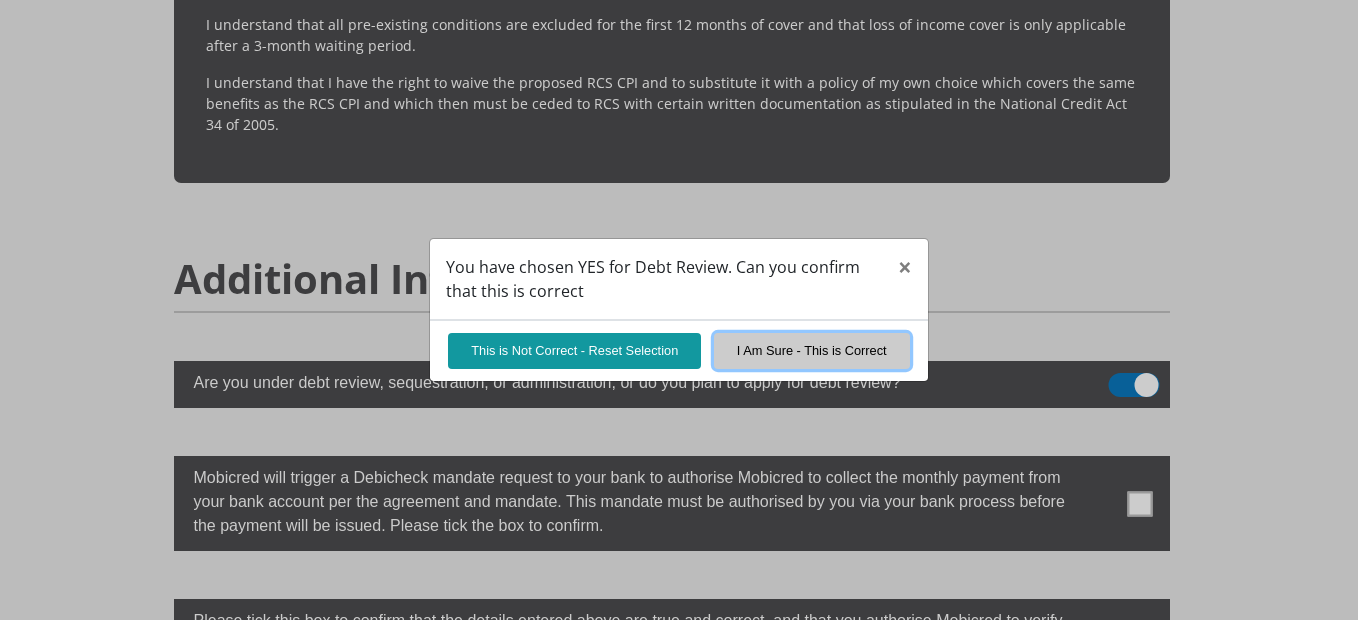 click on "I Am Sure - This is Correct" at bounding box center [812, 350] 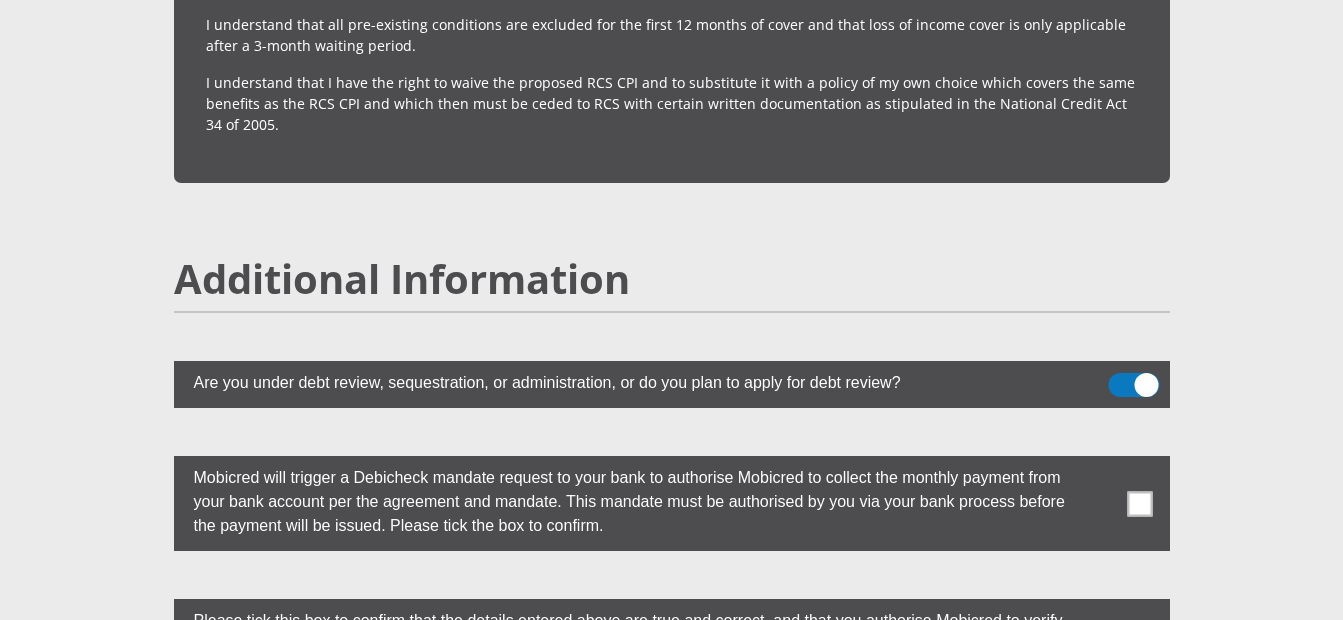click at bounding box center [1133, 385] 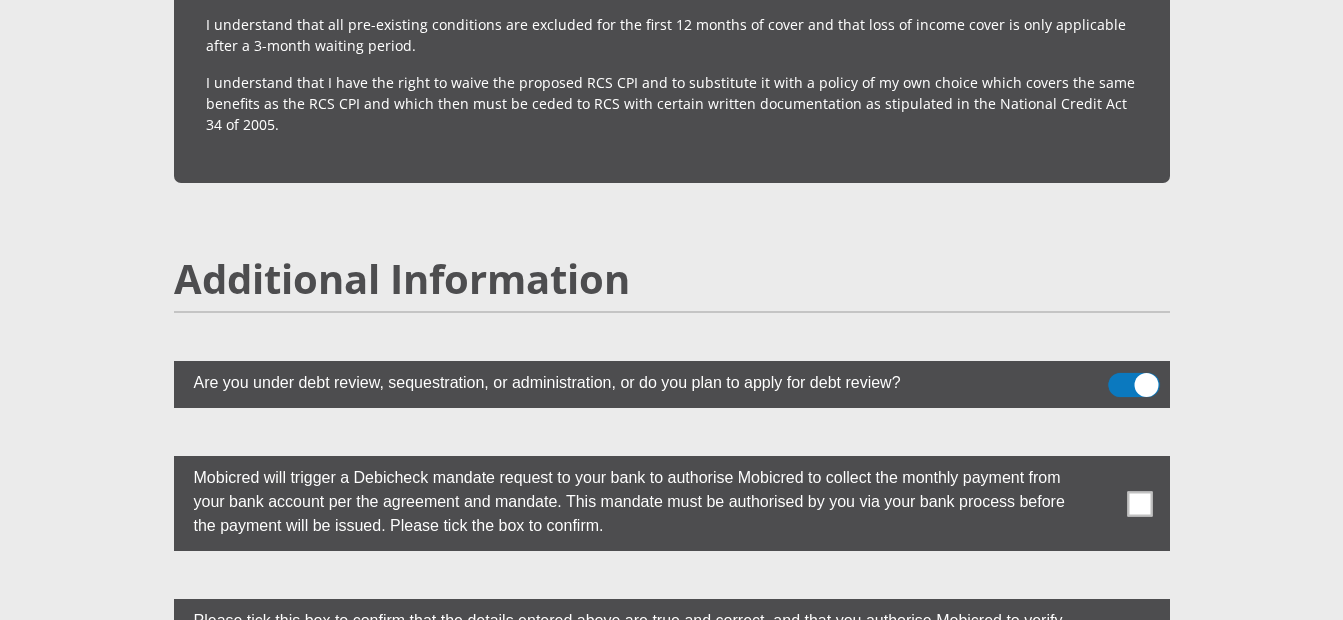 click at bounding box center [1120, 378] 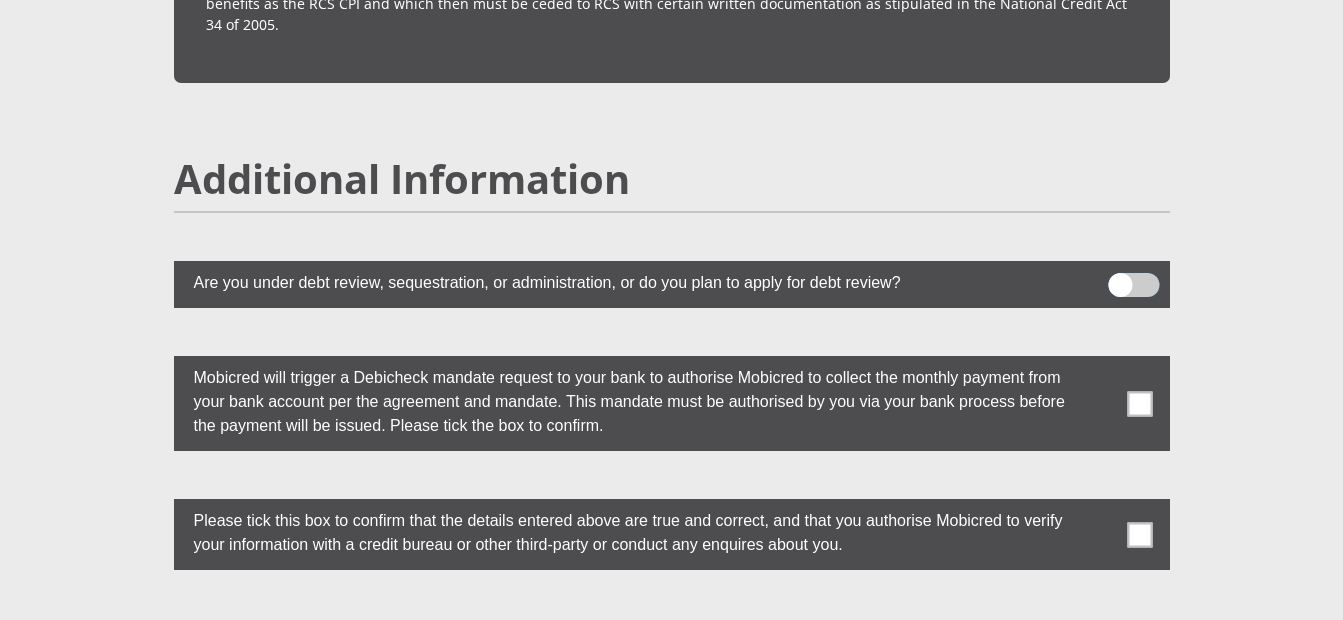 scroll, scrollTop: 5399, scrollLeft: 0, axis: vertical 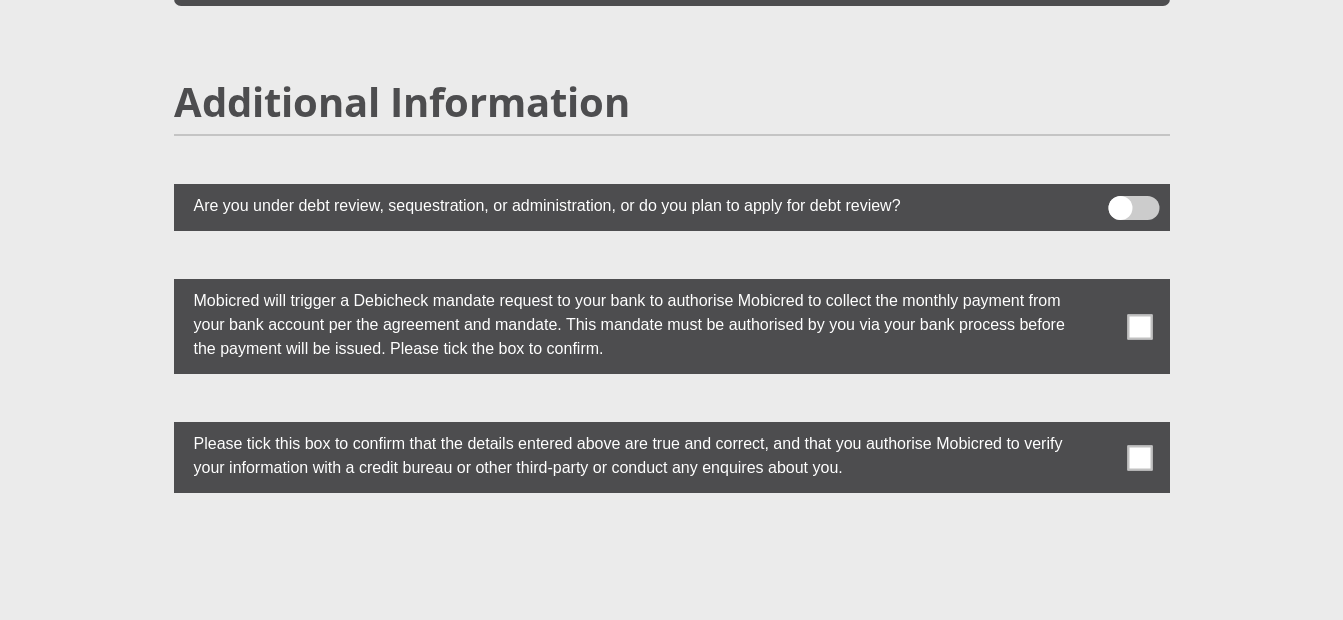 click at bounding box center [1139, 457] 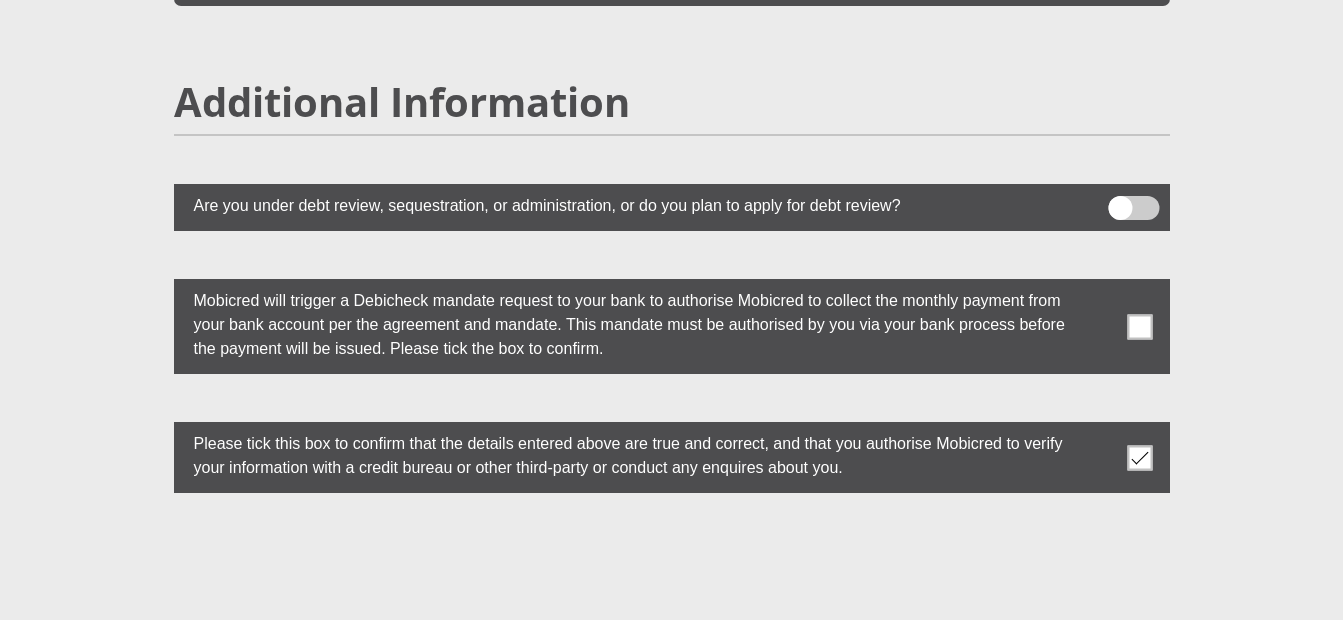 click at bounding box center [1139, 326] 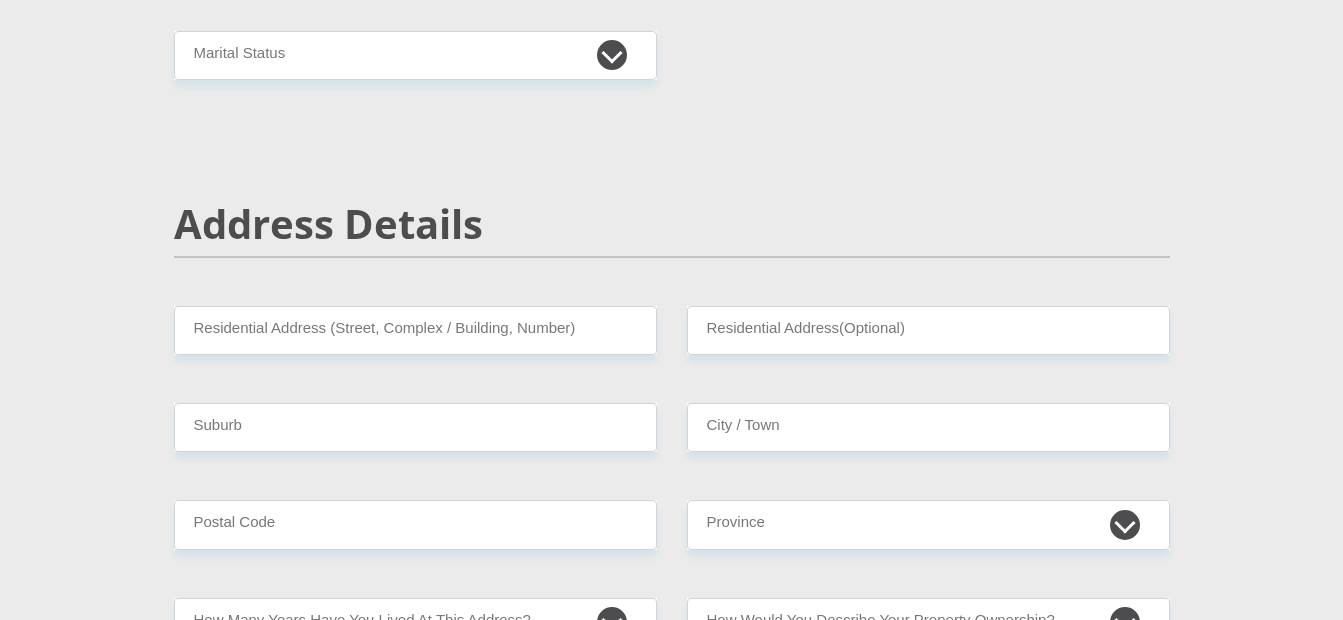 scroll, scrollTop: 0, scrollLeft: 0, axis: both 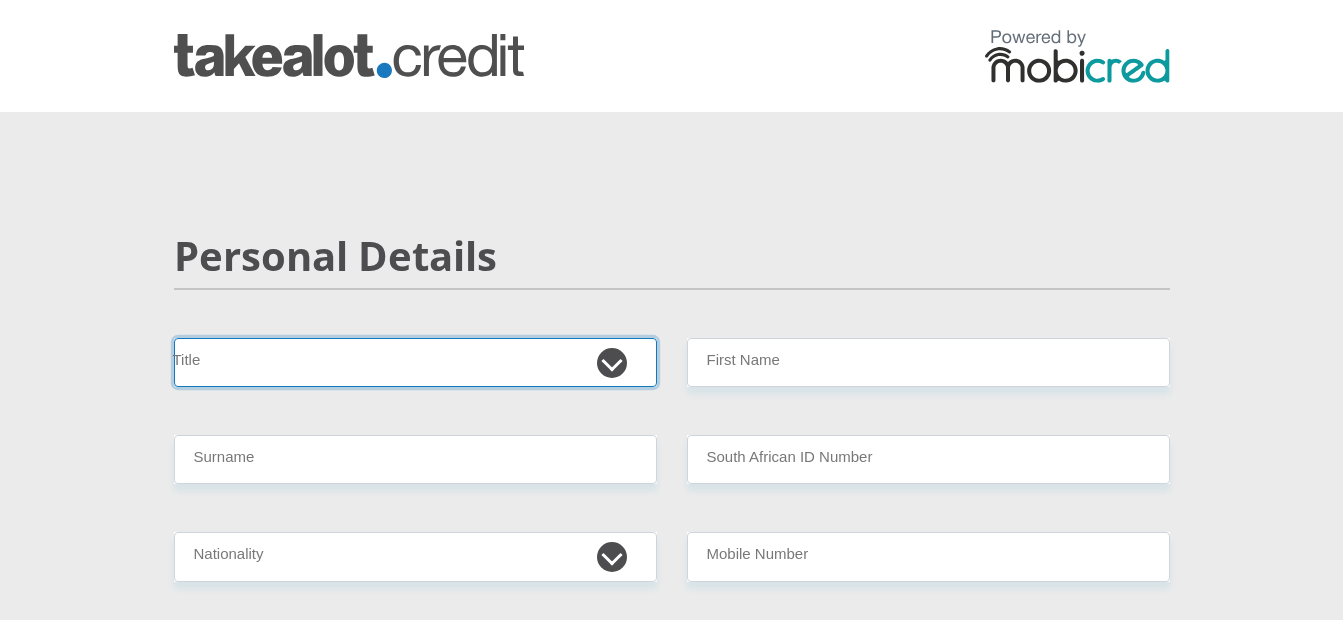click on "Mr
Ms
Mrs
Dr
Other" at bounding box center [415, 362] 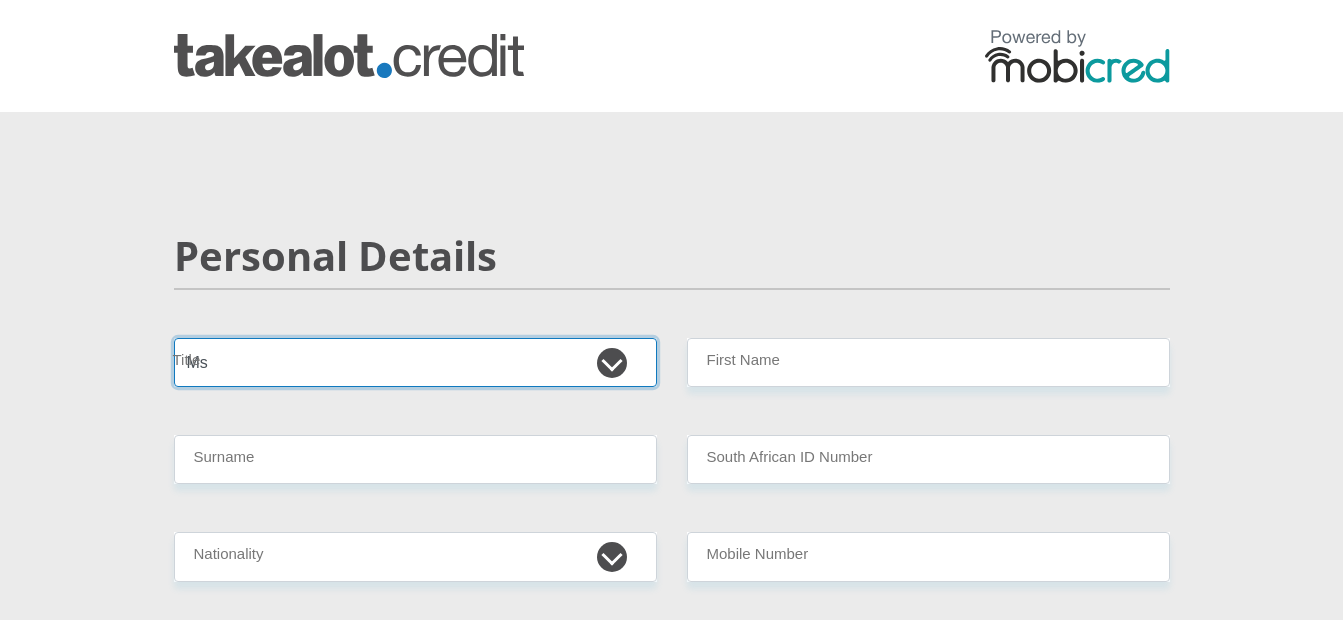 click on "Mr
Ms
Mrs
Dr
Other" at bounding box center [415, 362] 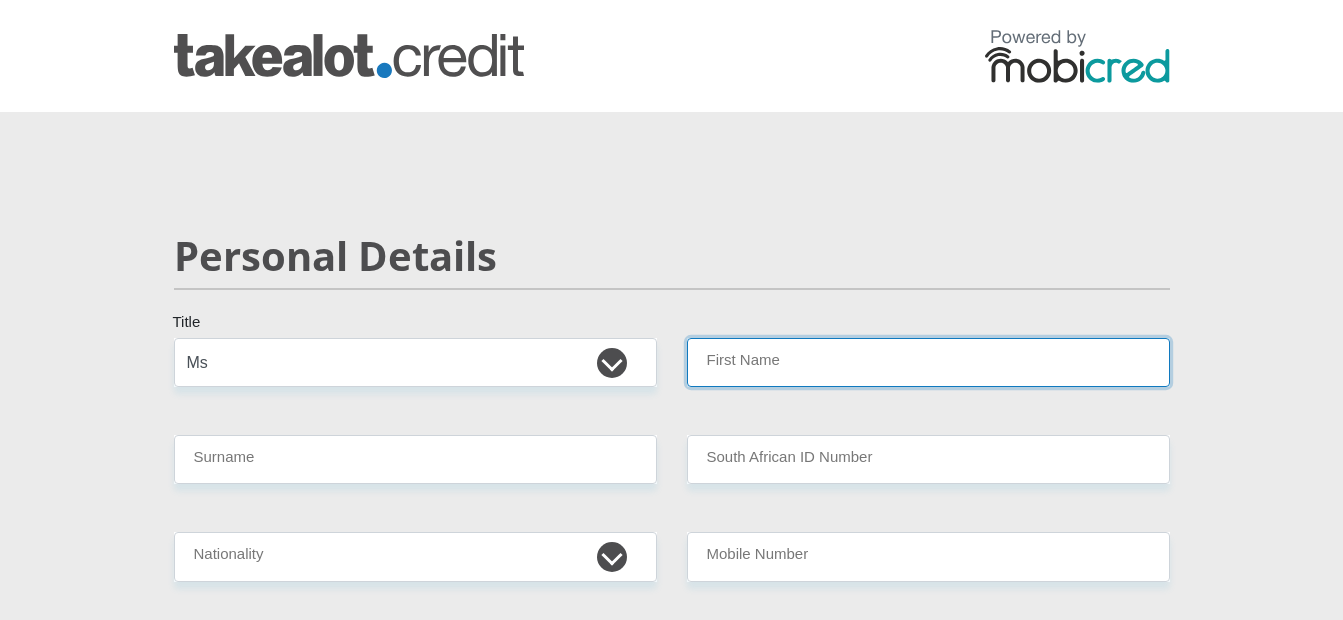 click on "First Name" at bounding box center [928, 362] 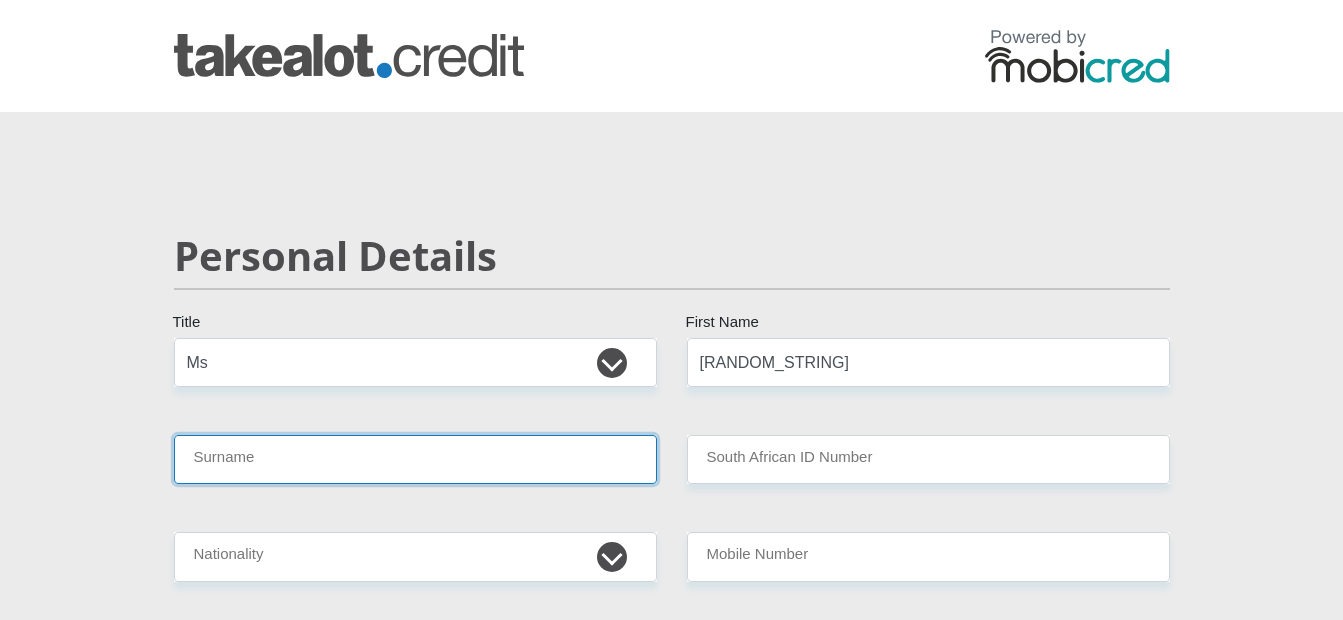 type on "[LAST_NAME]" 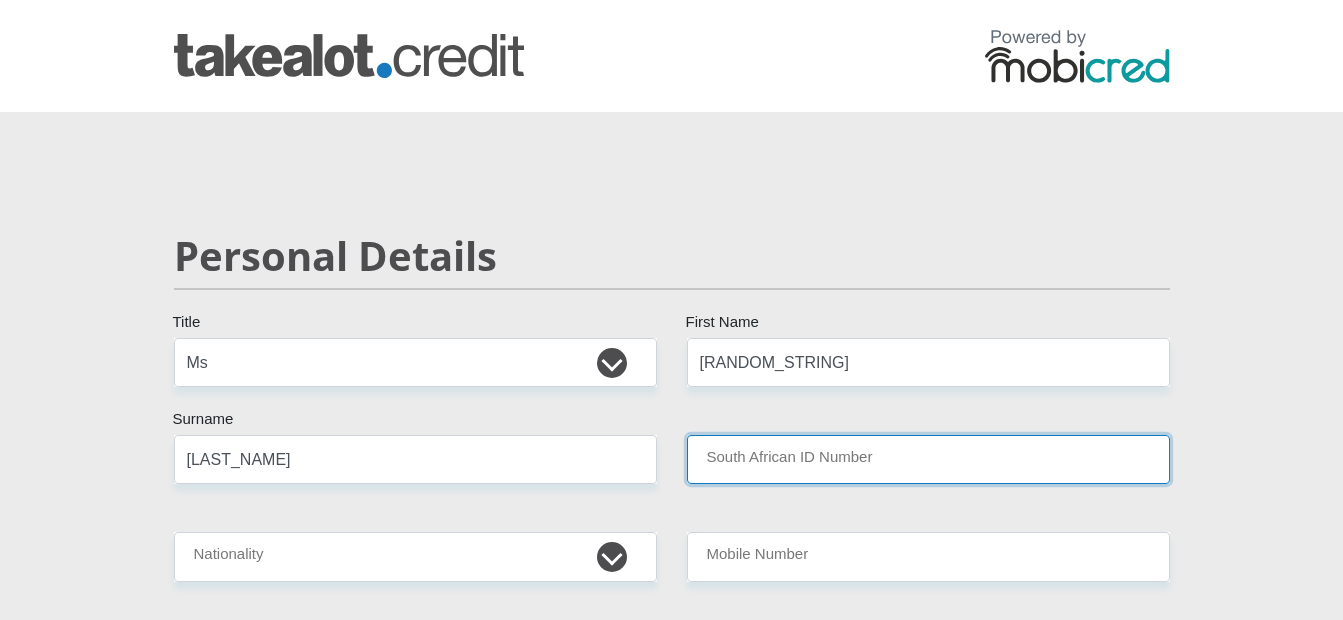 type on "[SSN]" 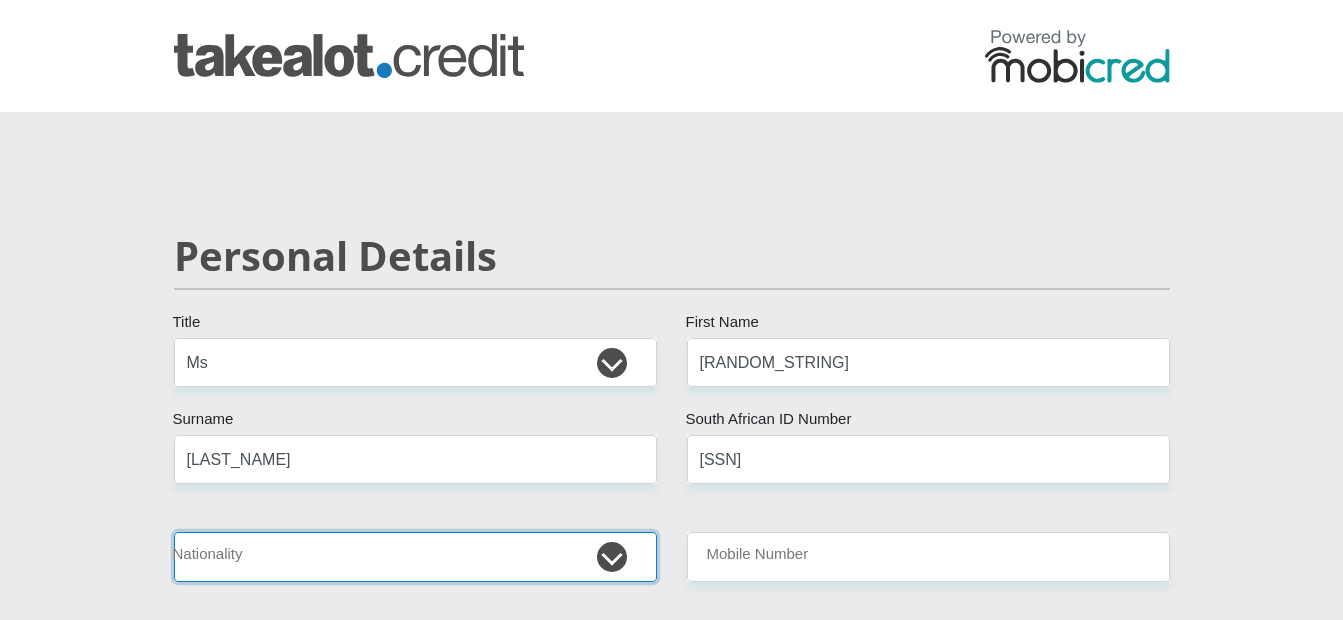 select on "ZAF" 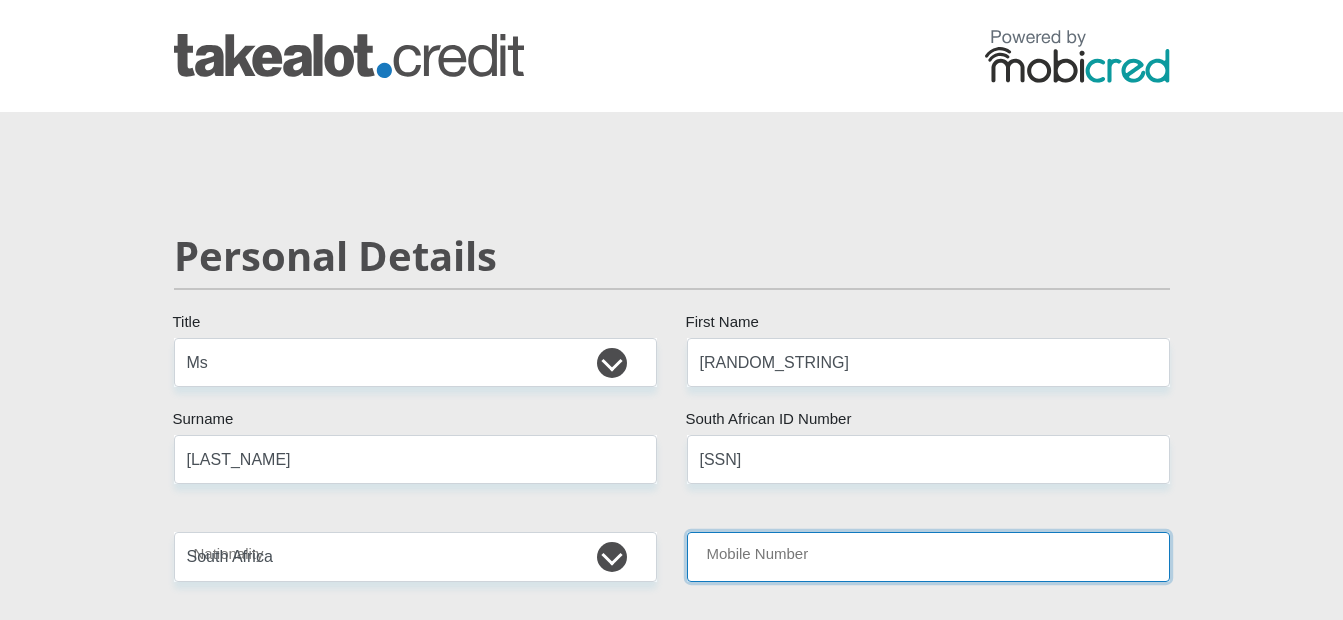 type on "[PHONE]" 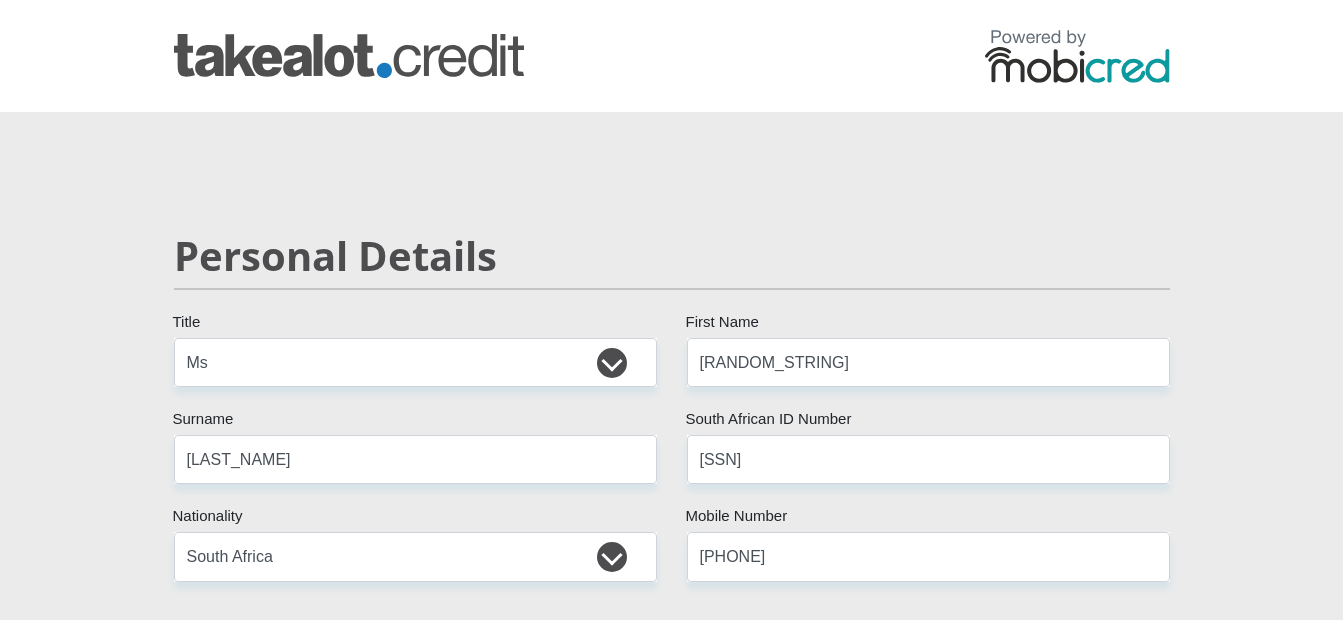 click on "Personal Details
Mr
Ms
Mrs
Dr
Other
Title
[FIRST_NAME]
First Name
[LAST_NAME]
Surname
[SSN]
South African ID Number
Please input valid ID number
South Africa
Afghanistan
Aland Islands
Albania
Algeria
America Samoa
American Virgin Islands
Andorra
Angola
Anguilla  Antarctica" at bounding box center (671, 3192) 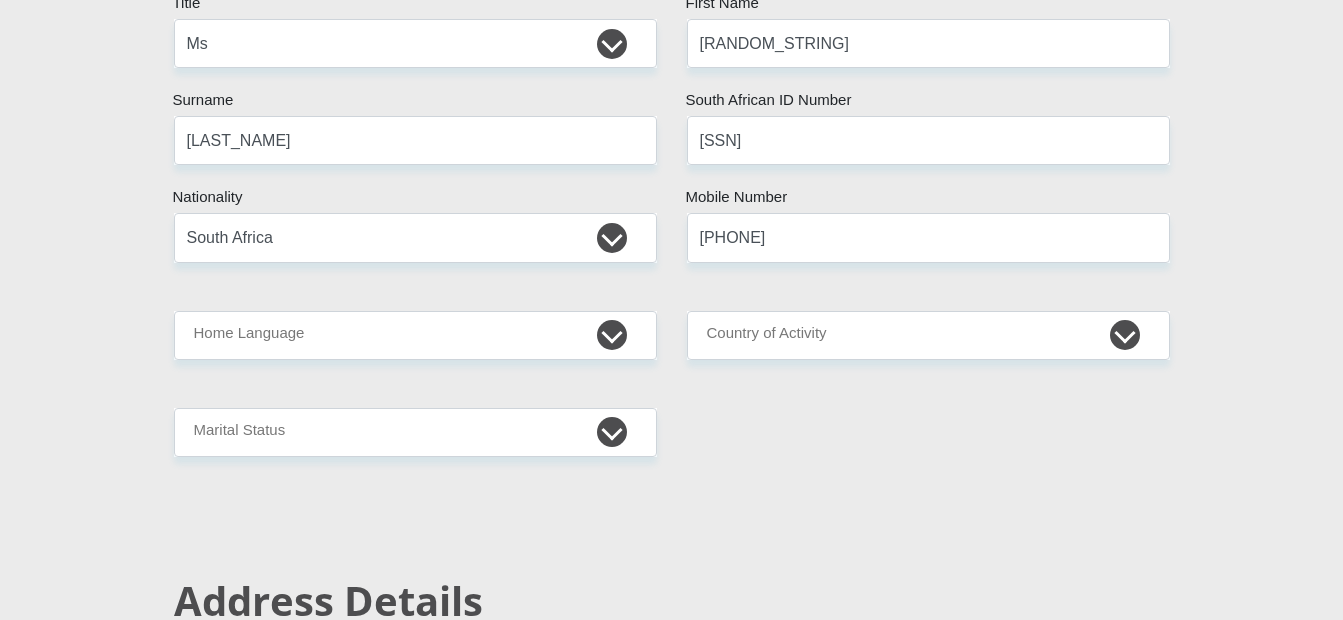 scroll, scrollTop: 320, scrollLeft: 0, axis: vertical 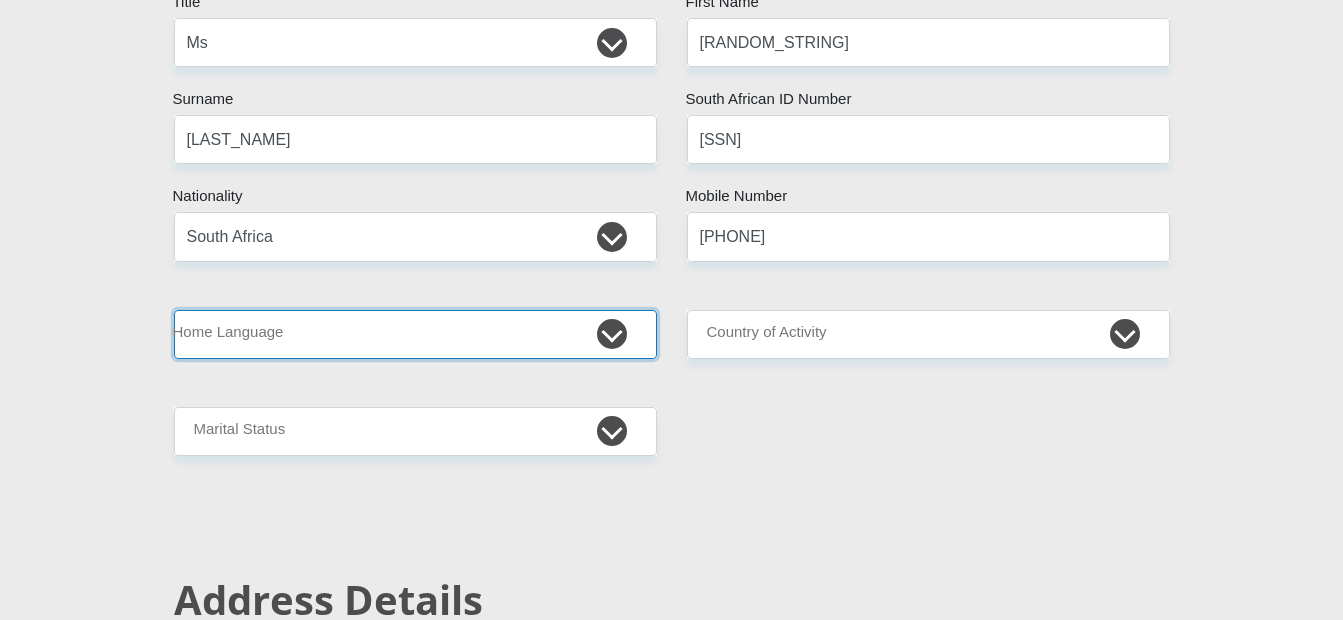 click on "Afrikaans
English
Sepedi
South Ndebele
Southern Sotho
Swati
Tsonga
Tswana
Venda
Xhosa
Zulu
Other" at bounding box center (415, 334) 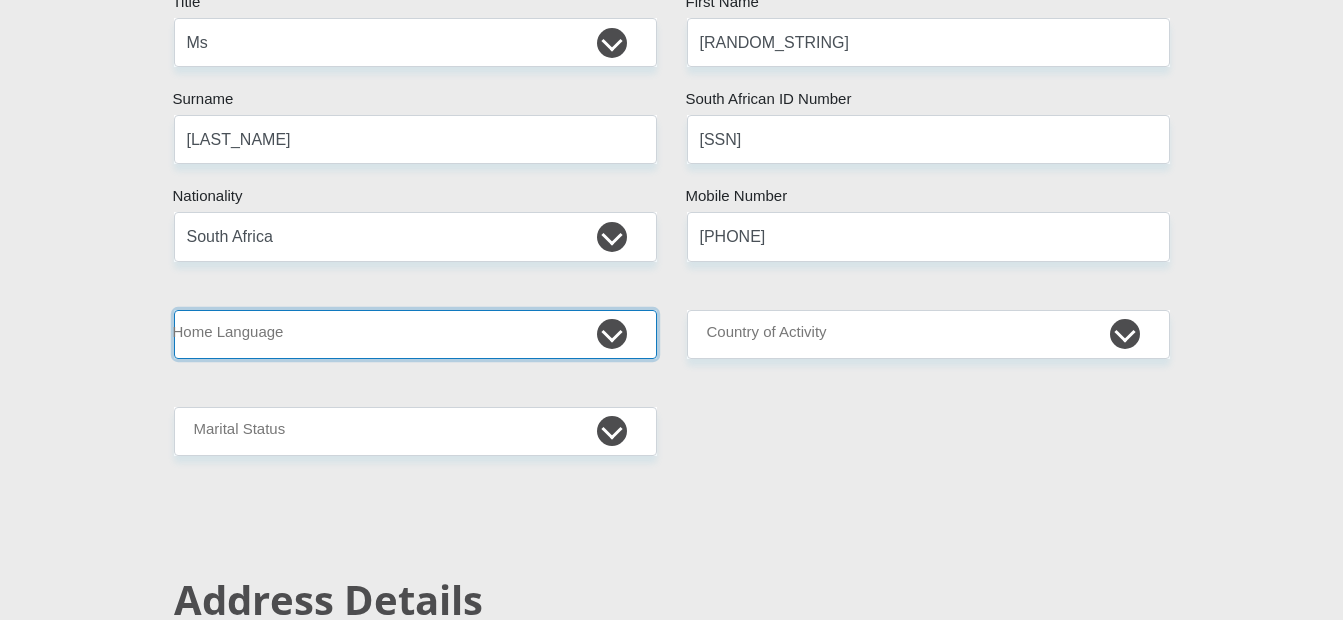 select on "nso" 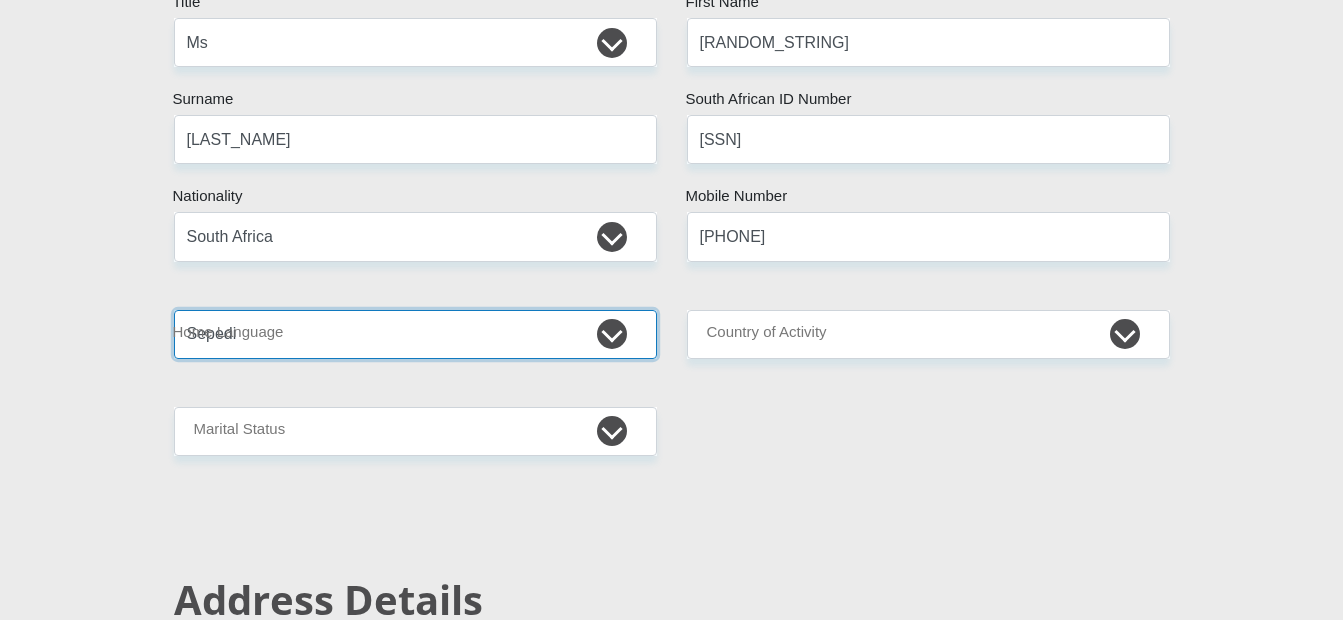 click on "Afrikaans
English
Sepedi
South Ndebele
Southern Sotho
Swati
Tsonga
Tswana
Venda
Xhosa
Zulu
Other" at bounding box center [415, 334] 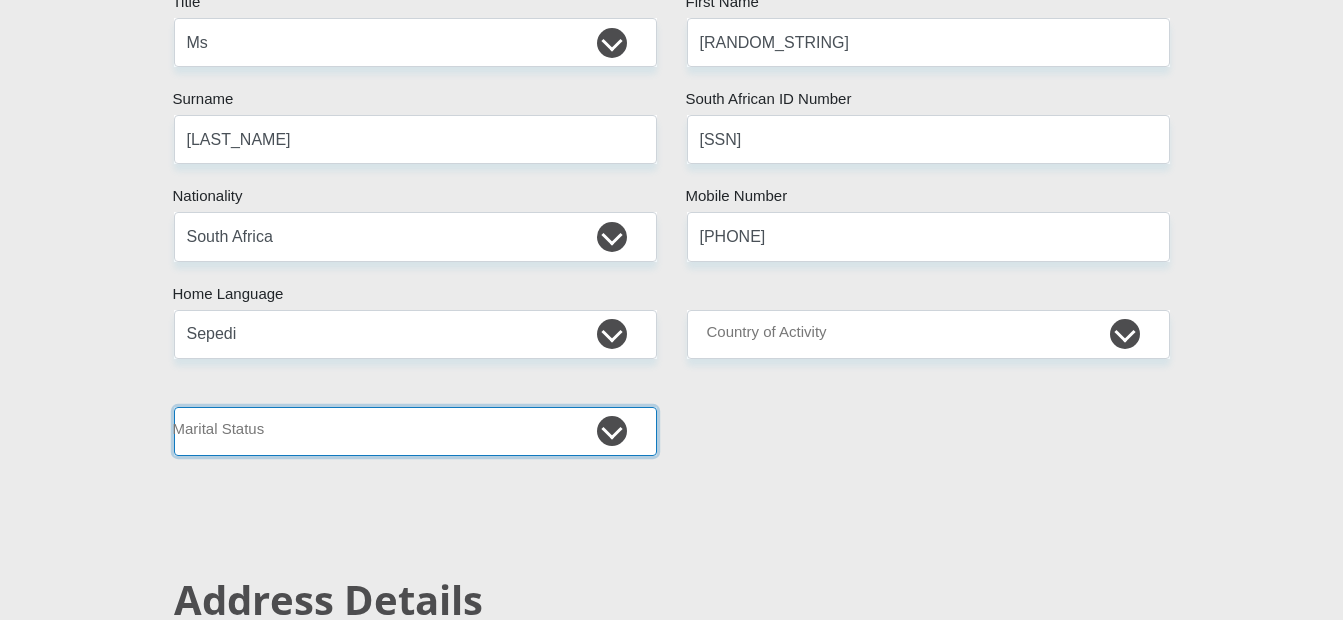 click on "Married ANC
Single
Divorced
Widowed
Married COP or Customary Law" at bounding box center (415, 431) 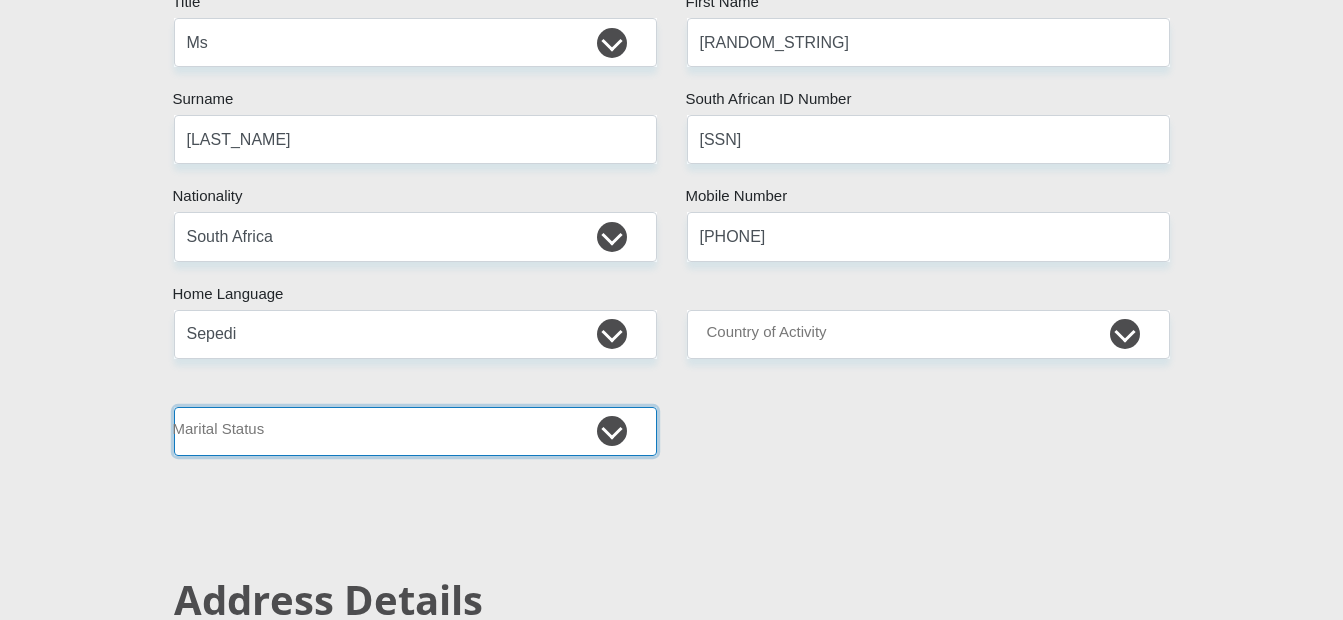 select on "2" 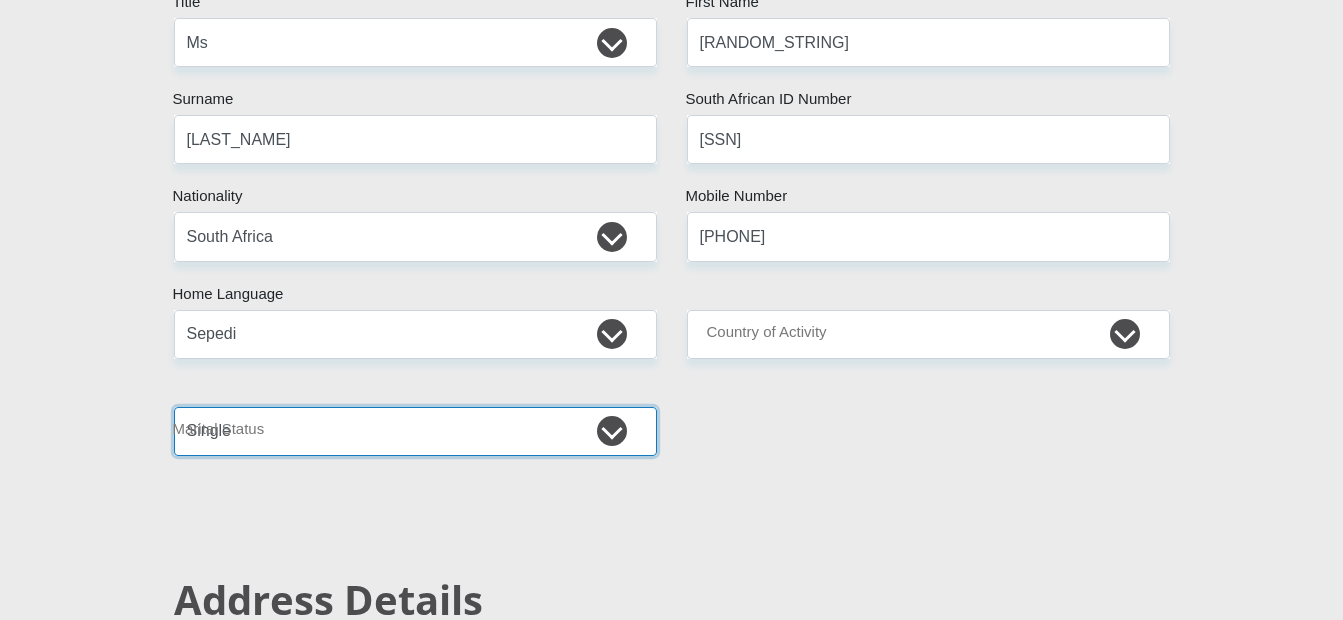 click on "Married ANC
Single
Divorced
Widowed
Married COP or Customary Law" at bounding box center [415, 431] 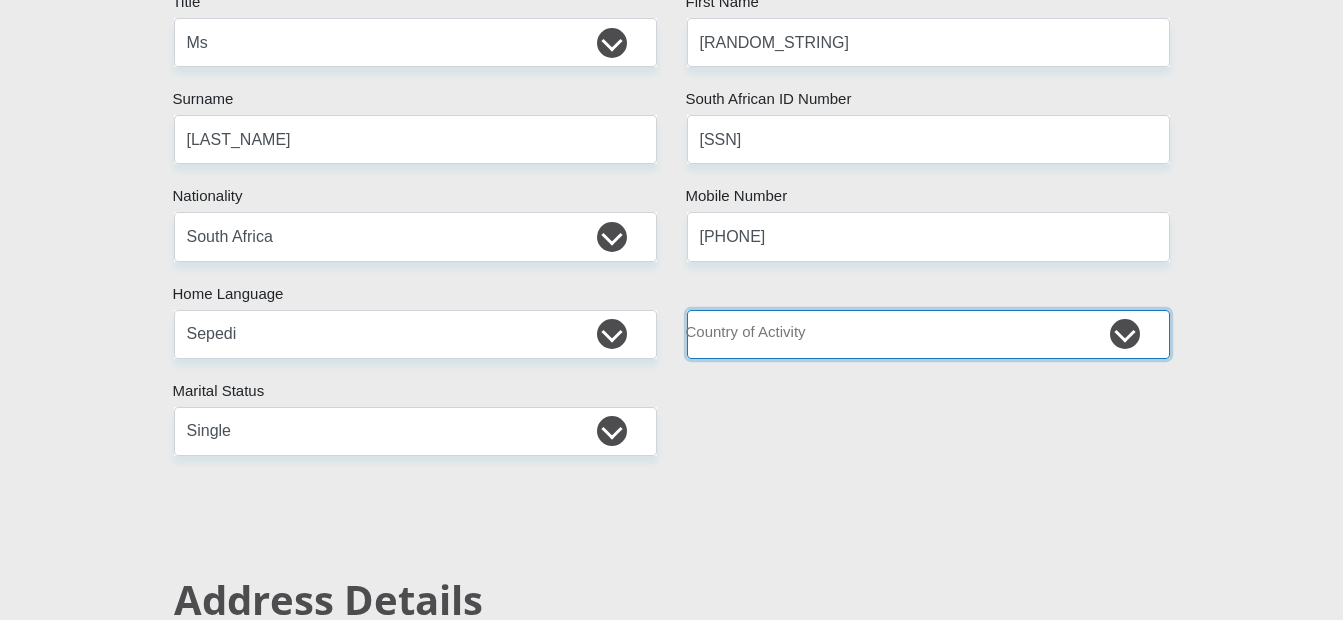 click on "South Africa
Afghanistan
Aland Islands
Albania
Algeria
America Samoa
American Virgin Islands
Andorra
Angola
Anguilla
Antarctica
Antigua and Barbuda
Argentina
Armenia
Aruba
Ascension Island
Australia
Austria
Azerbaijan
Chad" at bounding box center [928, 334] 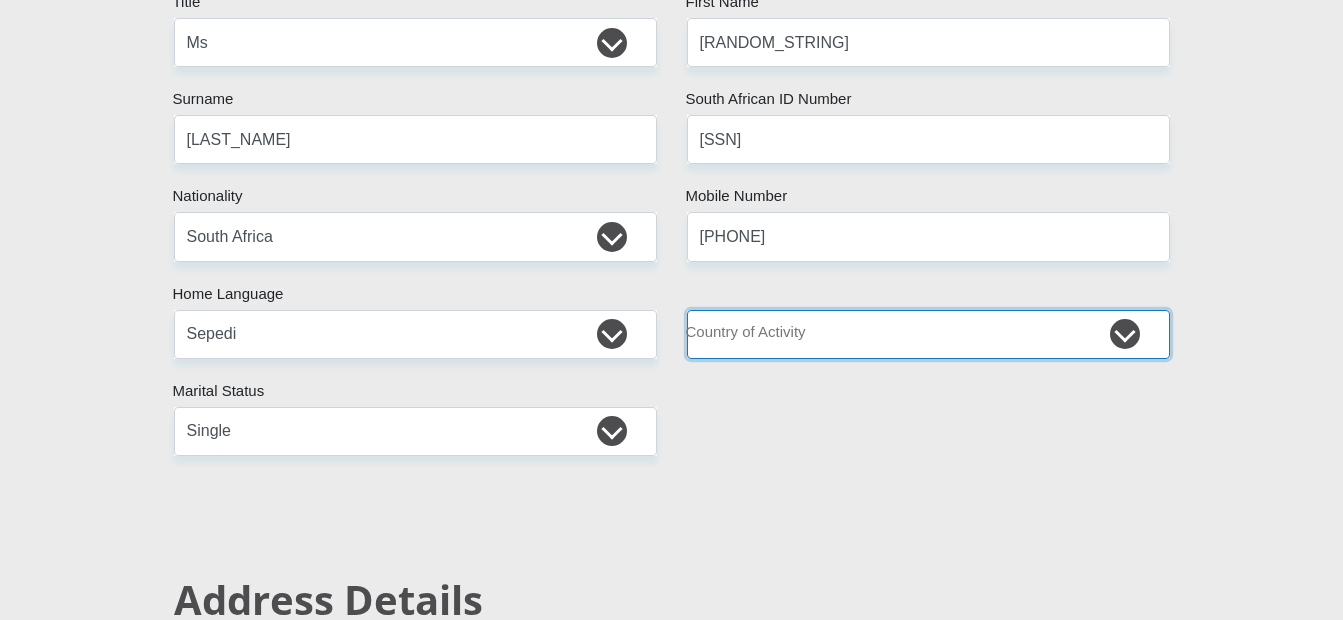 select on "ZAF" 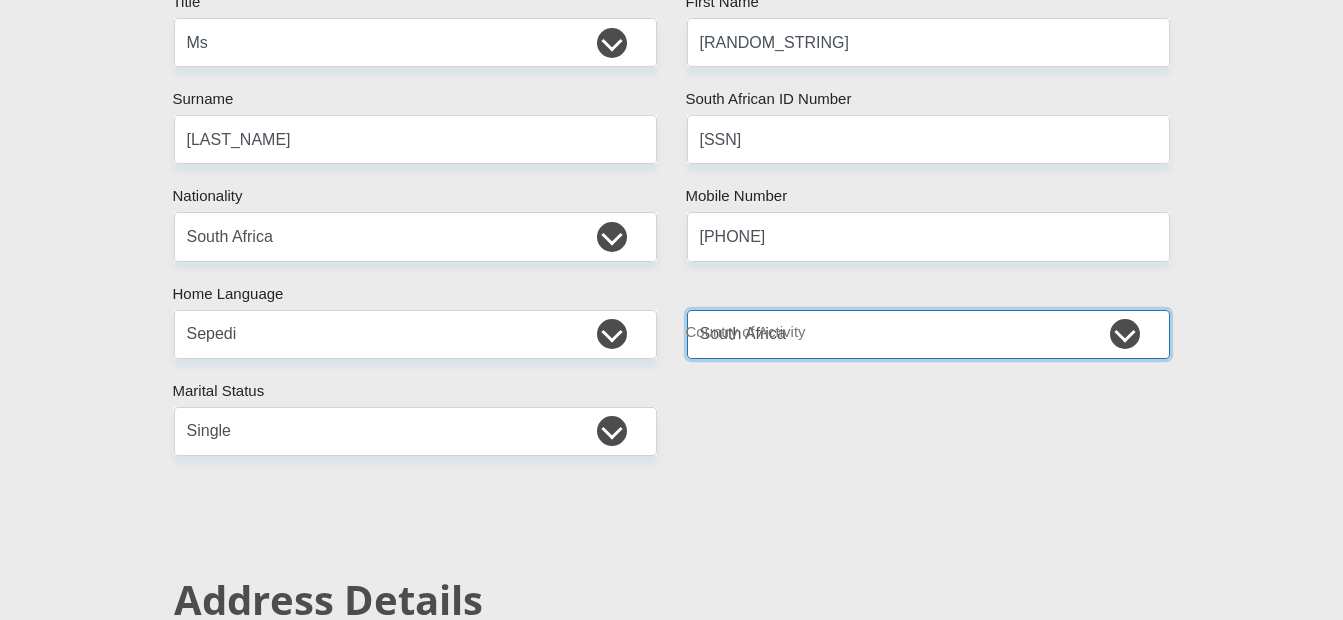 click on "South Africa
Afghanistan
Aland Islands
Albania
Algeria
America Samoa
American Virgin Islands
Andorra
Angola
Anguilla
Antarctica
Antigua and Barbuda
Argentina
Armenia
Aruba
Ascension Island
Australia
Austria
Azerbaijan
Chad" at bounding box center [928, 334] 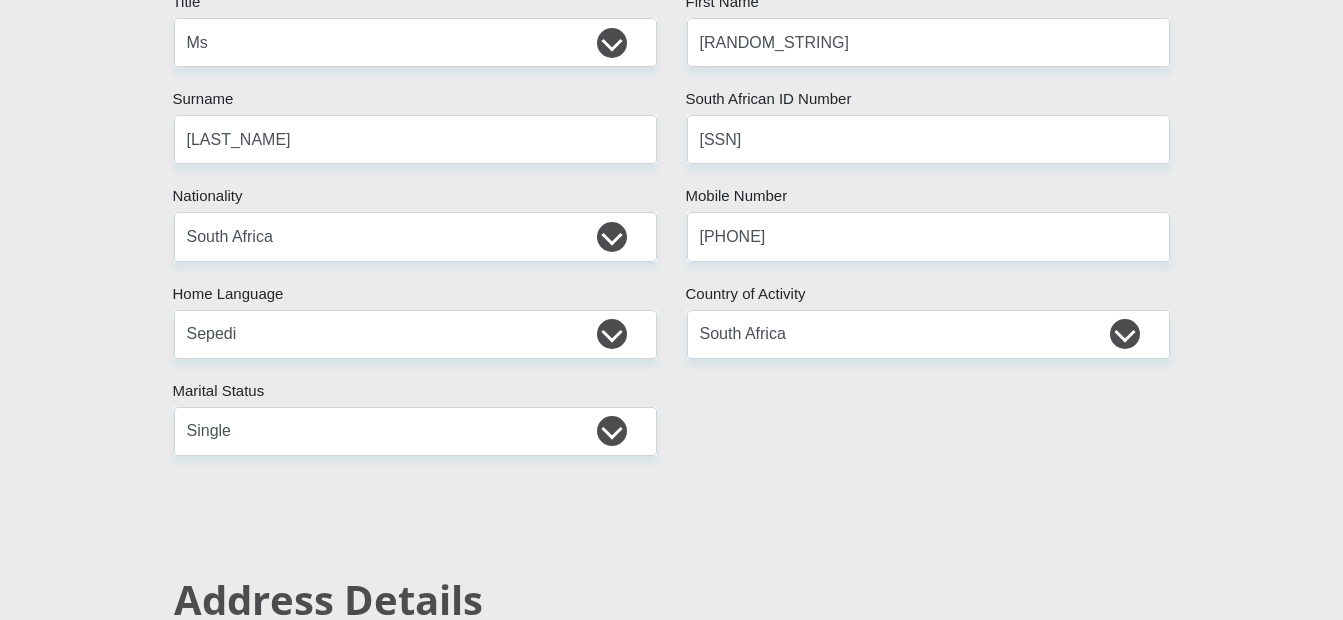 click on "Personal Details
Mr
Ms
Mrs
Dr
Other
Title
[FIRST_NAME]
First Name
[LAST_NAME]
Surname
[SSN]
South African ID Number
Please input valid ID number
South Africa
Afghanistan
Aland Islands
Albania
Algeria
America Samoa
American Virgin Islands
Andorra
Angola
Anguilla  Antarctica" at bounding box center [671, 2872] 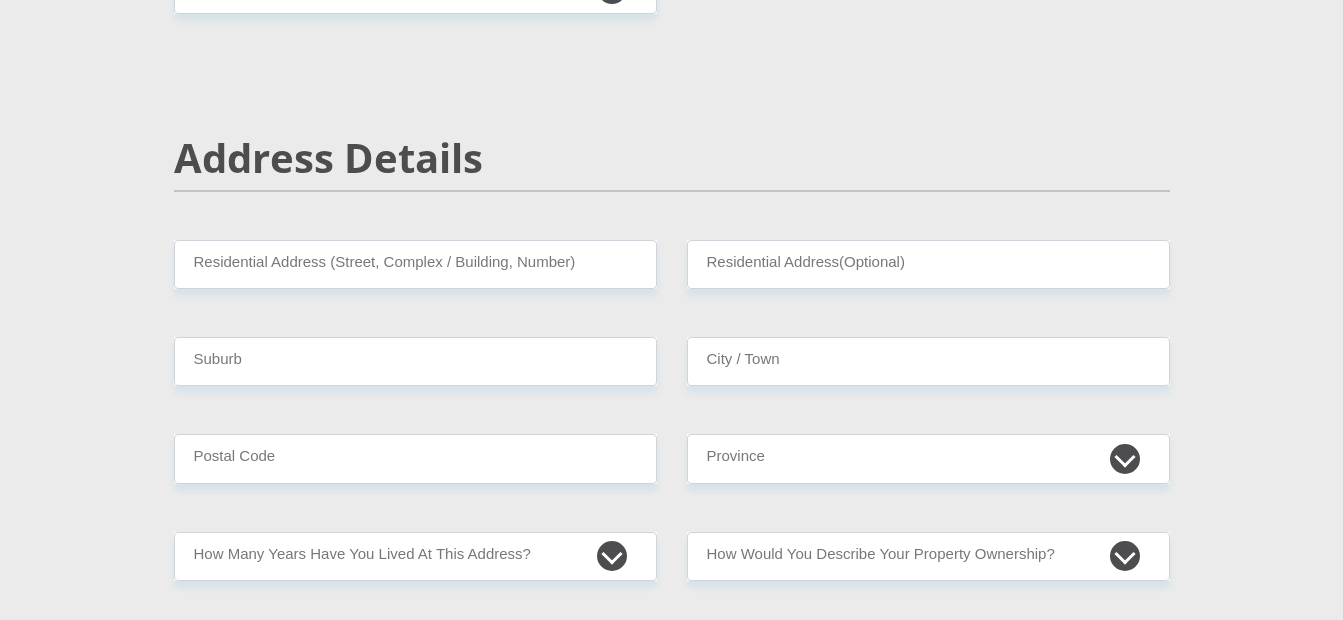 scroll, scrollTop: 800, scrollLeft: 0, axis: vertical 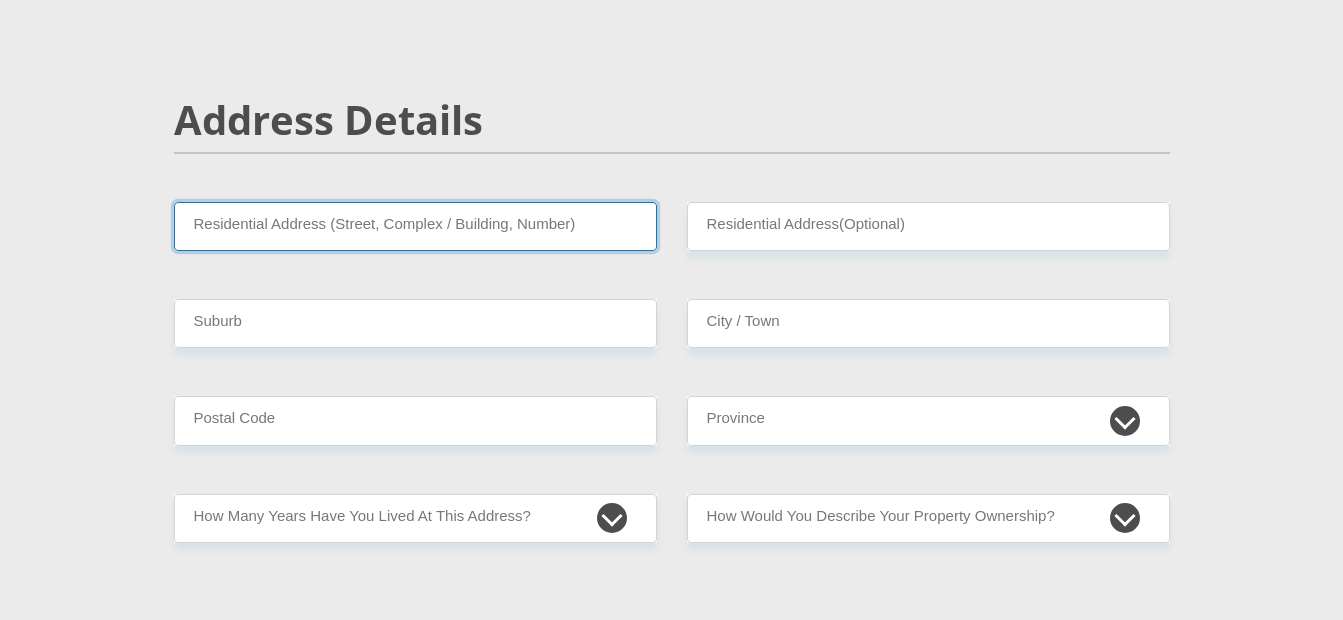 click on "Residential Address (Street, Complex / Building, Number)" at bounding box center (415, 226) 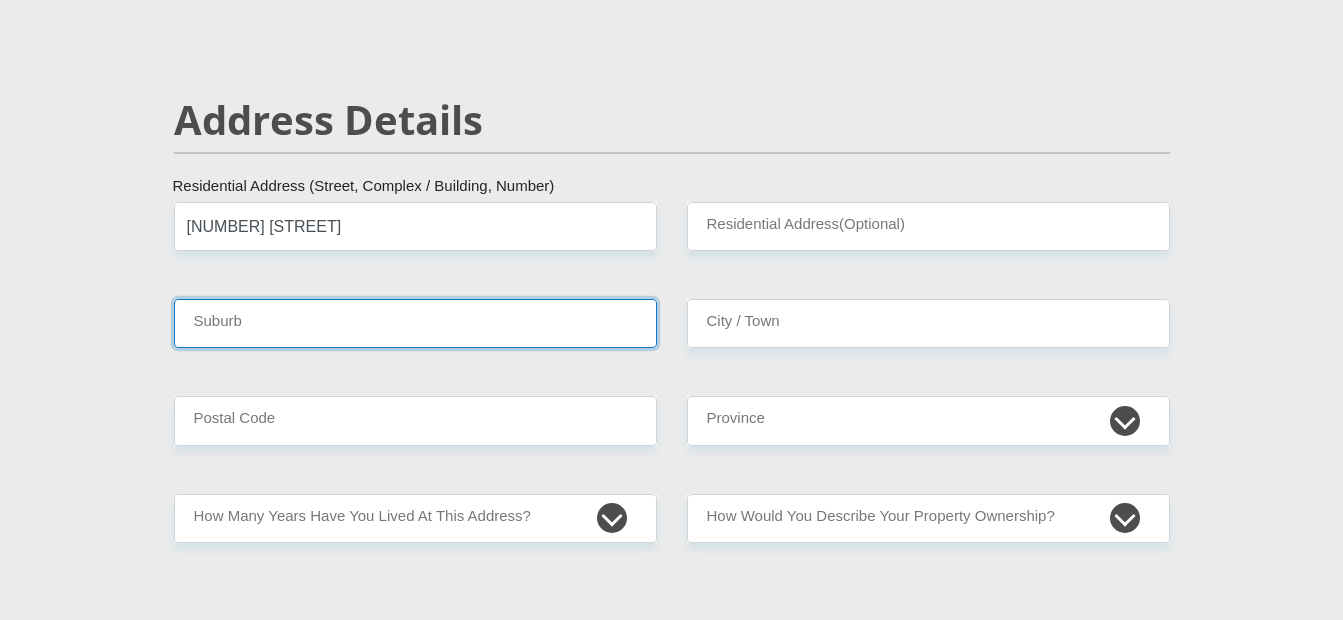 type on "[CITY]" 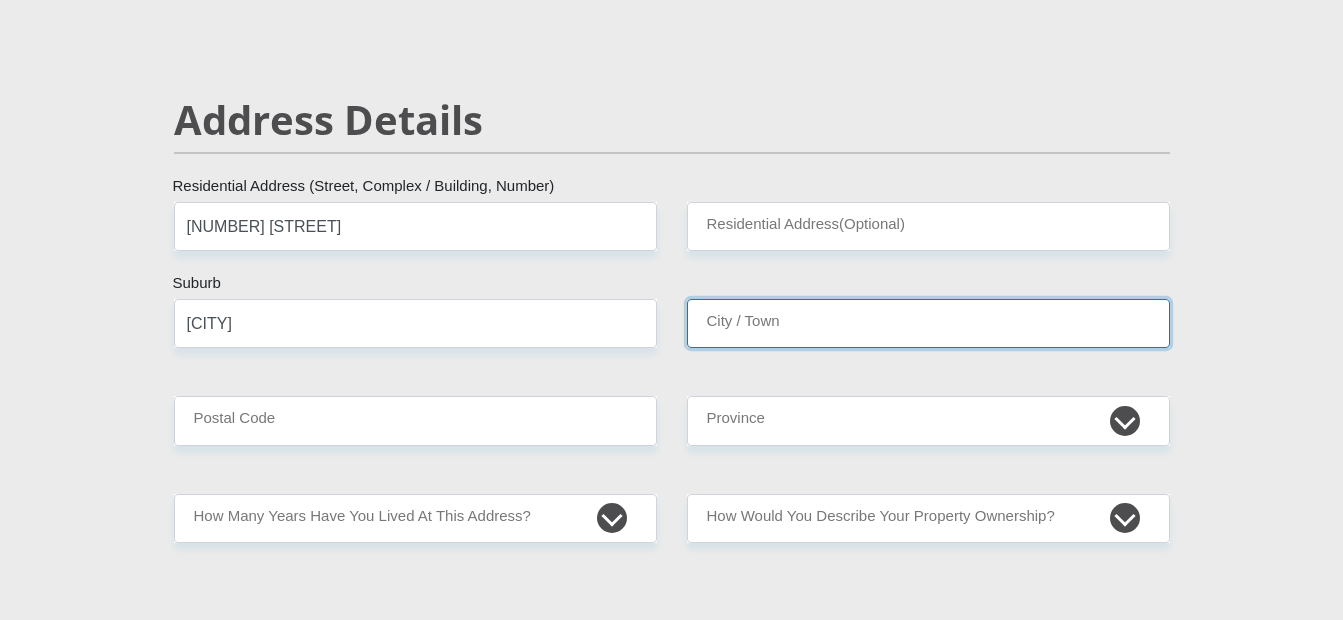 type on "[CITY]" 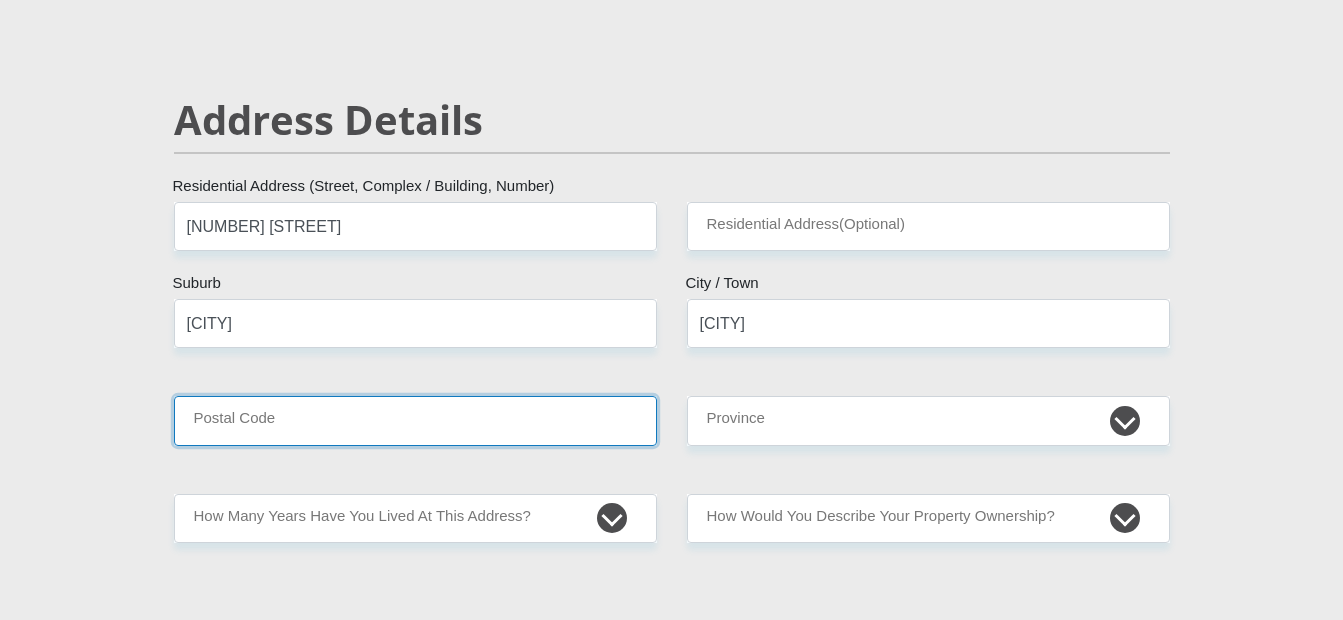 type on "[PHONE]" 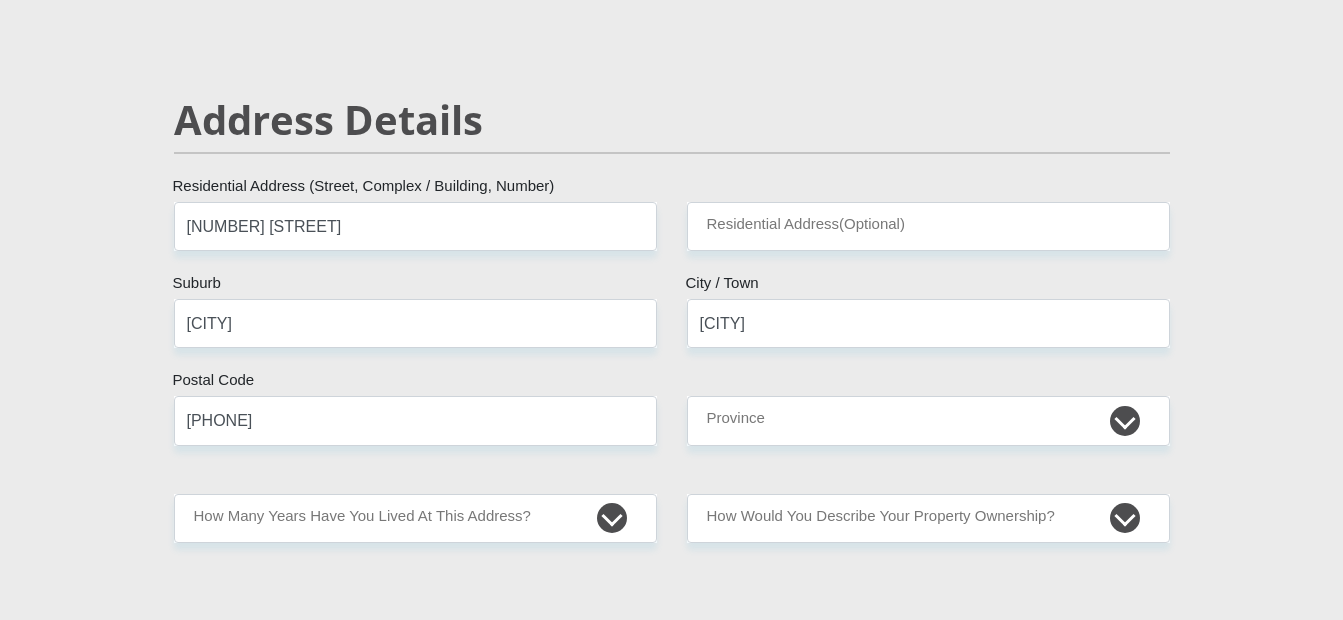 type on "[EMAIL]" 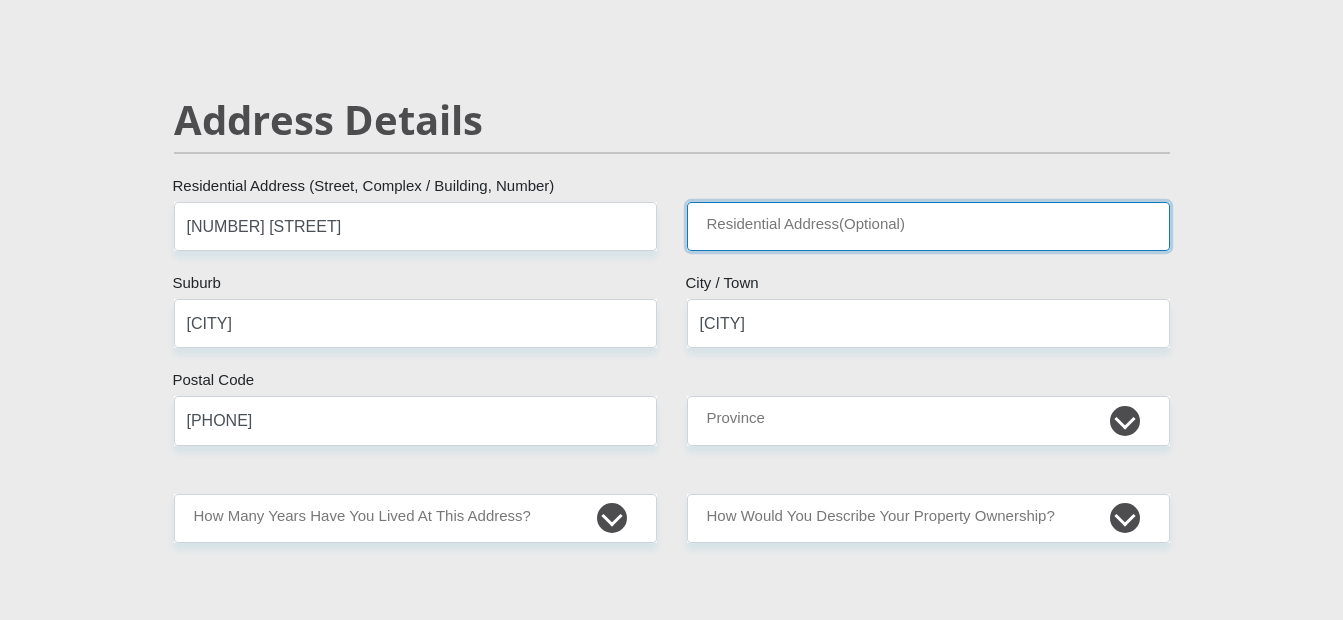 click on "Residential Address(Optional)" at bounding box center (928, 226) 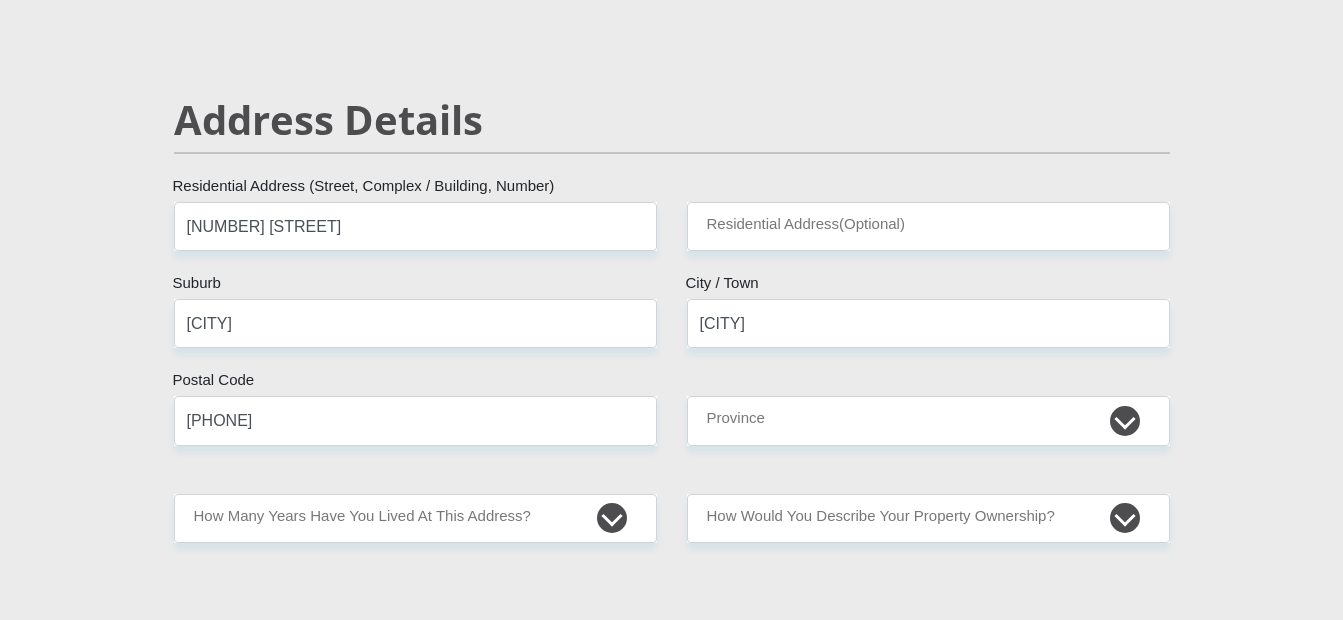 click on "Mr
Ms
Mrs
Dr
Other
Title
[FIRST_NAME]
First Name
[LAST_NAME]
Surname
[SSN]
South African ID Number
Please input valid ID number
South Africa
Afghanistan
Aland Islands
Albania
Algeria
America Samoa
American Virgin Islands
Andorra
Angola
Anguilla
Antarctica
Antigua and Barbuda
Argentina" at bounding box center [672, 2378] 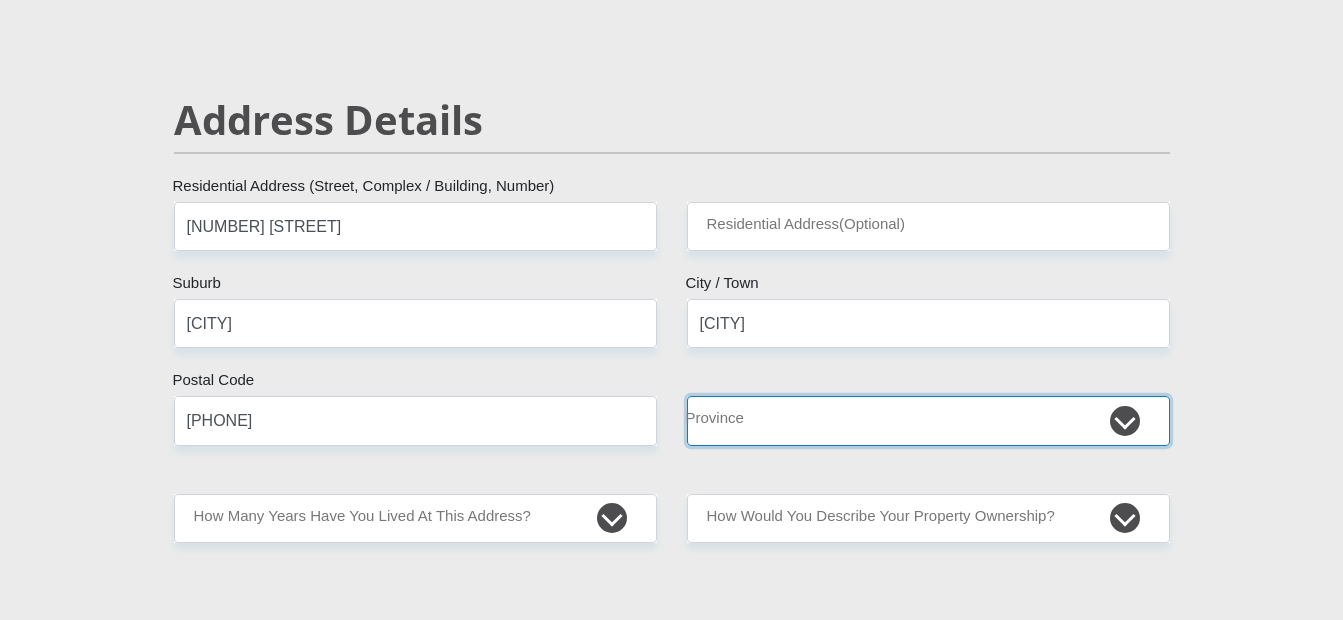 click on "Eastern Cape
Free State
Gauteng
KwaZulu-Natal
Limpopo
Mpumalanga
Northern Cape
North West
Western Cape" at bounding box center (928, 420) 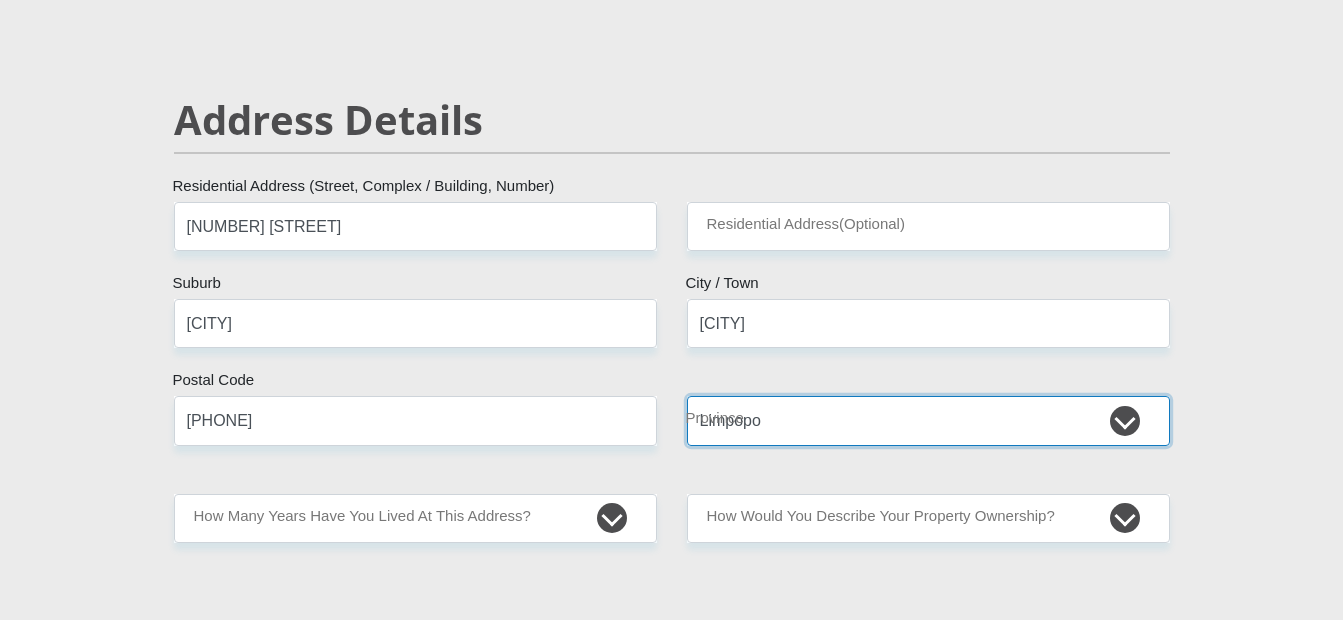 click on "Eastern Cape
Free State
Gauteng
KwaZulu-Natal
Limpopo
Mpumalanga
Northern Cape
North West
Western Cape" at bounding box center (928, 420) 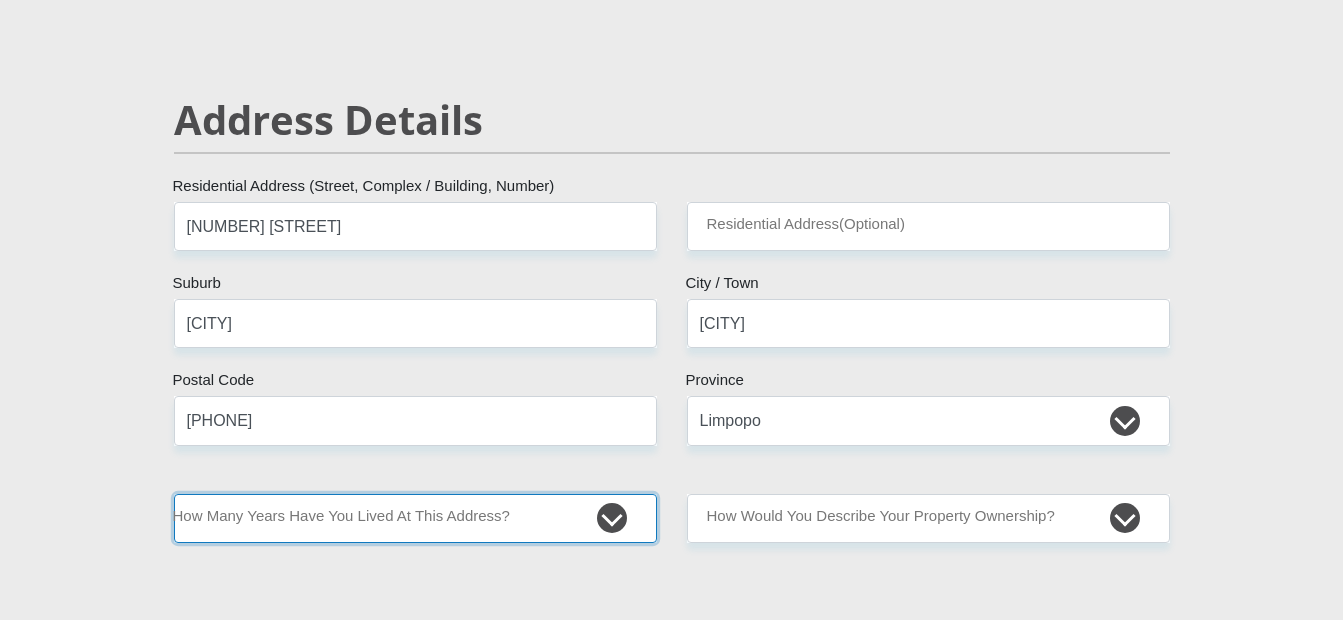 click on "less than 1 year
1-3 years
3-5 years
5+ years" at bounding box center [415, 518] 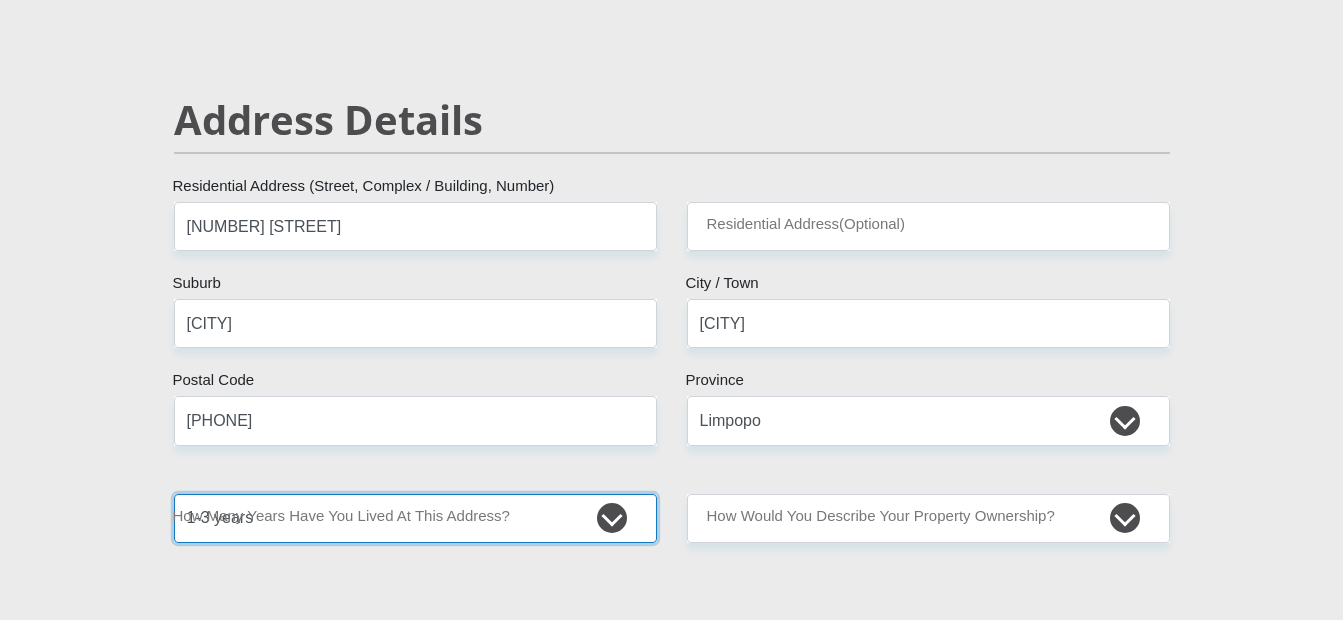 click on "less than 1 year
1-3 years
3-5 years
5+ years" at bounding box center (415, 518) 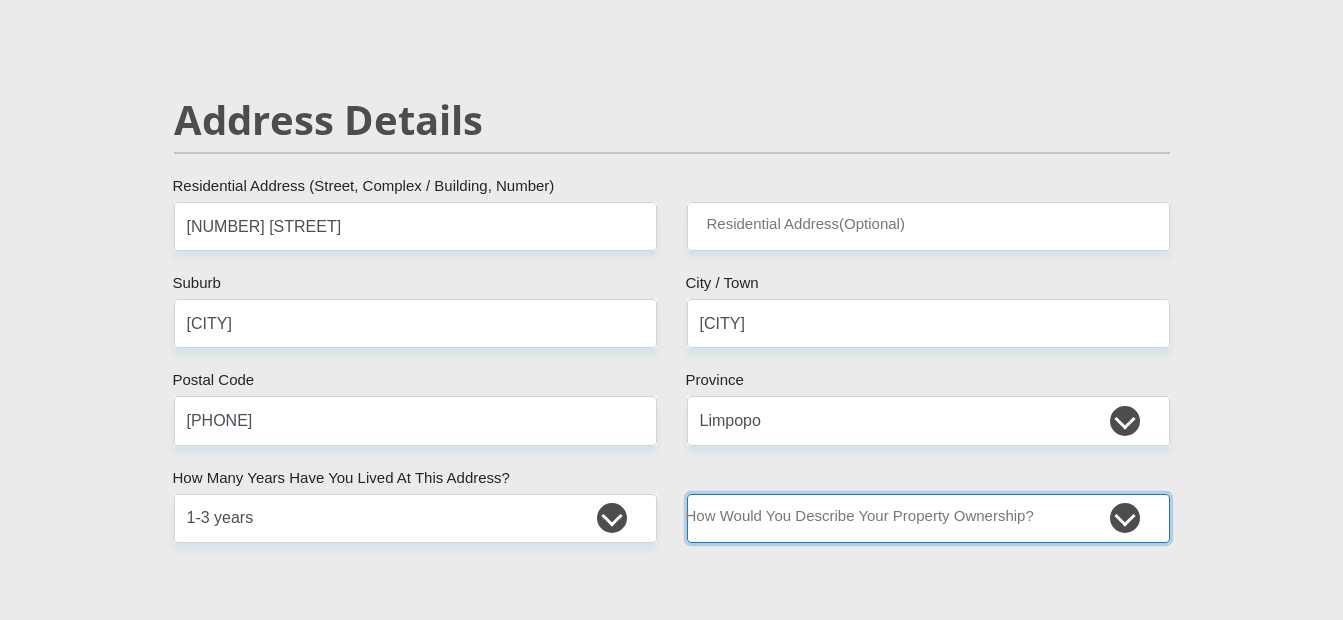 click on "Owned
Rented
Family Owned
Company Dwelling" at bounding box center (928, 518) 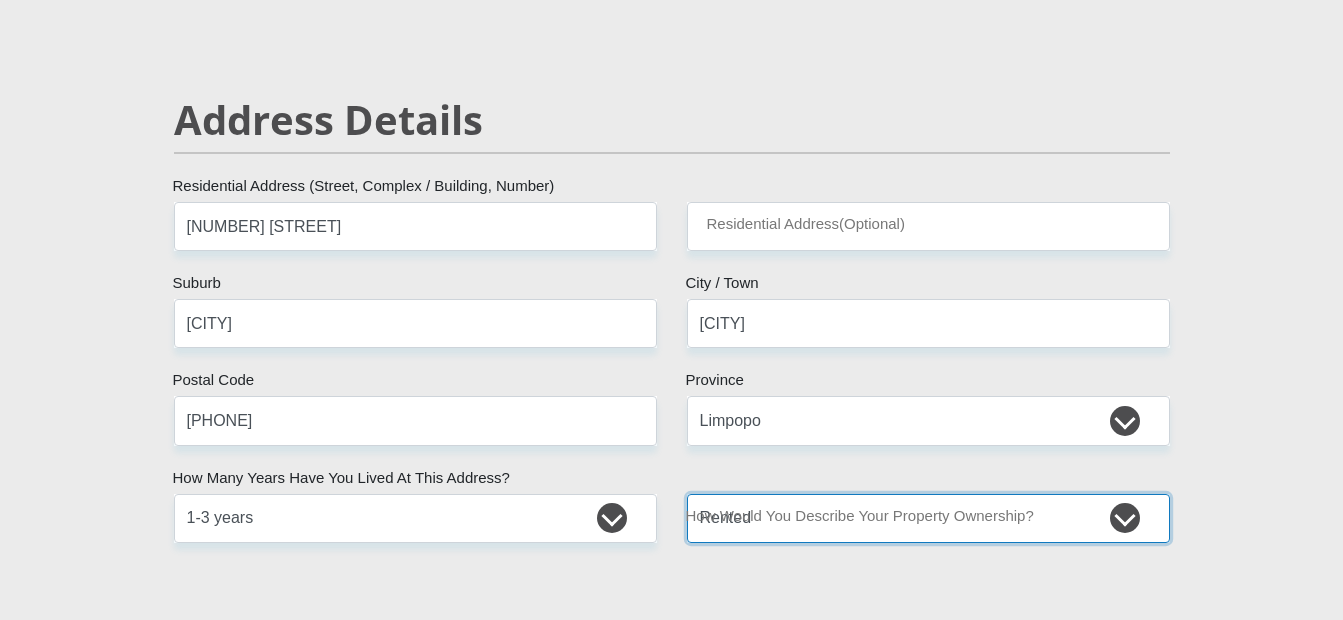 click on "Owned
Rented
Family Owned
Company Dwelling" at bounding box center [928, 518] 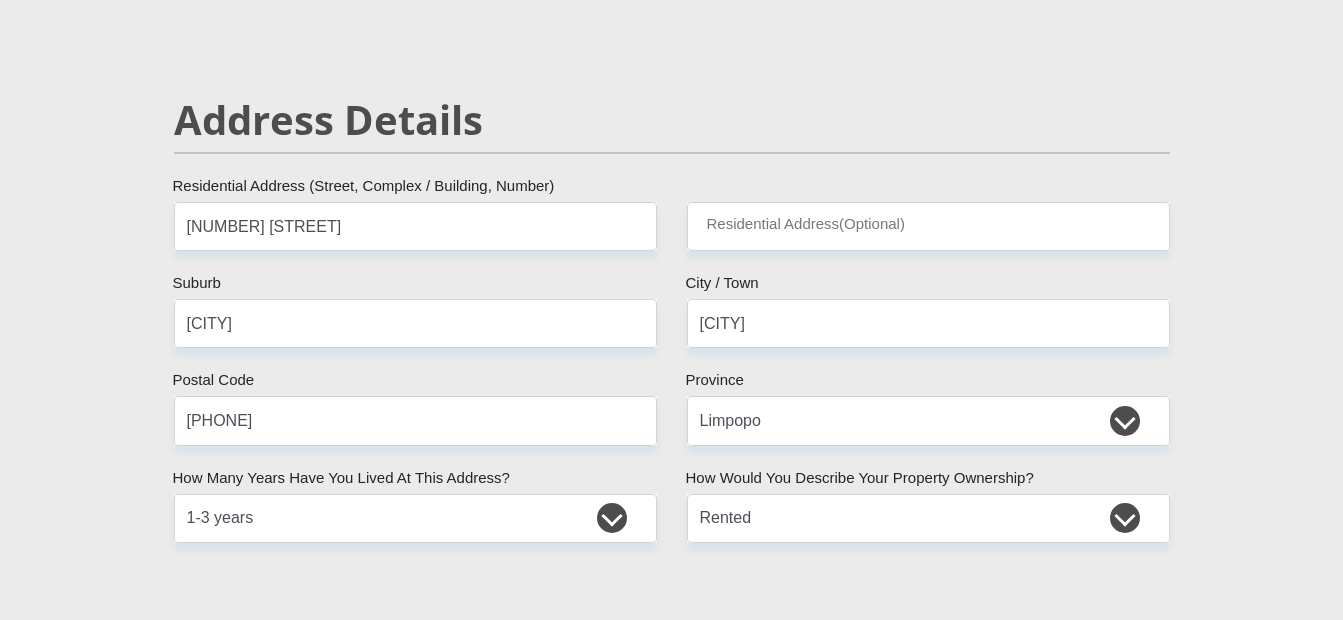 click on "Personal Details
Mr
Ms
Mrs
Dr
Other
Title
[FIRST_NAME]
First Name
[LAST_NAME]
Surname
[SSN]
South African ID Number
Please input valid ID number
South Africa
Afghanistan
Aland Islands
Albania
Algeria
America Samoa
American Virgin Islands
Andorra
Angola
Anguilla  Antarctica" at bounding box center (671, 2392) 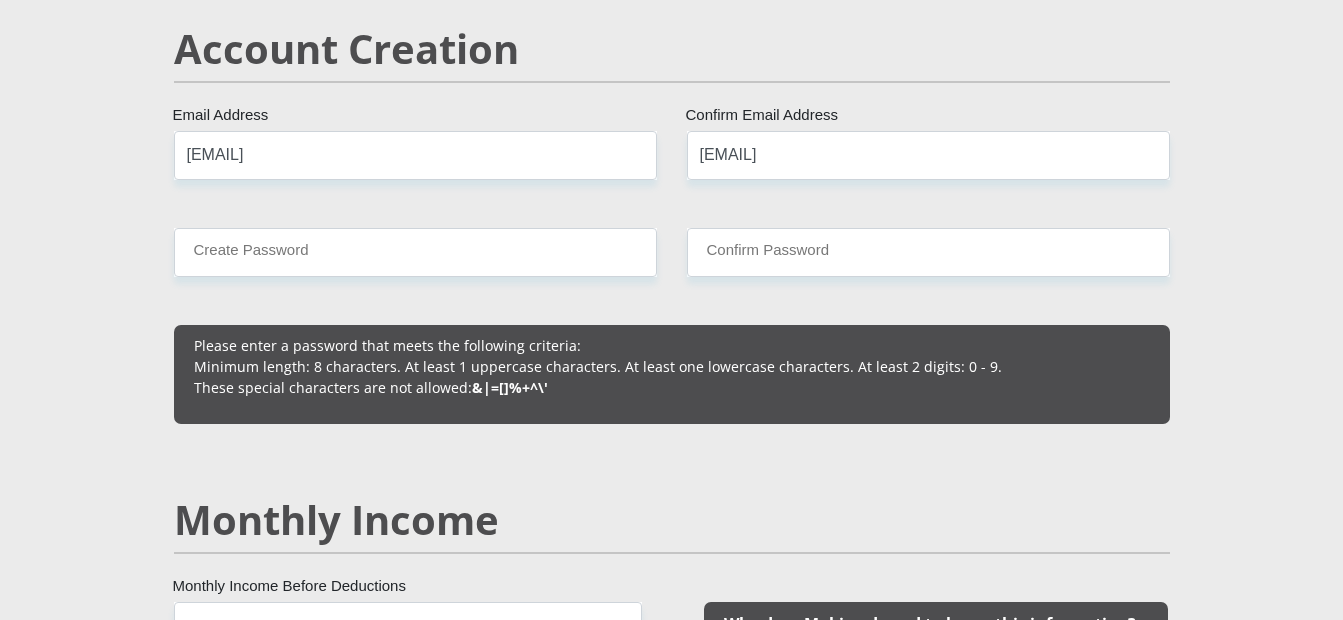 scroll, scrollTop: 1440, scrollLeft: 0, axis: vertical 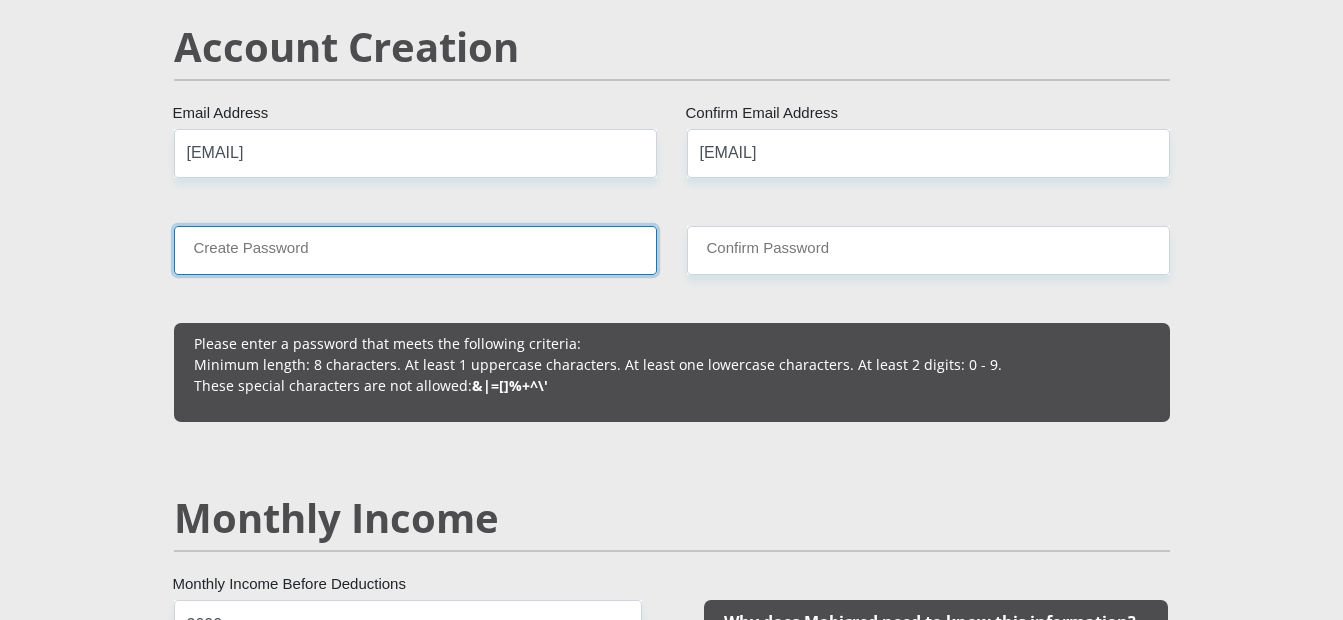 click on "Create Password" at bounding box center (415, 250) 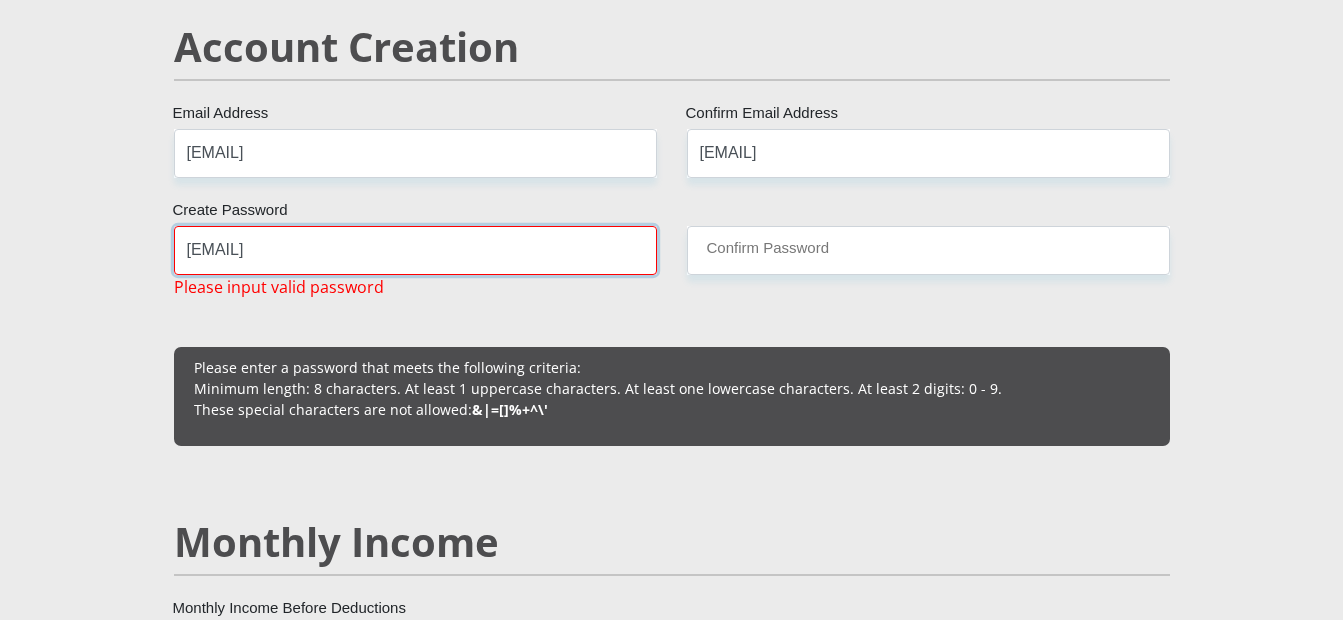 type on "[EMAIL]" 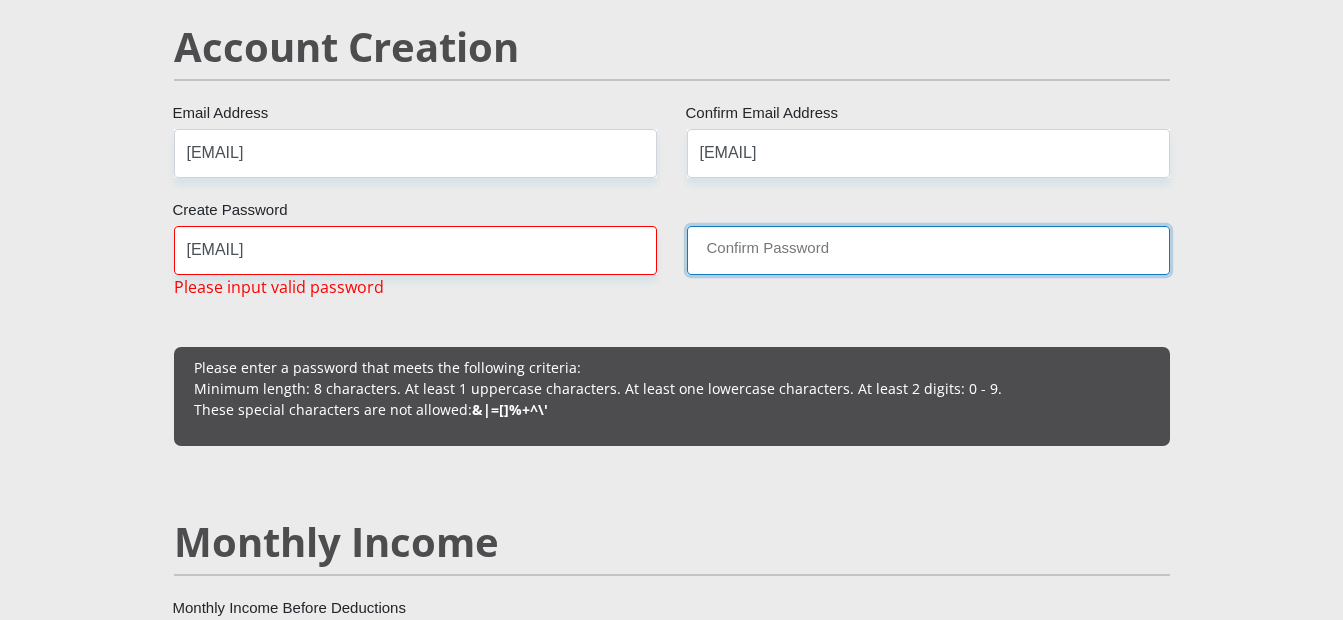 click on "Confirm Password" at bounding box center (928, 250) 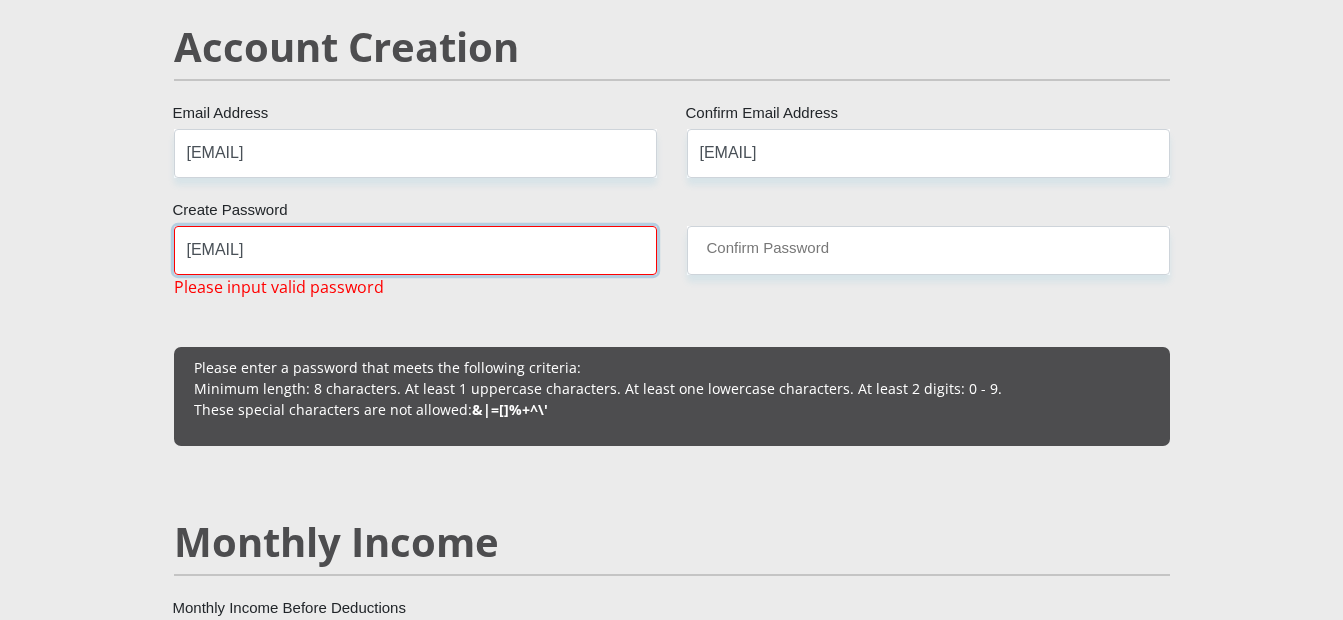 click on "[EMAIL]" at bounding box center [415, 250] 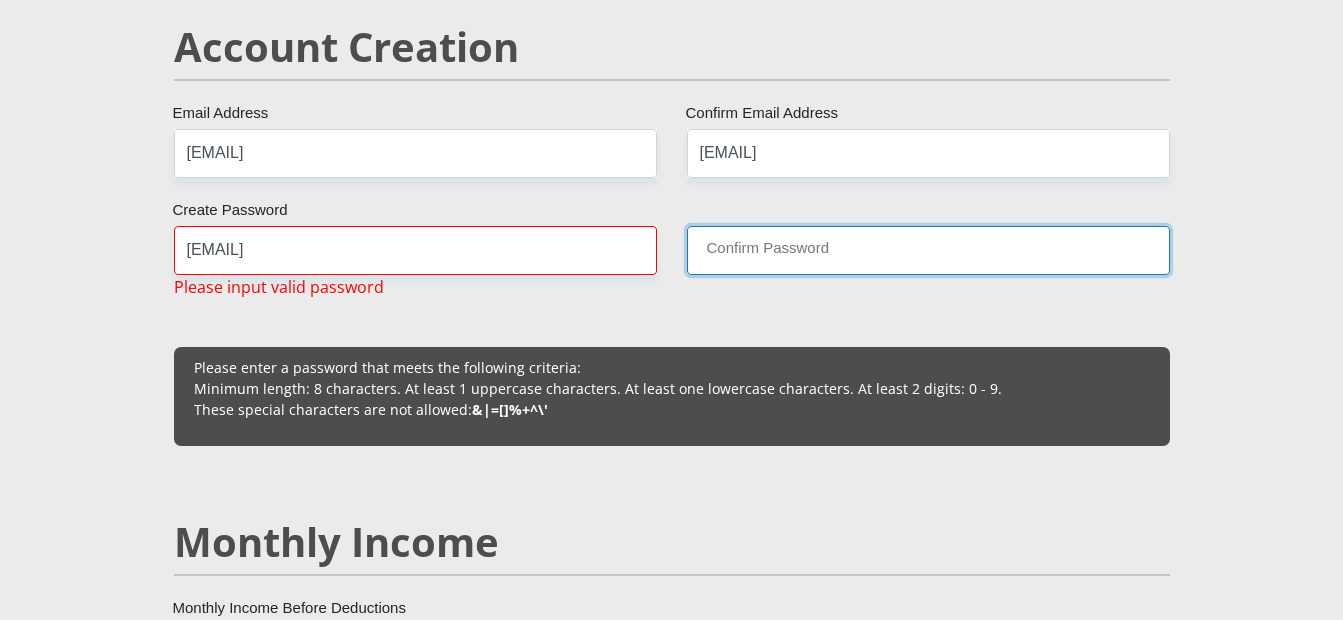 click on "Confirm Password" at bounding box center [928, 250] 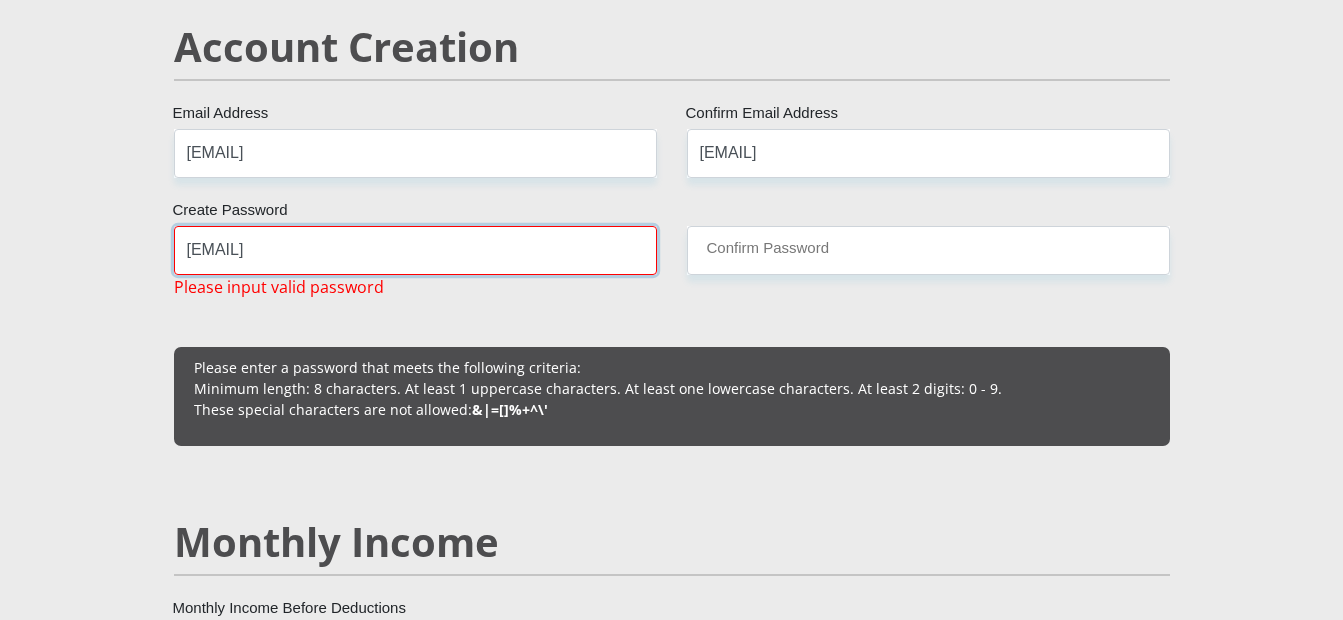 drag, startPoint x: 402, startPoint y: 267, endPoint x: 112, endPoint y: 277, distance: 290.17236 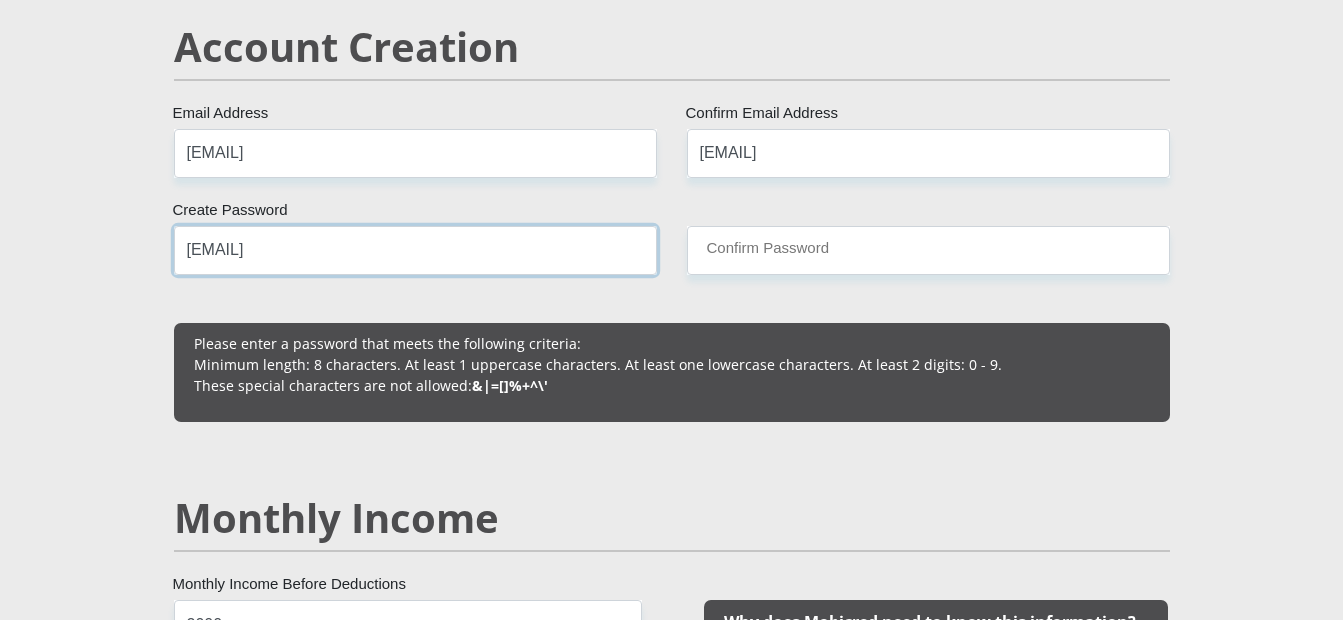 click on "[EMAIL]" at bounding box center (415, 250) 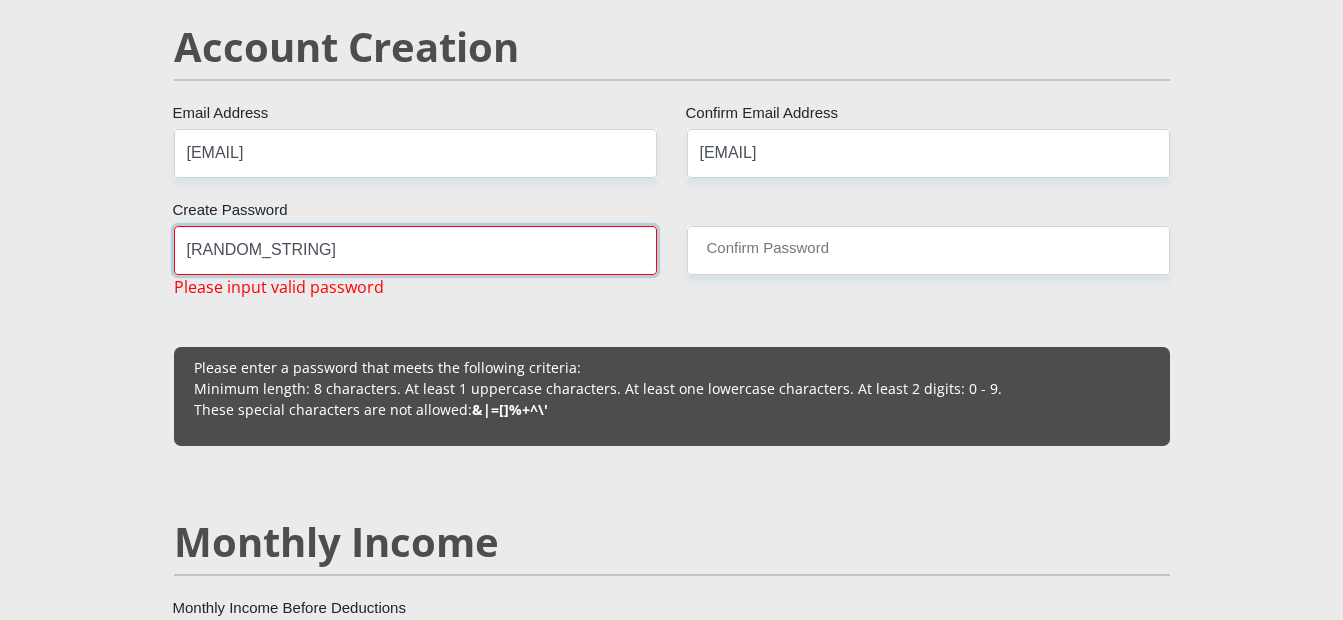 type on "[RANDOM_STRING]" 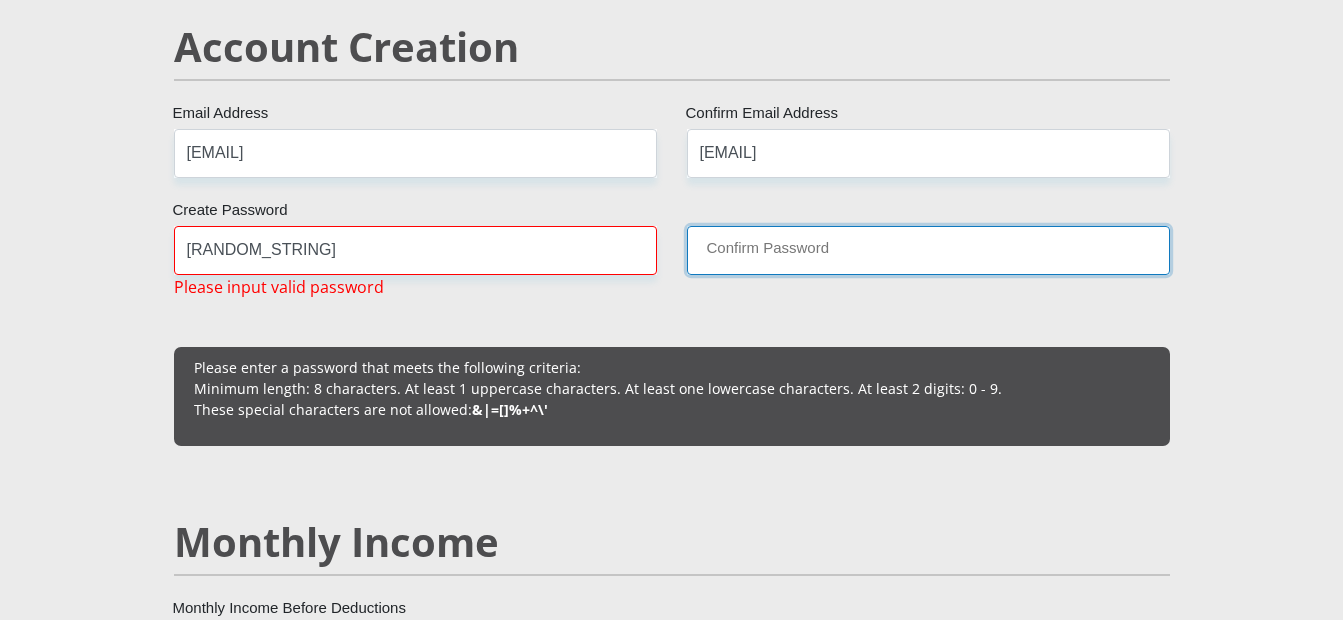 click on "Confirm Password" at bounding box center (928, 250) 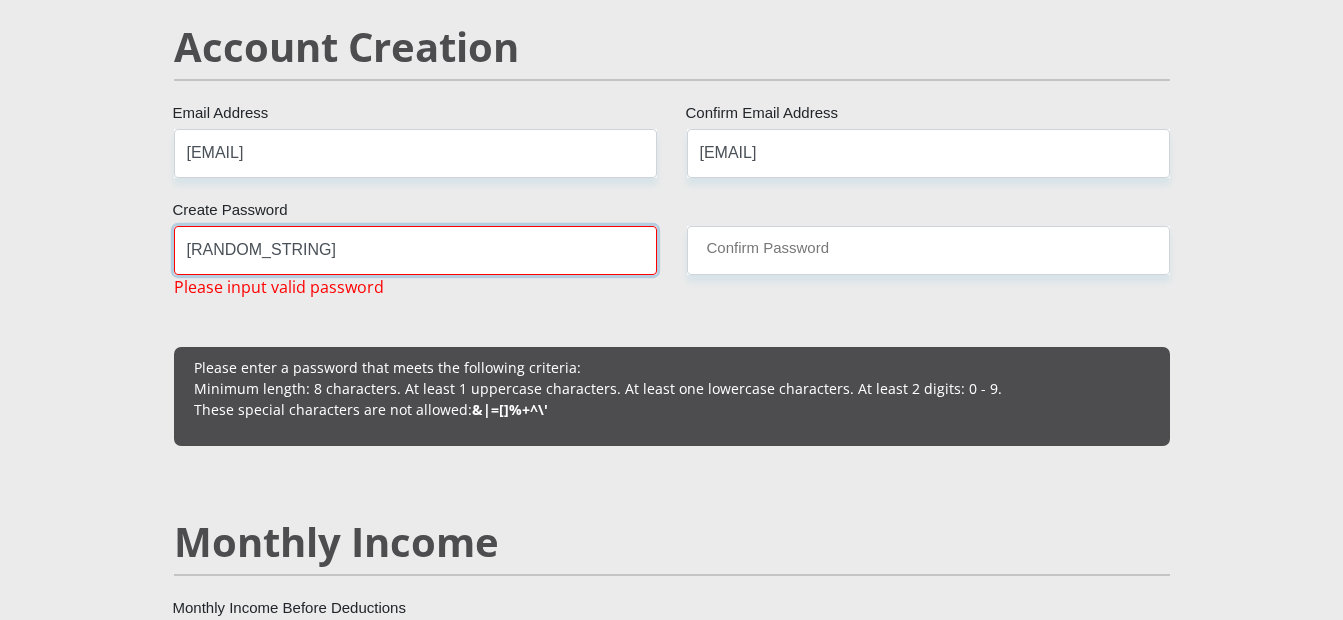 drag, startPoint x: 353, startPoint y: 259, endPoint x: -4, endPoint y: 282, distance: 357.74014 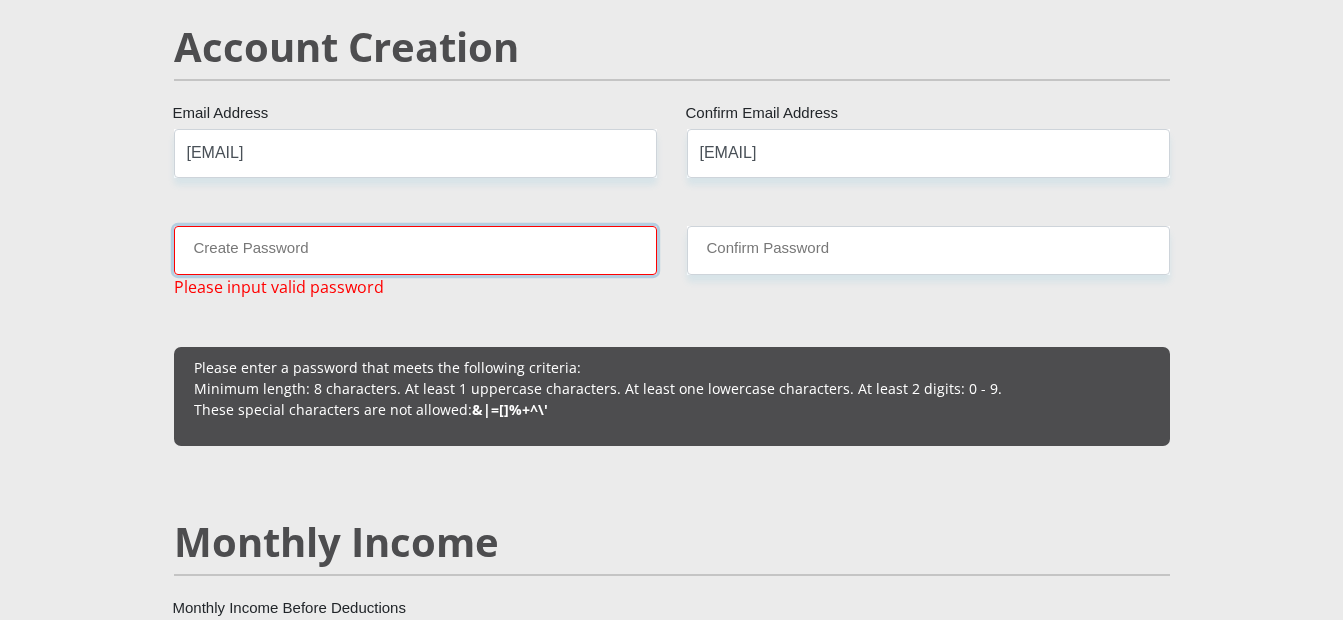 click on "Create Password" at bounding box center [415, 250] 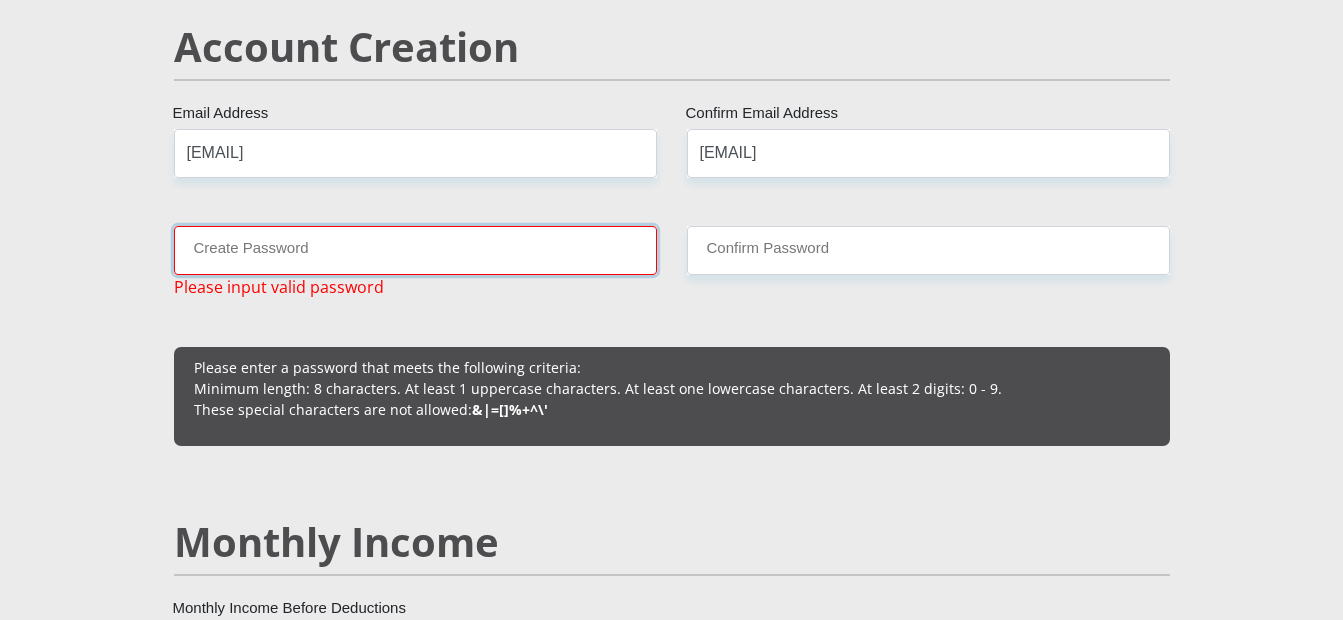 click on "Create Password" at bounding box center (415, 250) 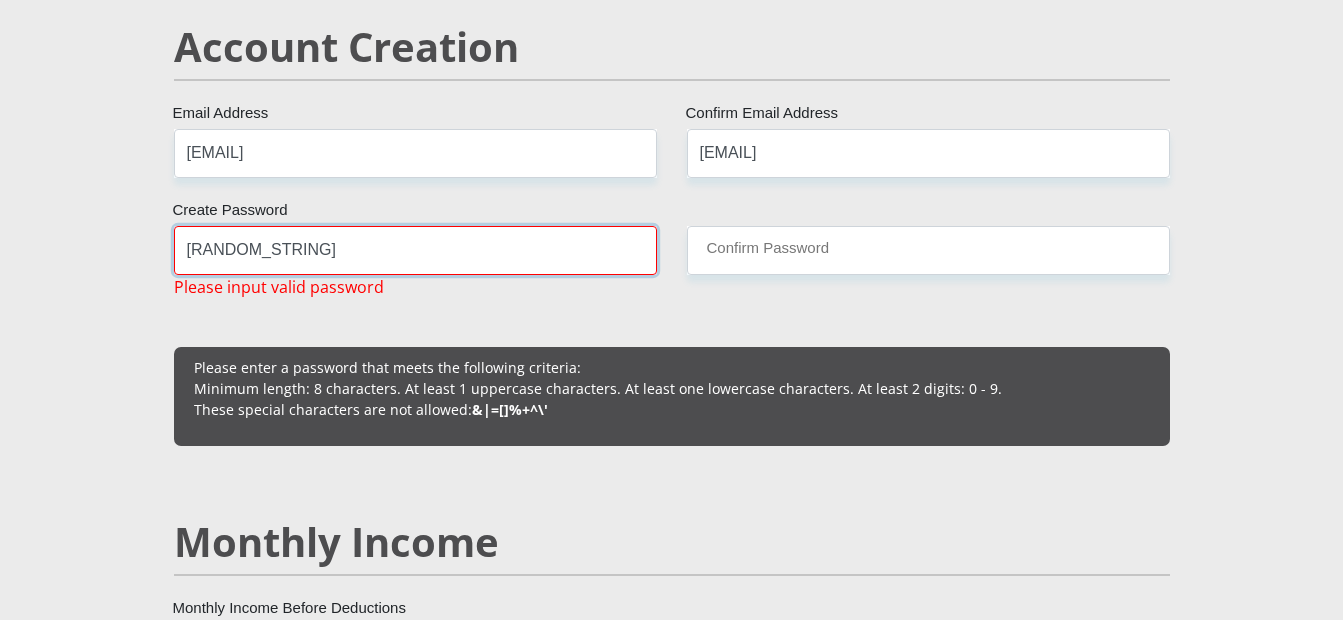 click on "[RANDOM_STRING]" at bounding box center [415, 250] 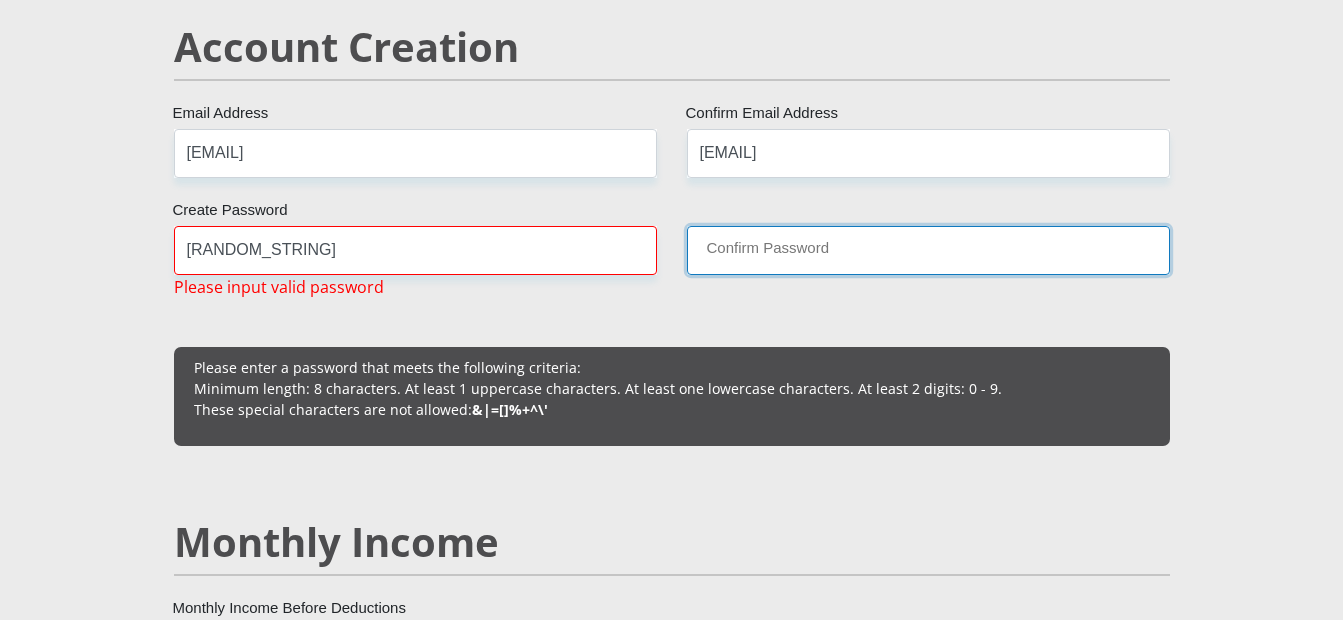 click on "Confirm Password" at bounding box center (928, 250) 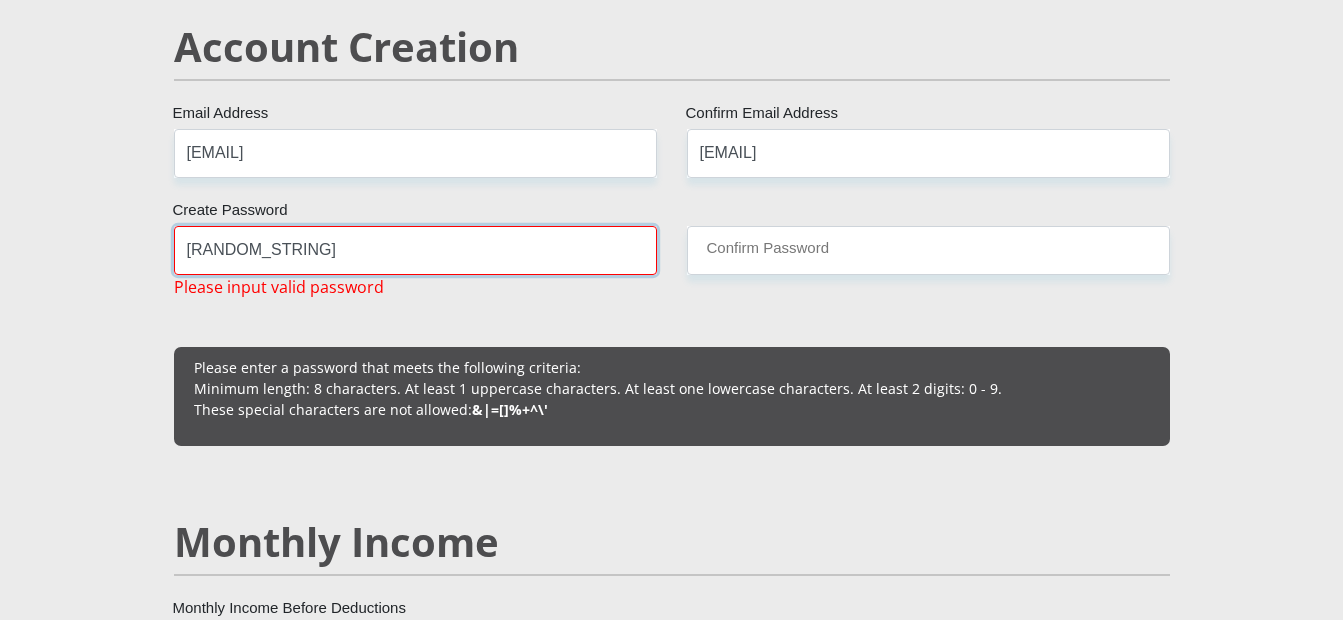 click on "[RANDOM_STRING]" at bounding box center (415, 250) 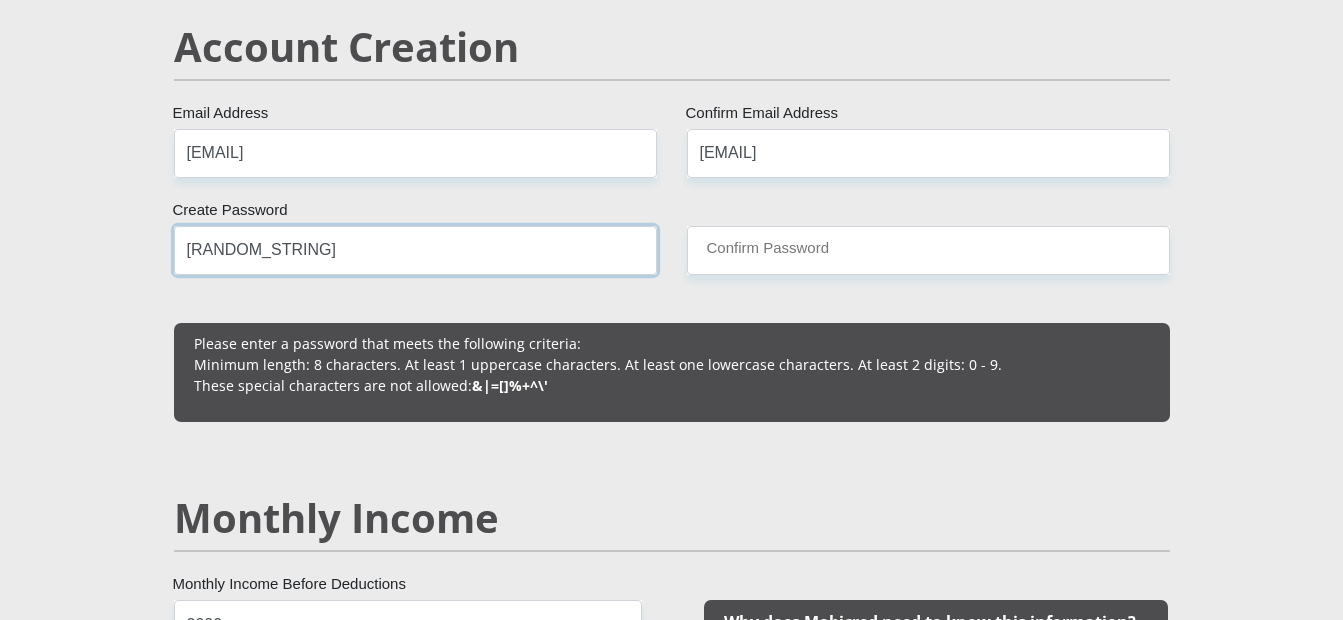 click on "[RANDOM_STRING]" at bounding box center (415, 250) 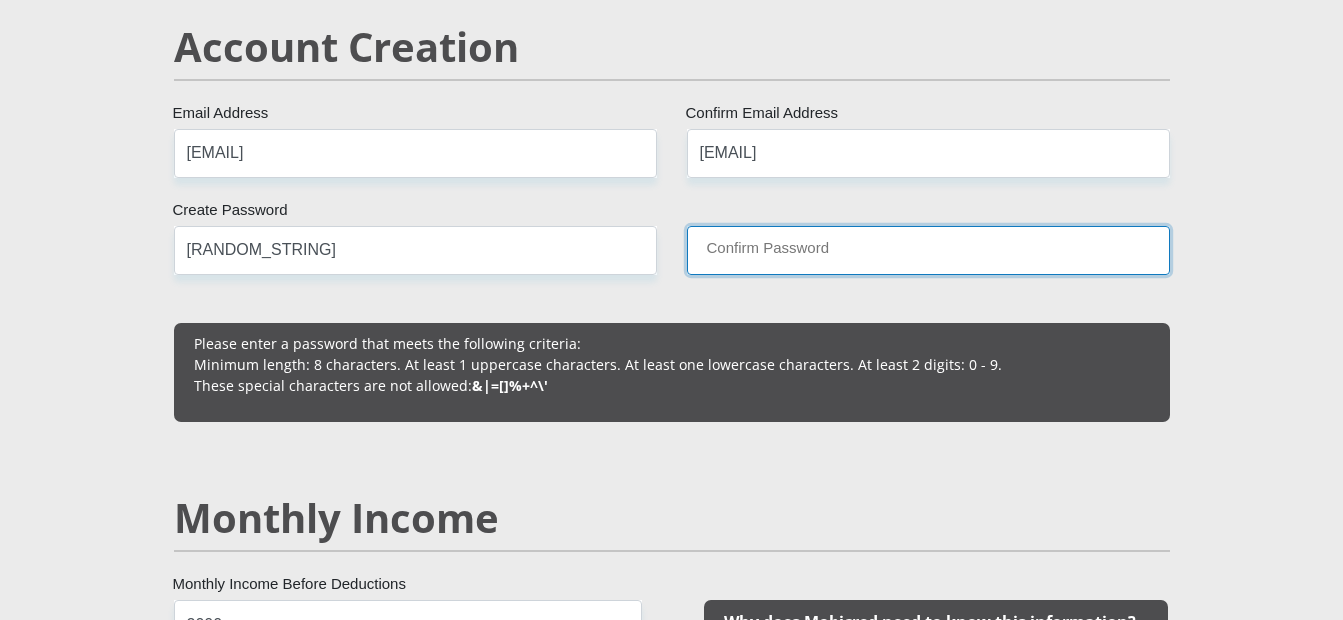 click on "Confirm Password" at bounding box center (928, 250) 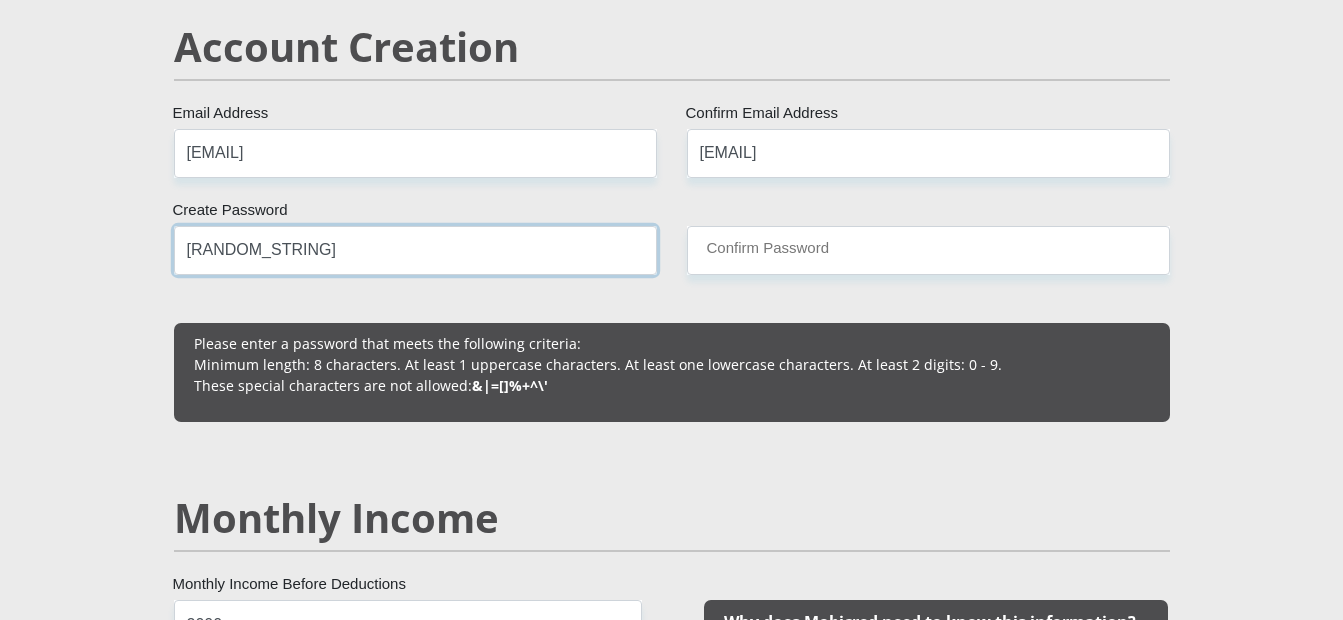 click on "[RANDOM_STRING]" at bounding box center [415, 250] 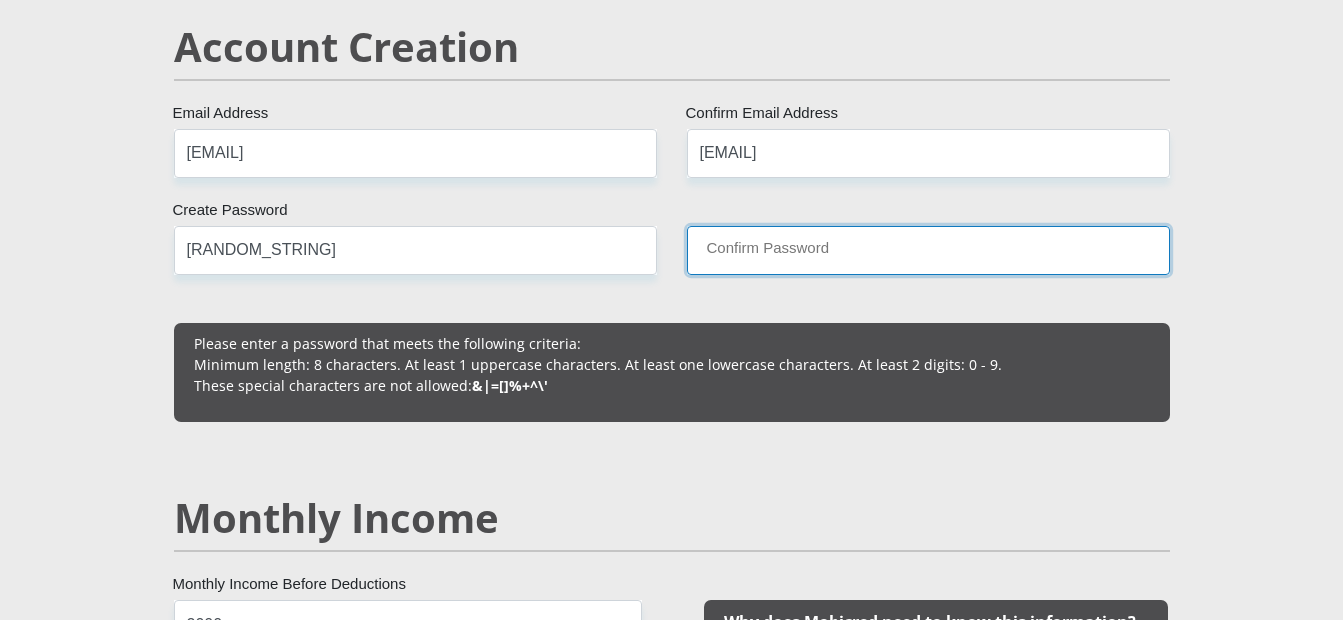 click on "Confirm Password" at bounding box center [928, 250] 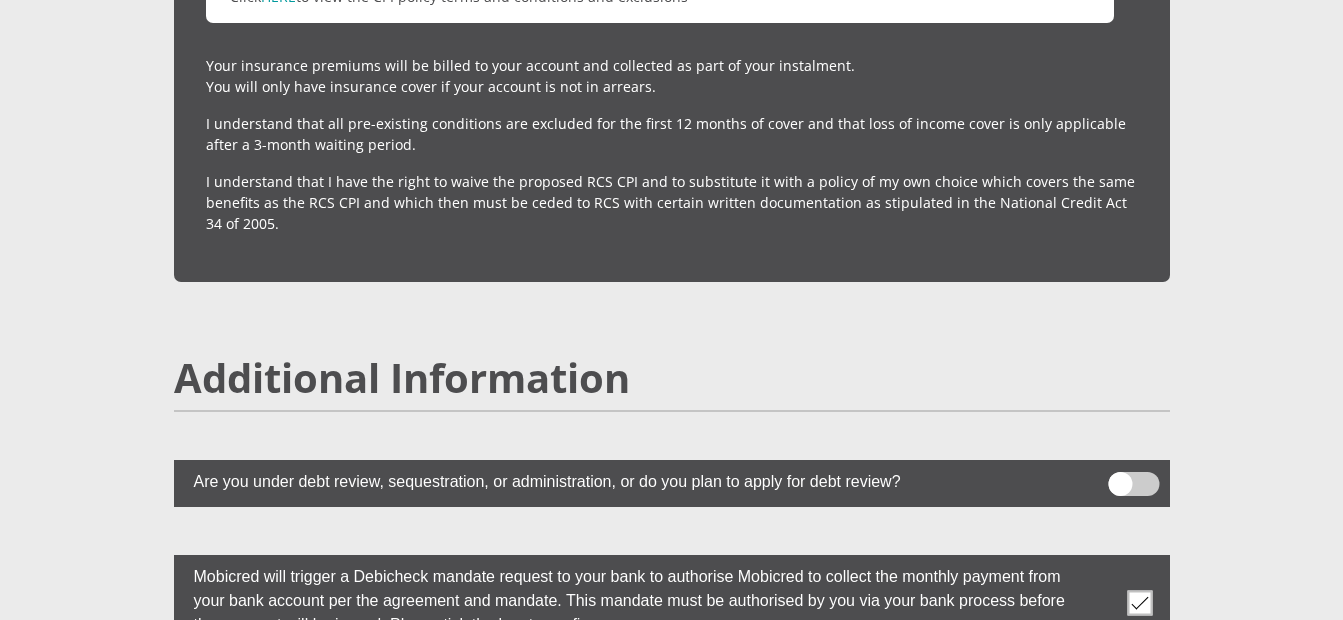 scroll, scrollTop: 5746, scrollLeft: 0, axis: vertical 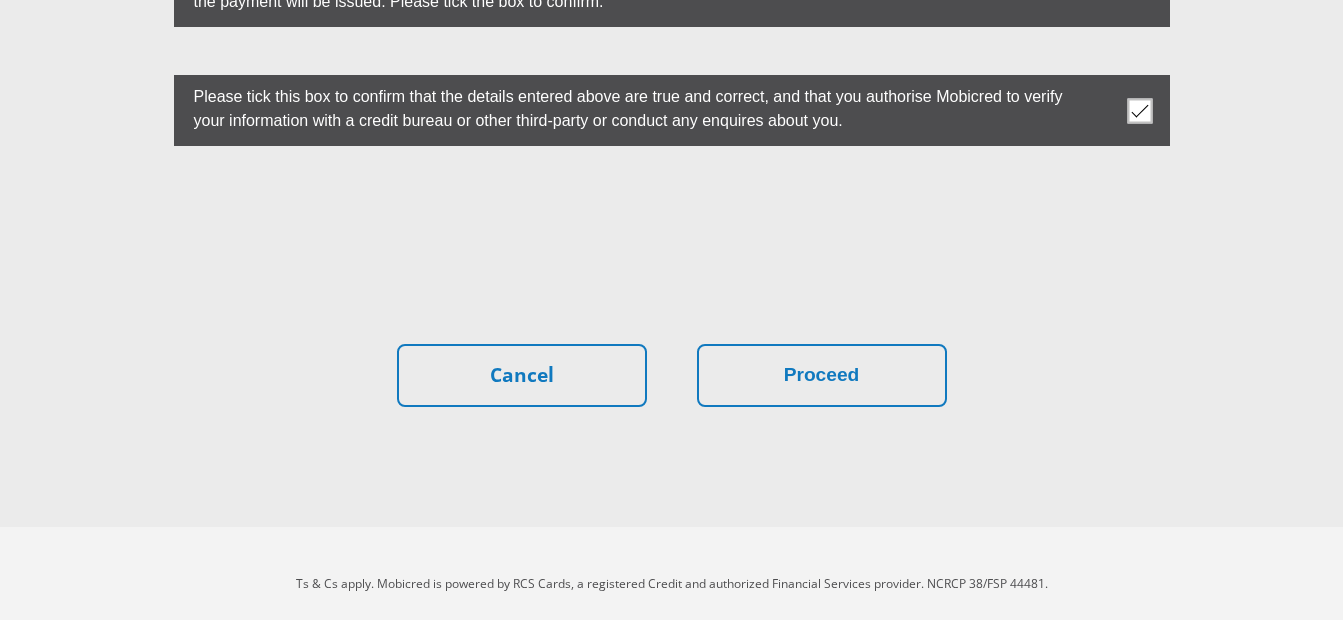 type on "[RANDOM_STRING]" 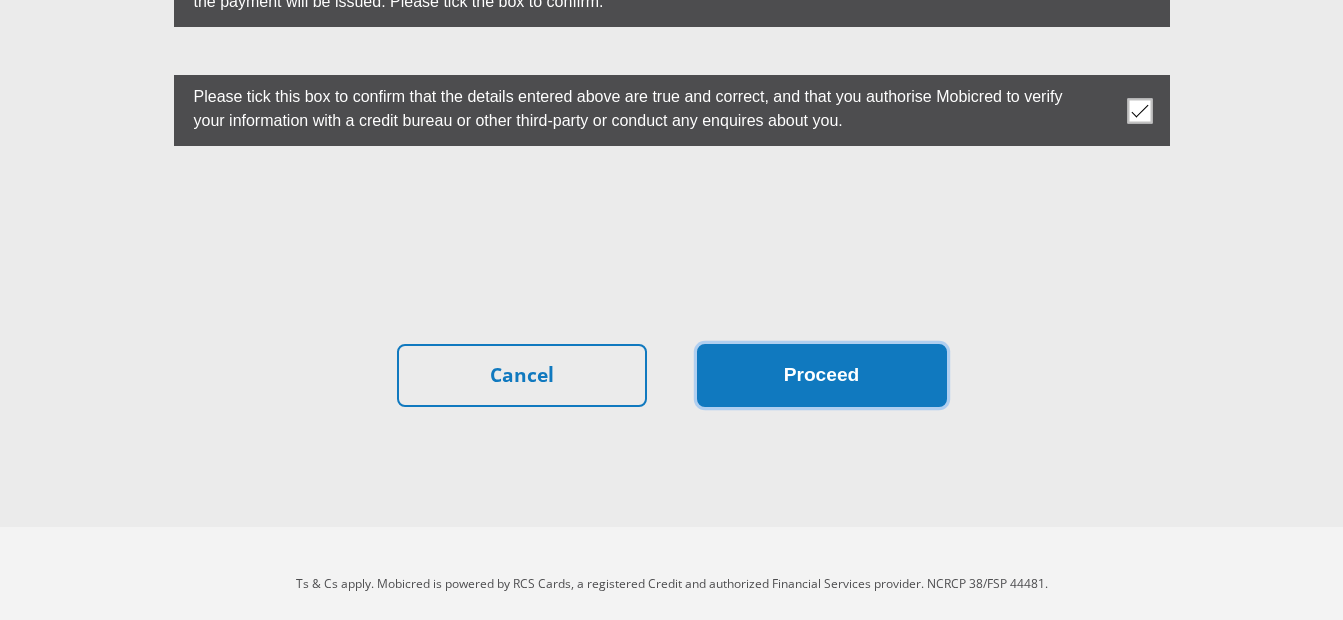 click on "Proceed" at bounding box center (822, 375) 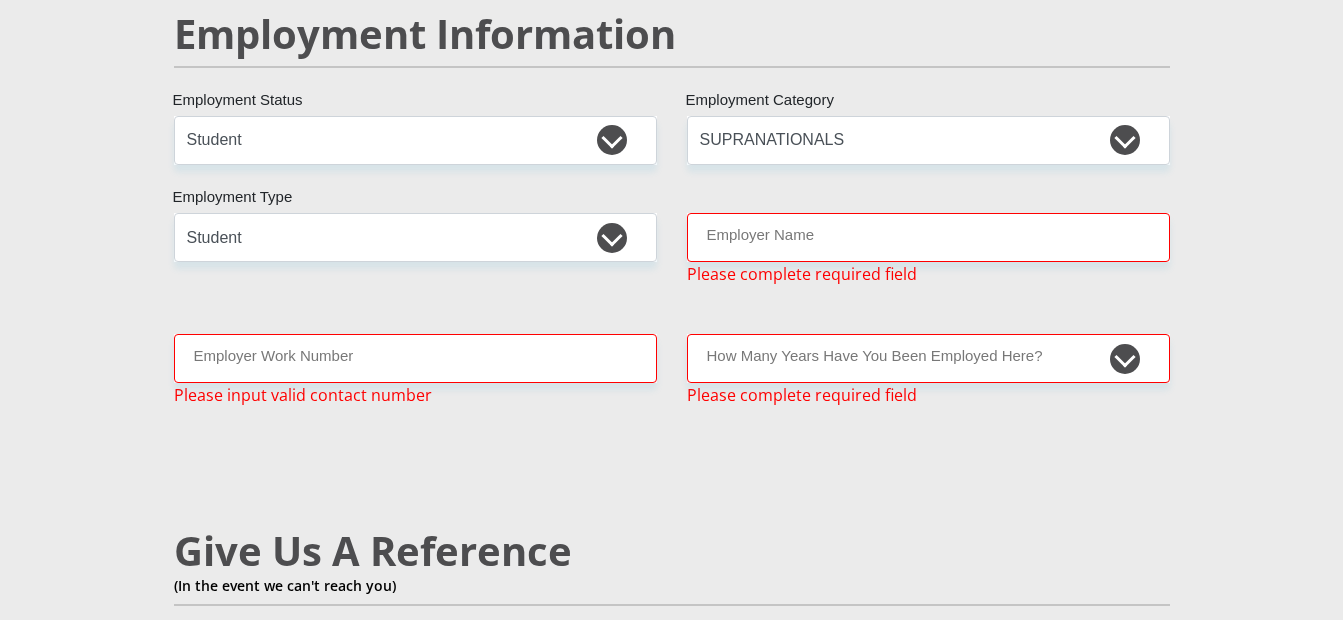 scroll, scrollTop: 3012, scrollLeft: 0, axis: vertical 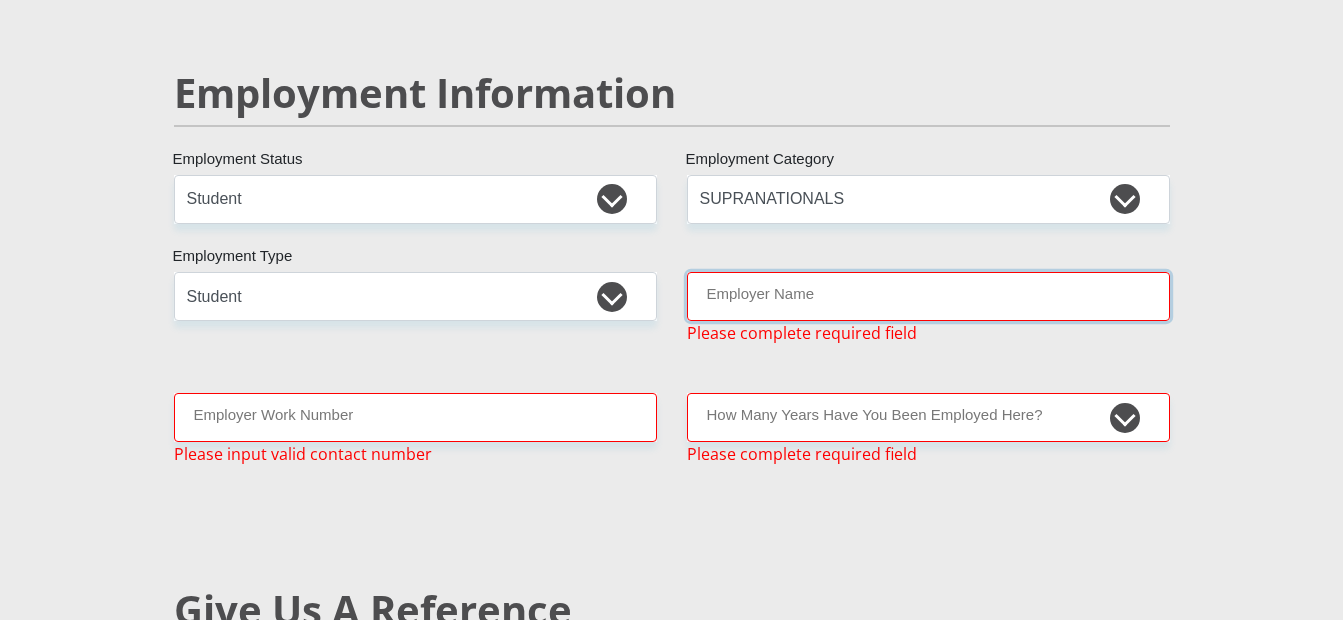 click on "Employer Name" at bounding box center (928, 296) 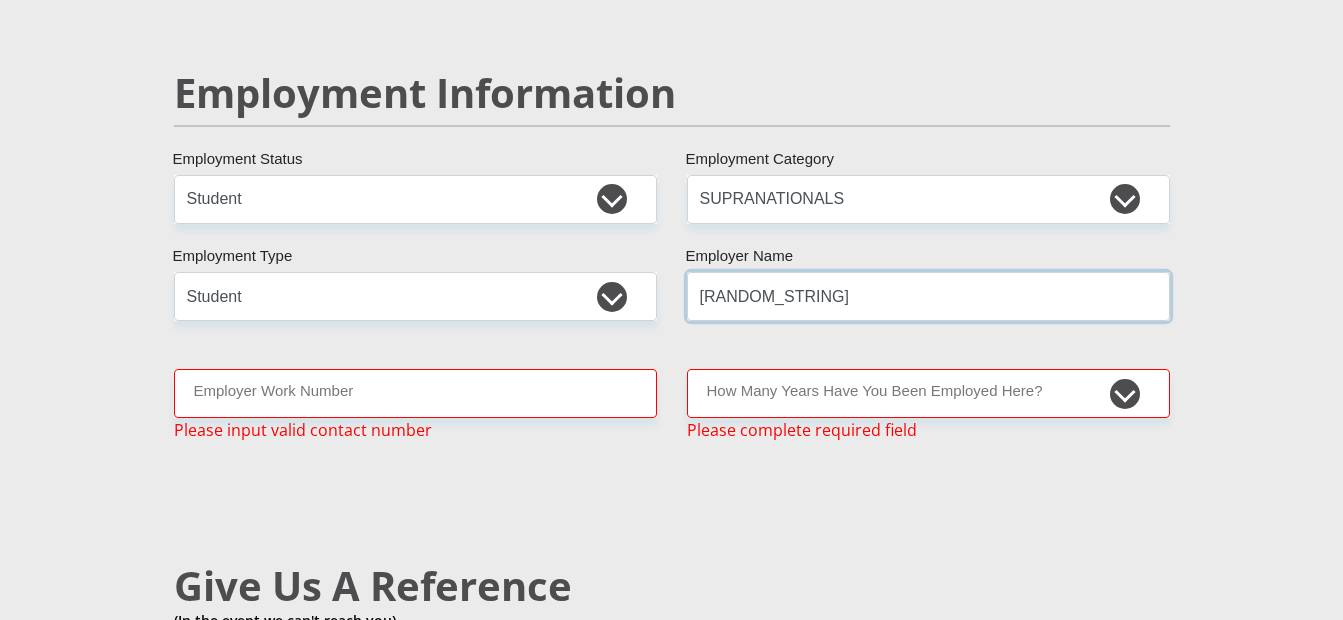 type on "[RANDOM_STRING]" 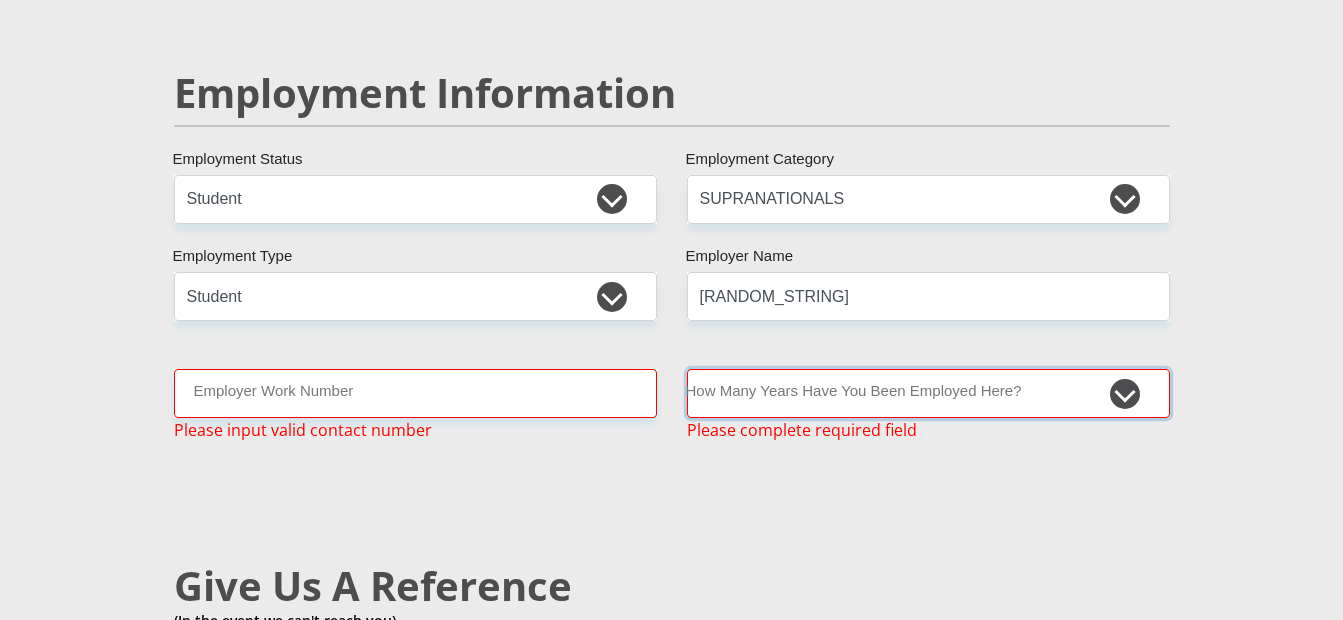 click on "less than 1 year
1-3 years
3-5 years
5+ years" at bounding box center (928, 393) 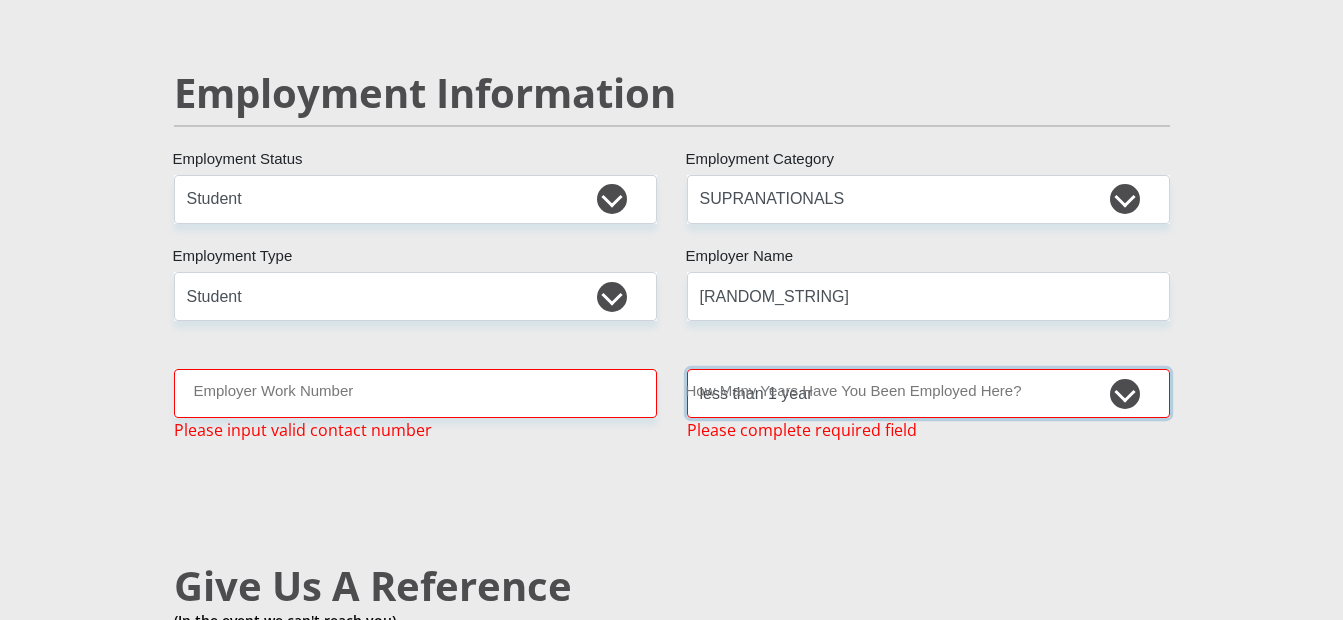 click on "less than 1 year
1-3 years
3-5 years
5+ years" at bounding box center (928, 393) 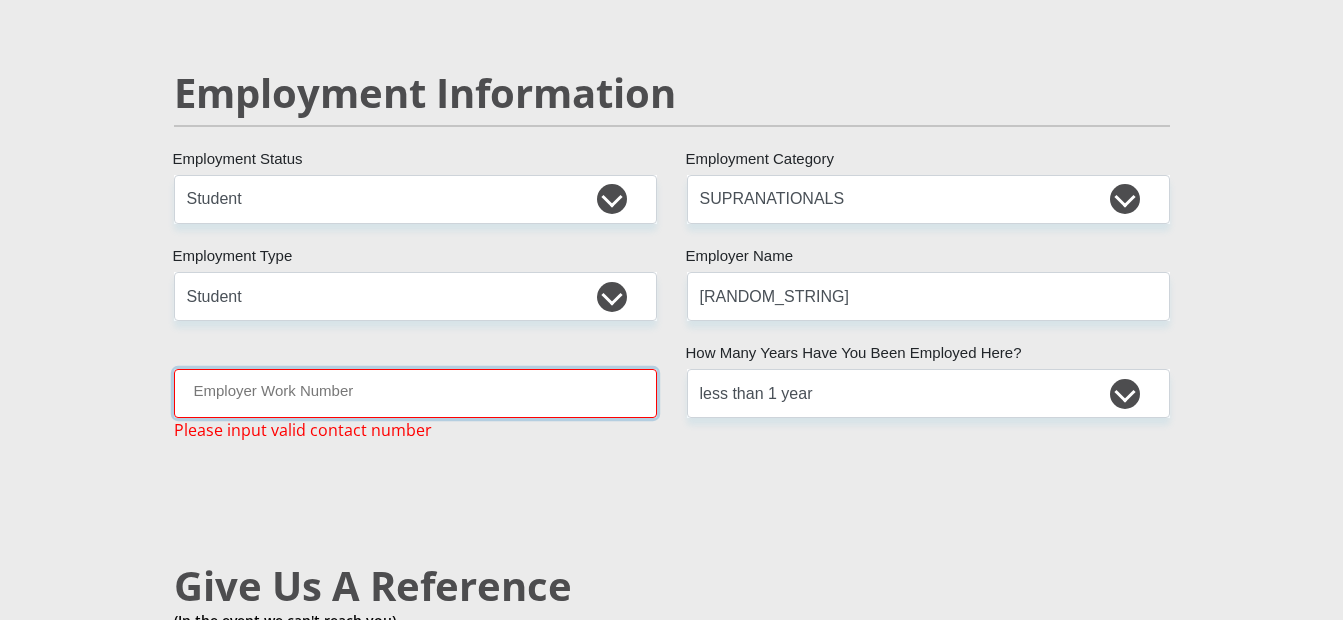 click on "Employer Work Number" at bounding box center [415, 393] 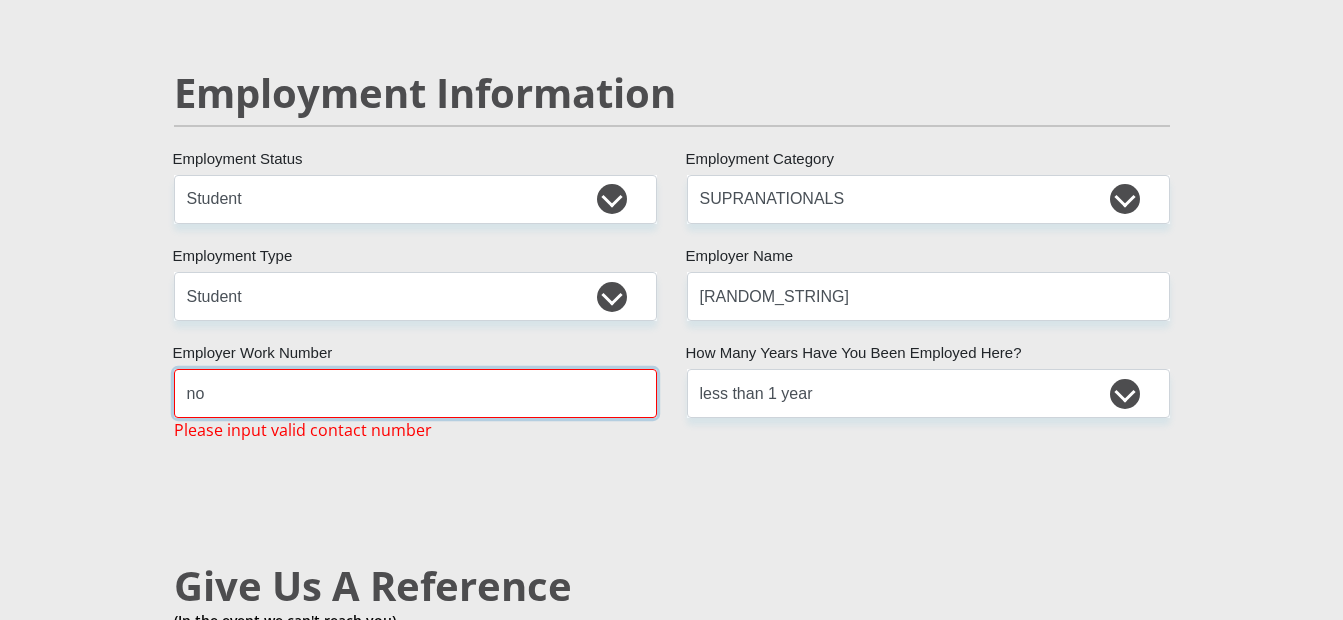 type on "n" 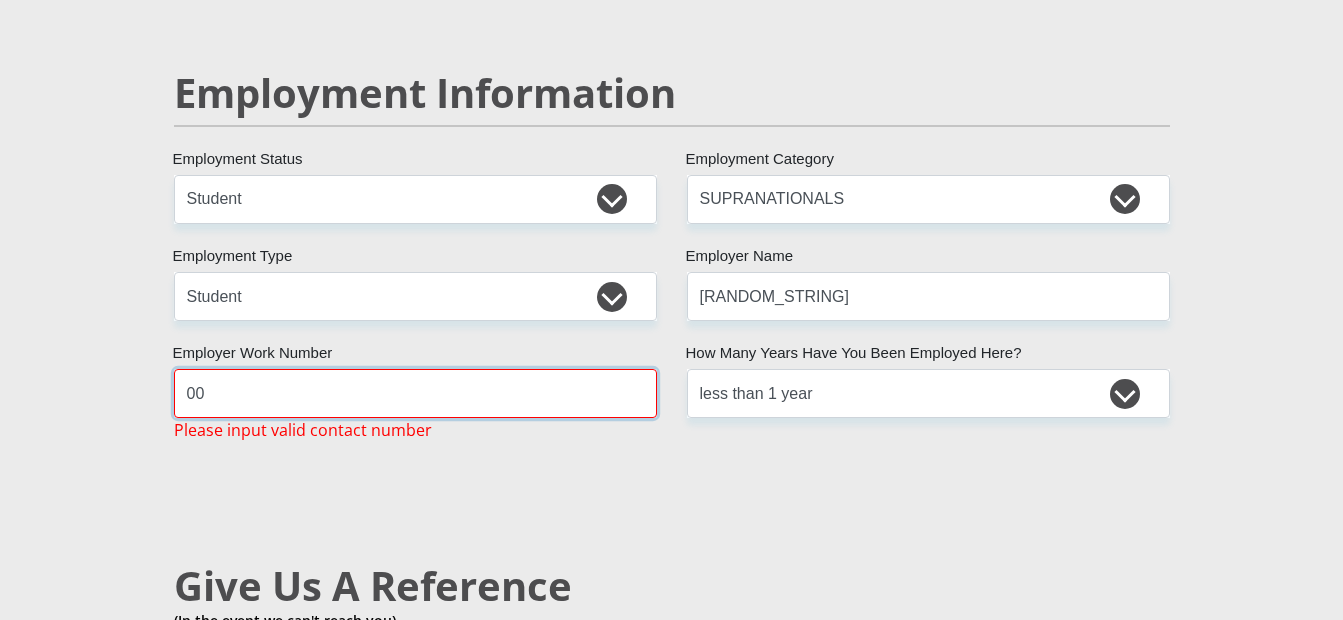 click on "00" at bounding box center [415, 393] 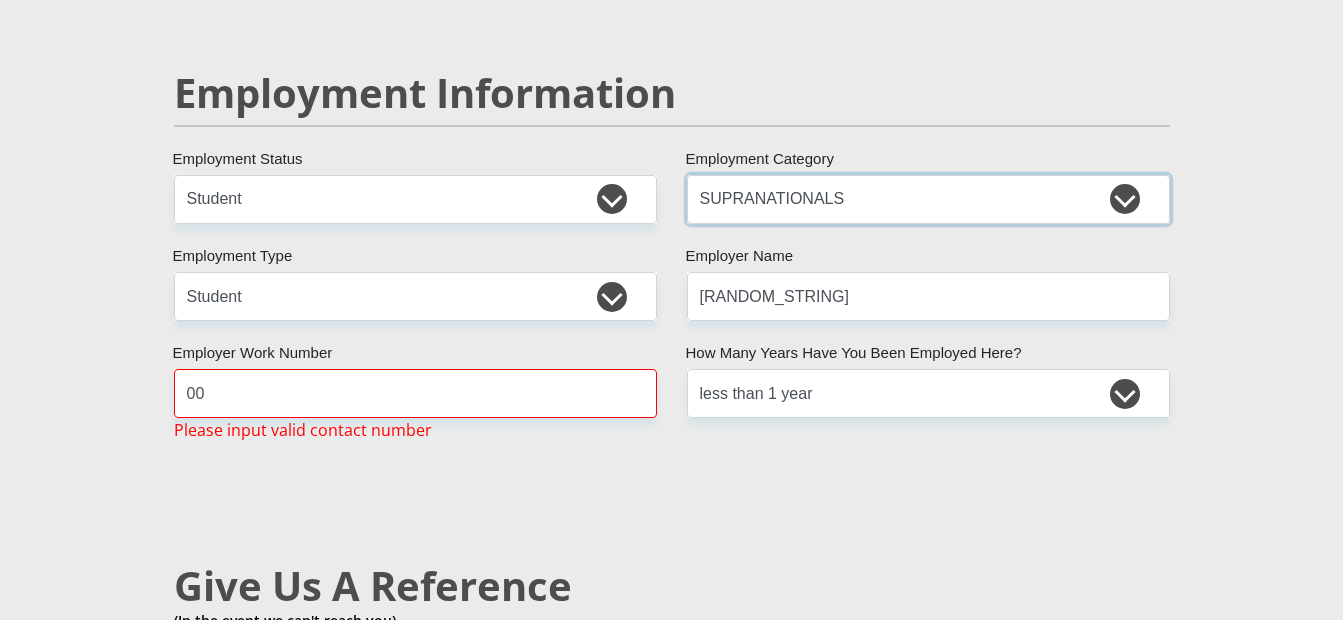 click on "AGRICULTURE
ALCOHOL & TOBACCO
CONSTRUCTION MATERIALS
METALLURGY
EQUIPMENT FOR RENEWABLE ENERGY
SPECIALIZED CONTRACTORS
CAR
GAMING (INCL. INTERNET
OTHER WHOLESALE
UNLICENSED PHARMACEUTICALS
CURRENCY EXCHANGE HOUSES
OTHER FINANCIAL INSTITUTIONS & INSURANCE
REAL ESTATE AGENTS
OIL & GAS
OTHER MATERIALS (E.G. IRON ORE)
PRECIOUS STONES & PRECIOUS METALS
POLITICAL ORGANIZATIONS
RELIGIOUS ORGANIZATIONS(NOT SECTS)
ACTI. HAVING BUSINESS DEAL WITH PUBLIC ADMINISTRATION
LAUNDROMATS" at bounding box center (928, 199) 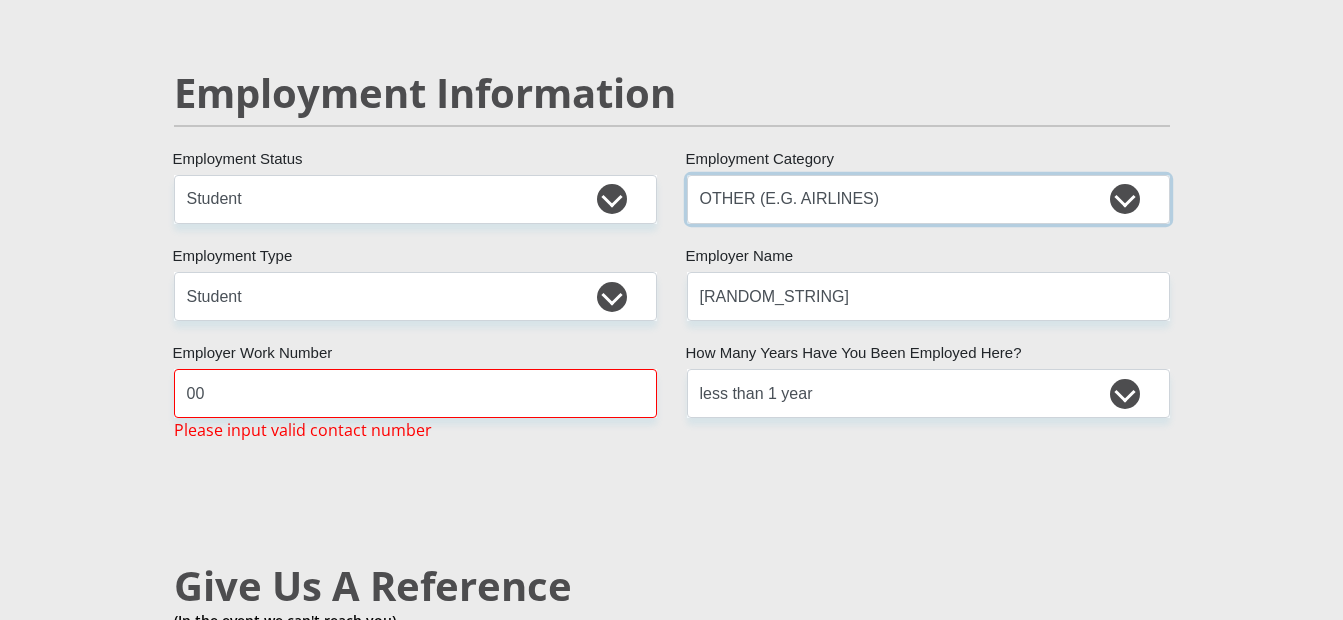 click on "AGRICULTURE
ALCOHOL & TOBACCO
CONSTRUCTION MATERIALS
METALLURGY
EQUIPMENT FOR RENEWABLE ENERGY
SPECIALIZED CONTRACTORS
CAR
GAMING (INCL. INTERNET
OTHER WHOLESALE
UNLICENSED PHARMACEUTICALS
CURRENCY EXCHANGE HOUSES
OTHER FINANCIAL INSTITUTIONS & INSURANCE
REAL ESTATE AGENTS
OIL & GAS
OTHER MATERIALS (E.G. IRON ORE)
PRECIOUS STONES & PRECIOUS METALS
POLITICAL ORGANIZATIONS
RELIGIOUS ORGANIZATIONS(NOT SECTS)
ACTI. HAVING BUSINESS DEAL WITH PUBLIC ADMINISTRATION
LAUNDROMATS" at bounding box center [928, 199] 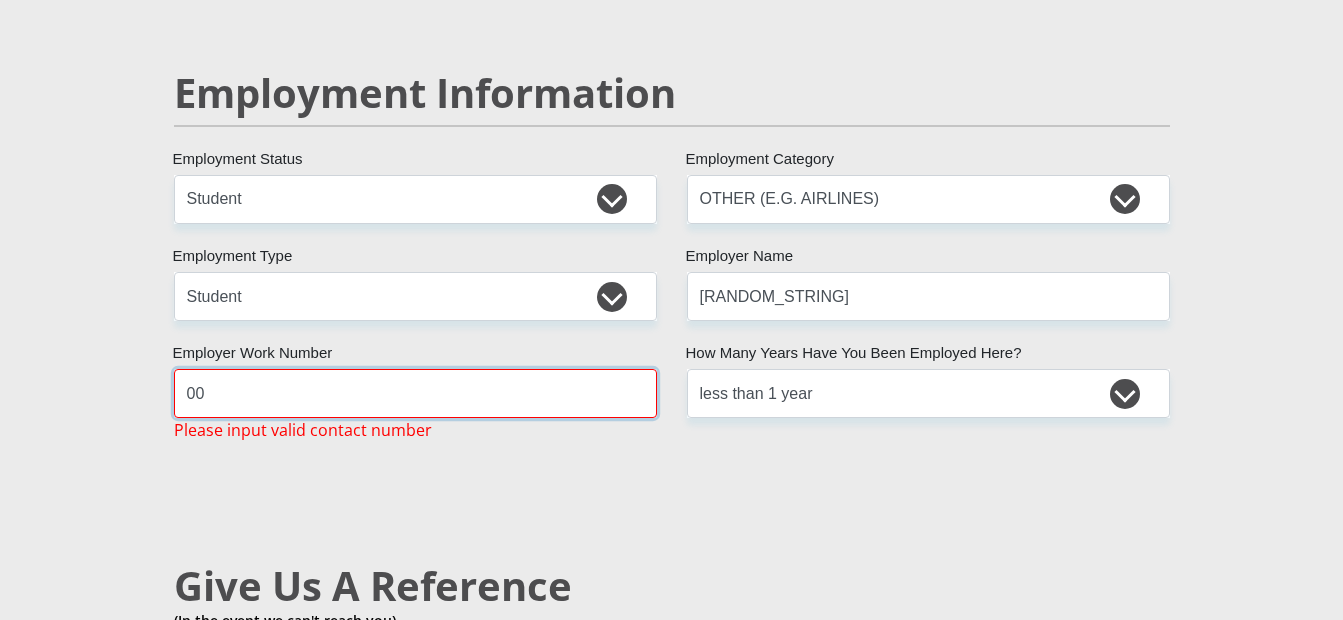 click on "00" at bounding box center (415, 393) 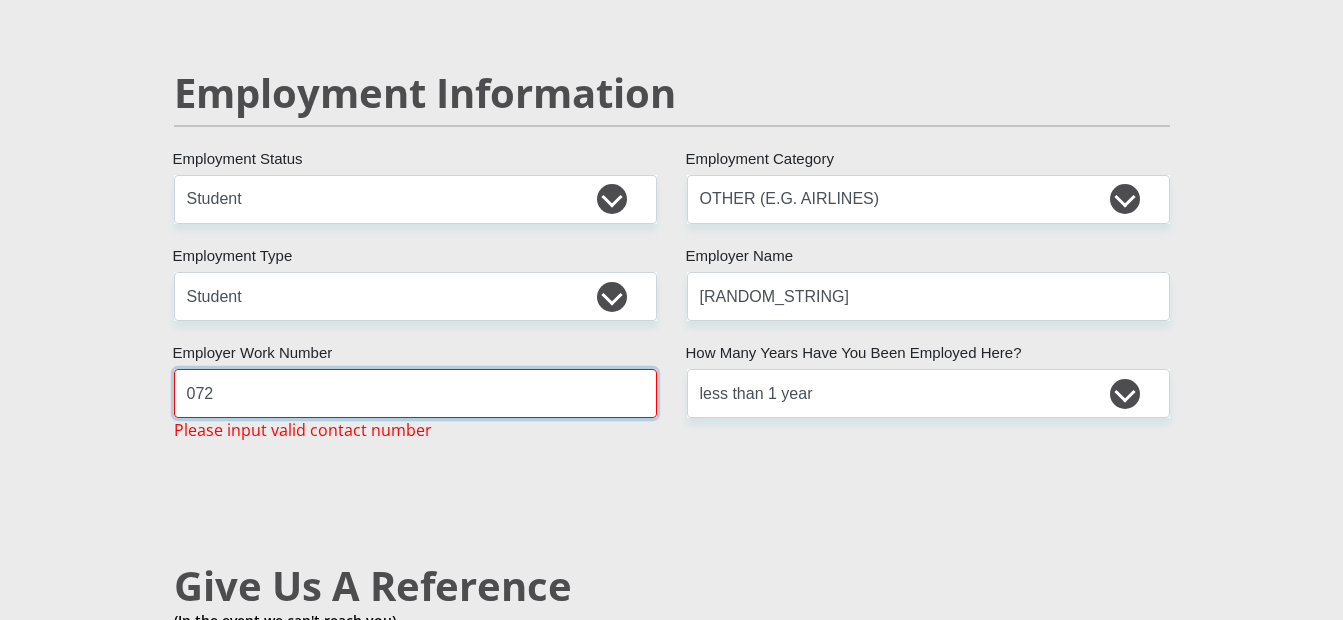 type on "[PHONE]" 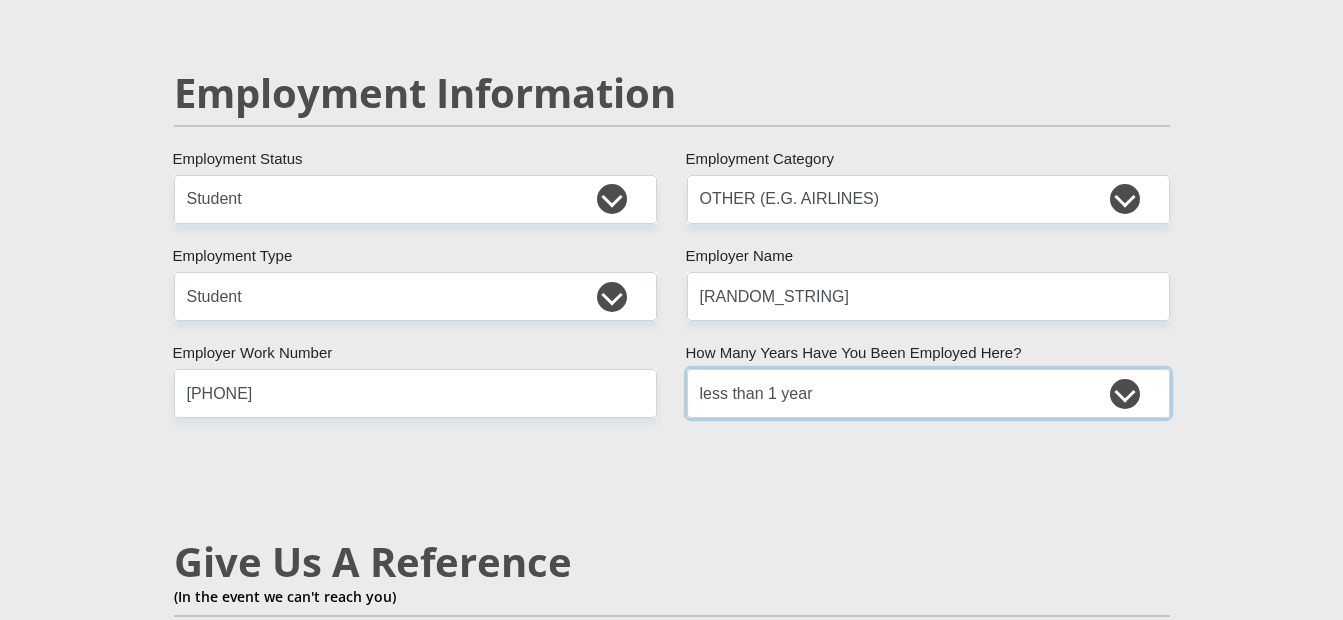 scroll, scrollTop: 5746, scrollLeft: 0, axis: vertical 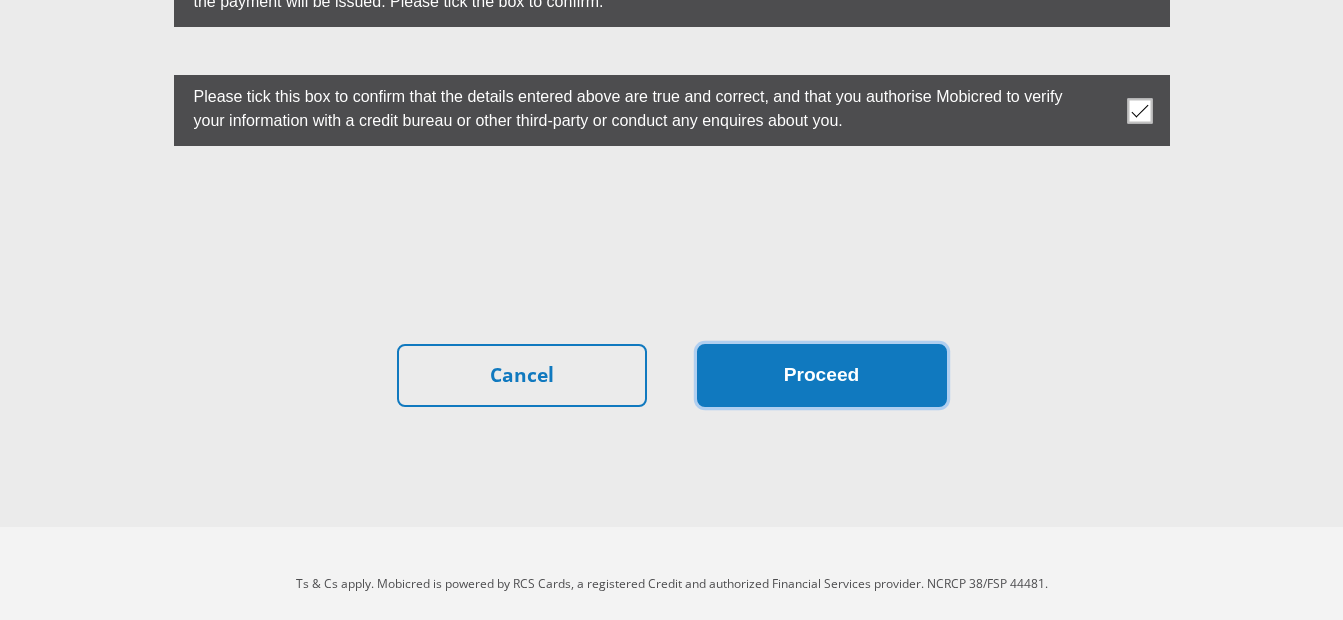 click on "Proceed" at bounding box center (822, 375) 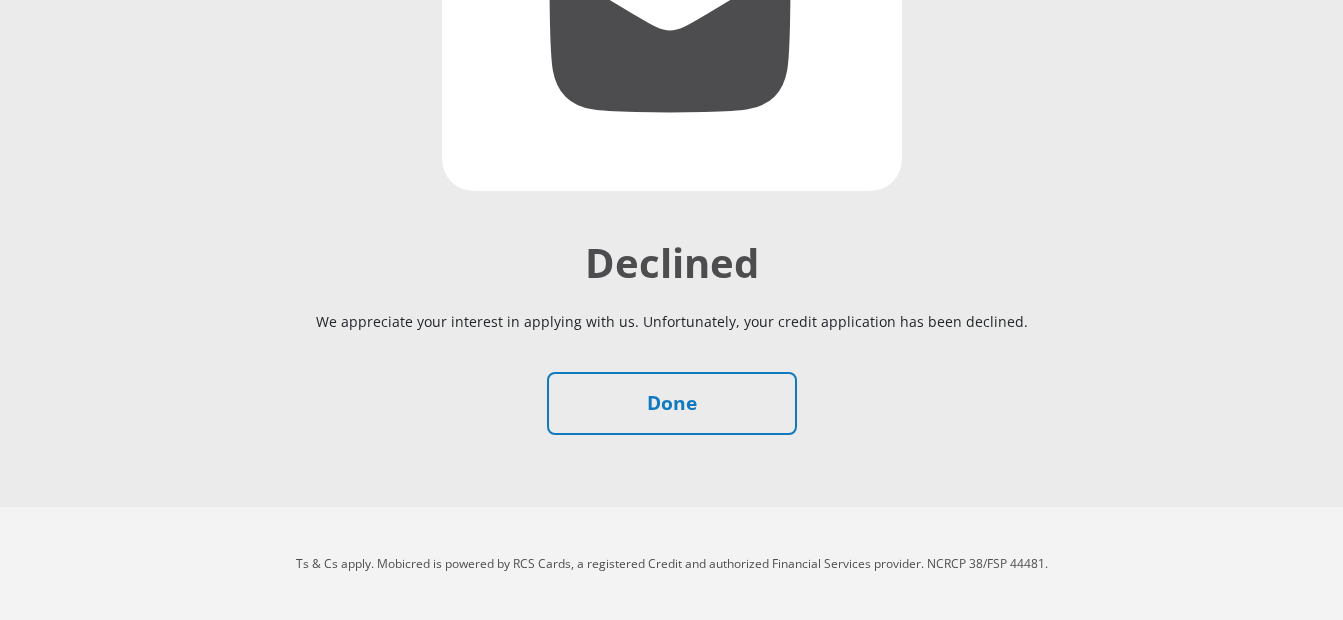 scroll, scrollTop: 453, scrollLeft: 0, axis: vertical 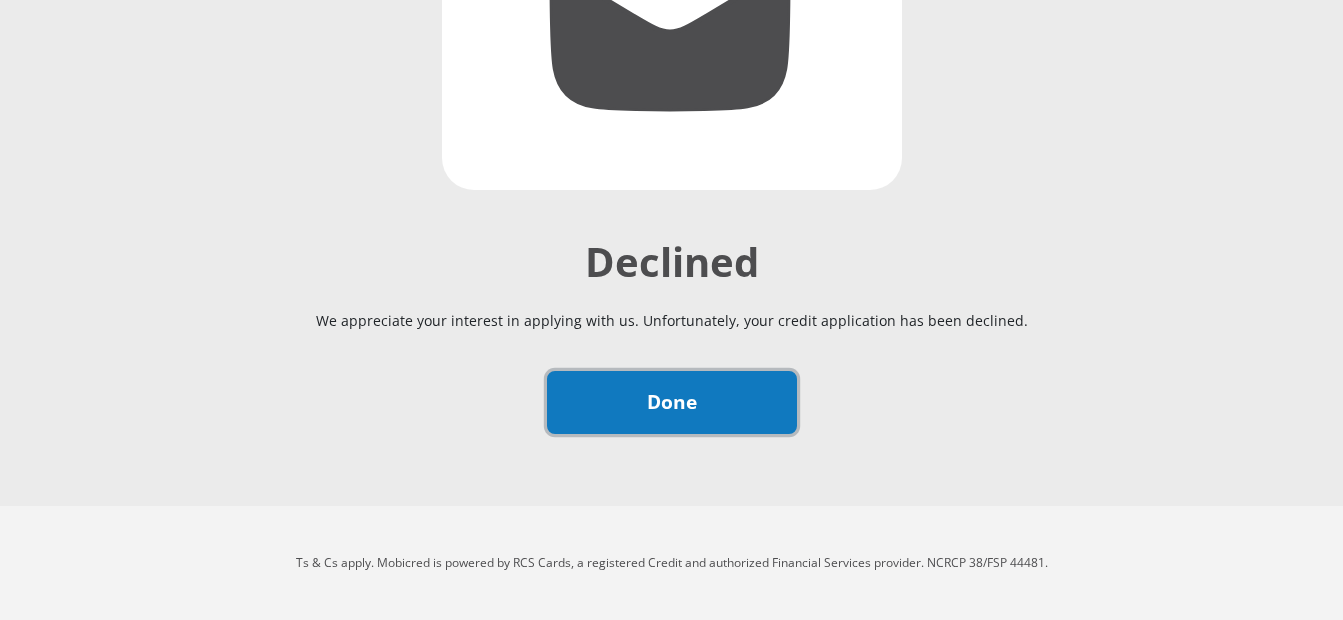 click on "Done" at bounding box center (672, 402) 